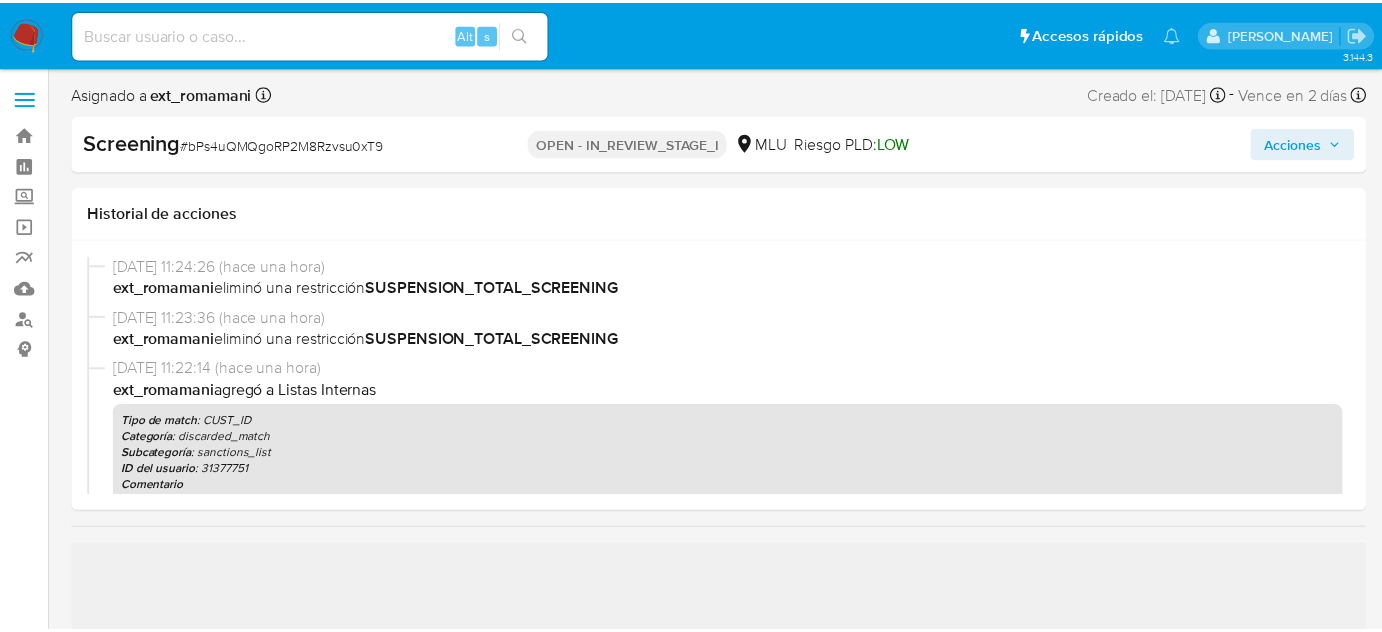 scroll, scrollTop: 0, scrollLeft: 0, axis: both 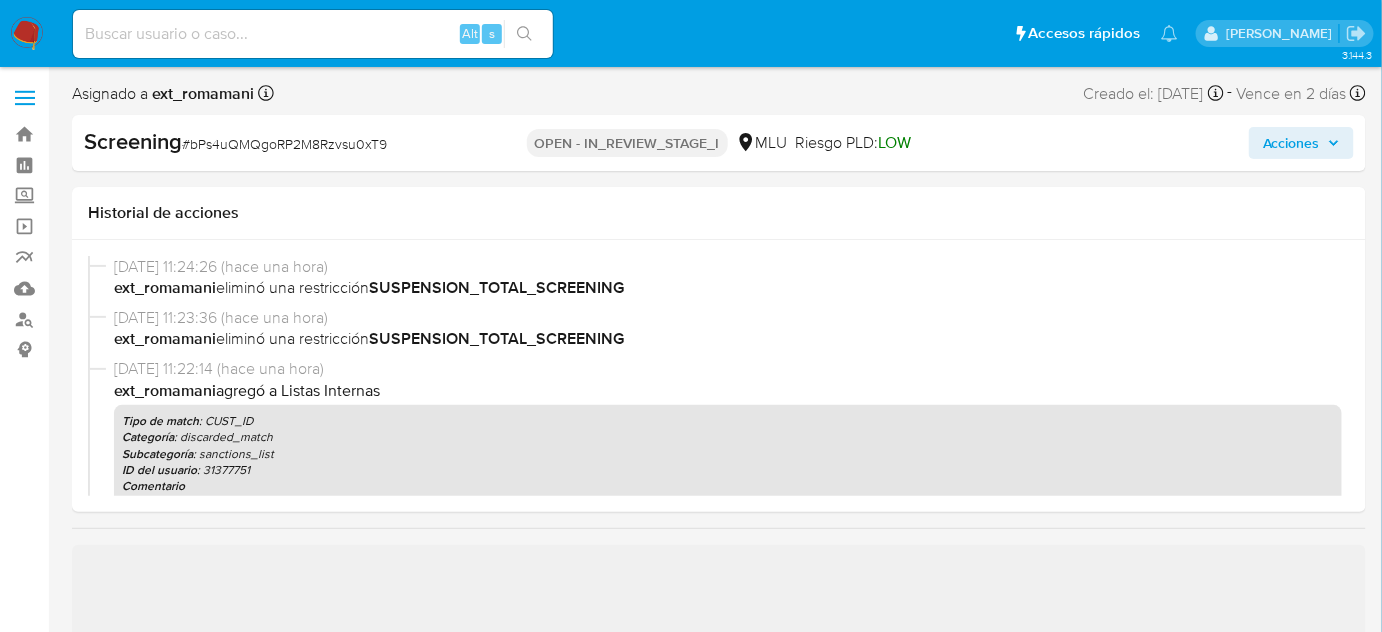 select on "10" 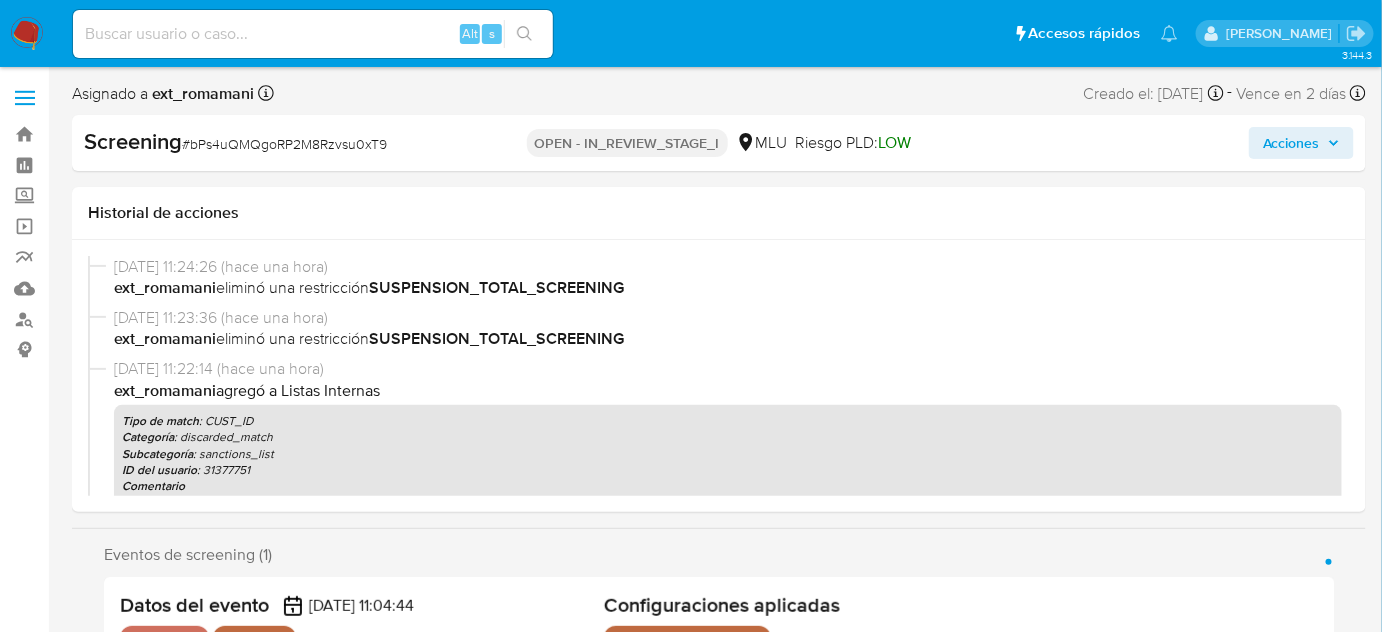 click on "Screening # bPs4uQMQgoRP2M8Rzvsu0xT9 OPEN - IN_REVIEW_STAGE_I  MLU Riesgo PLD:  LOW Acciones" at bounding box center [719, 143] 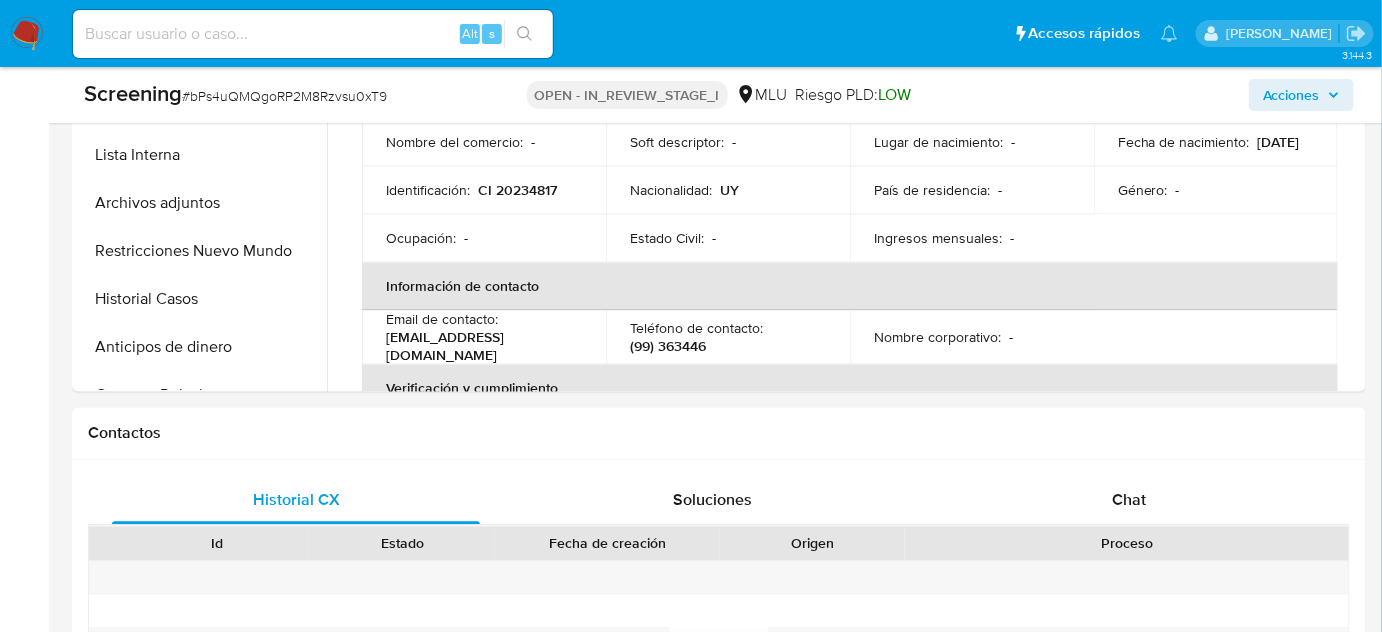 scroll, scrollTop: 1163, scrollLeft: 0, axis: vertical 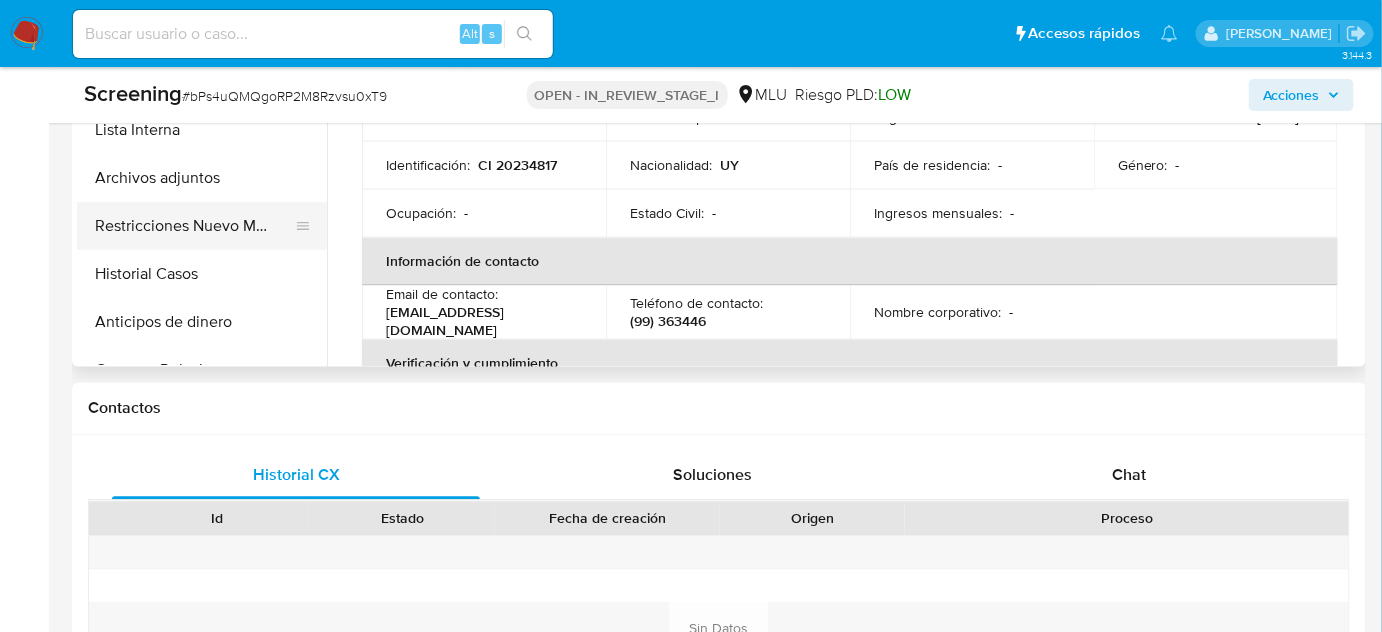click on "Restricciones Nuevo Mundo" at bounding box center [194, 226] 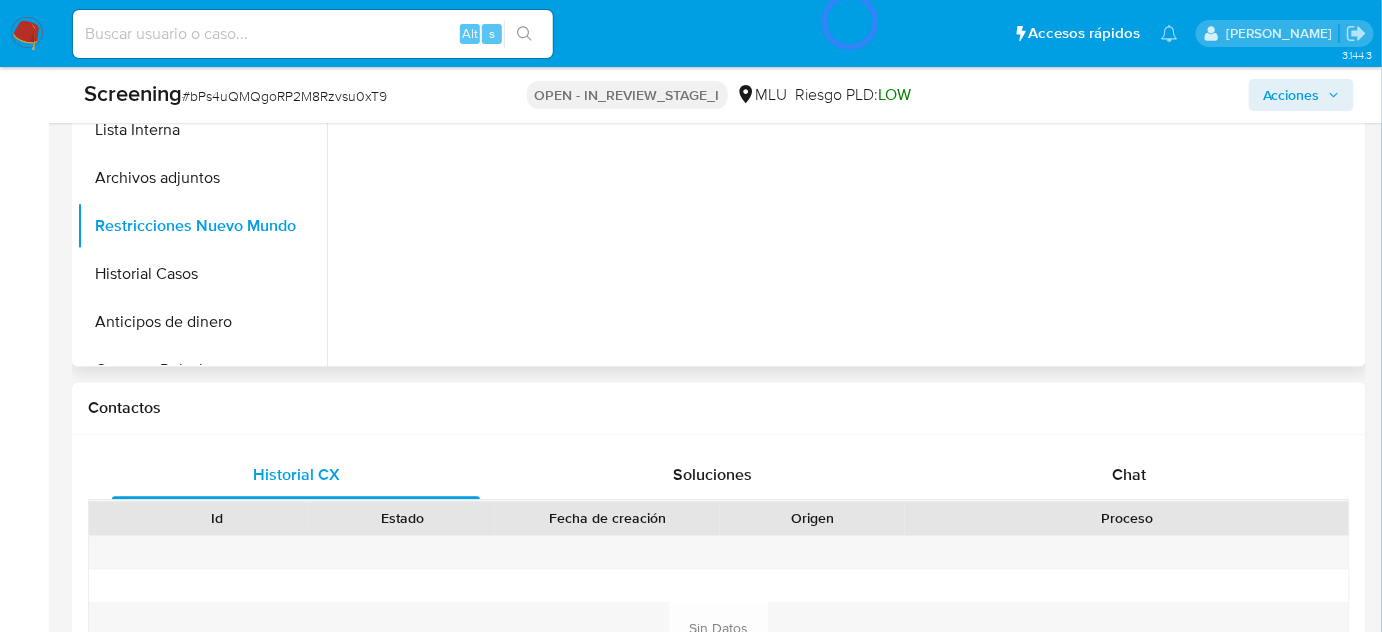 type 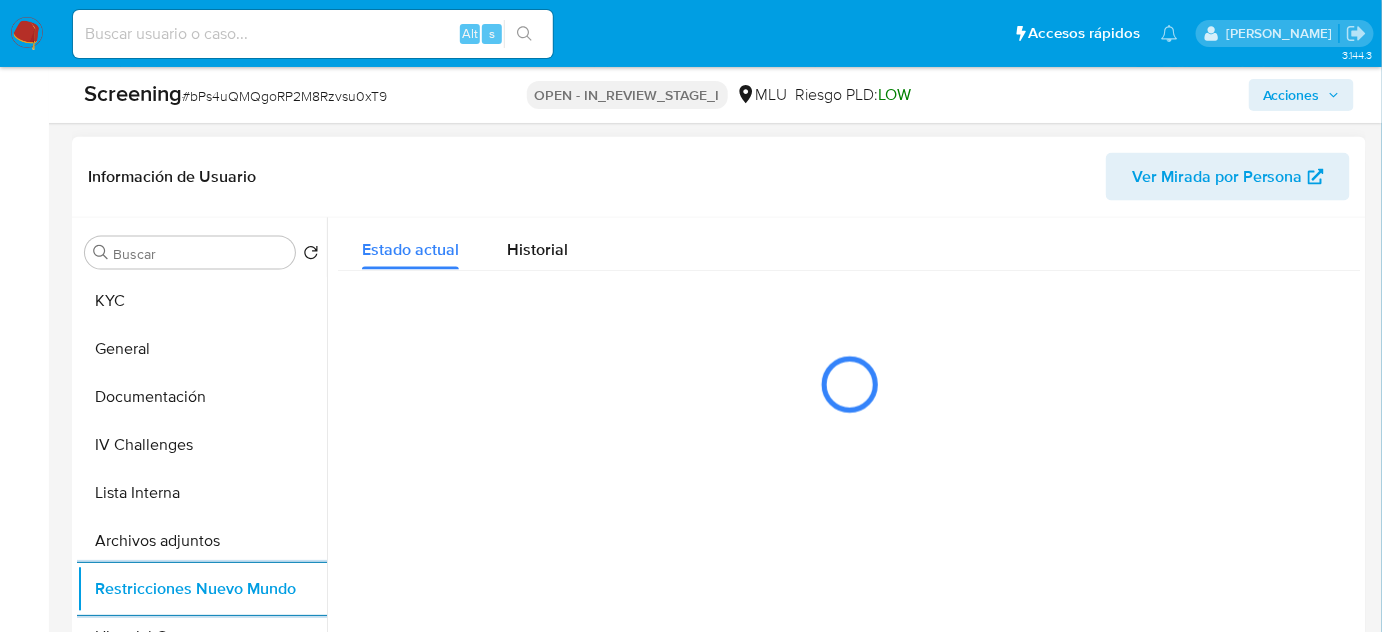 scroll, scrollTop: 800, scrollLeft: 0, axis: vertical 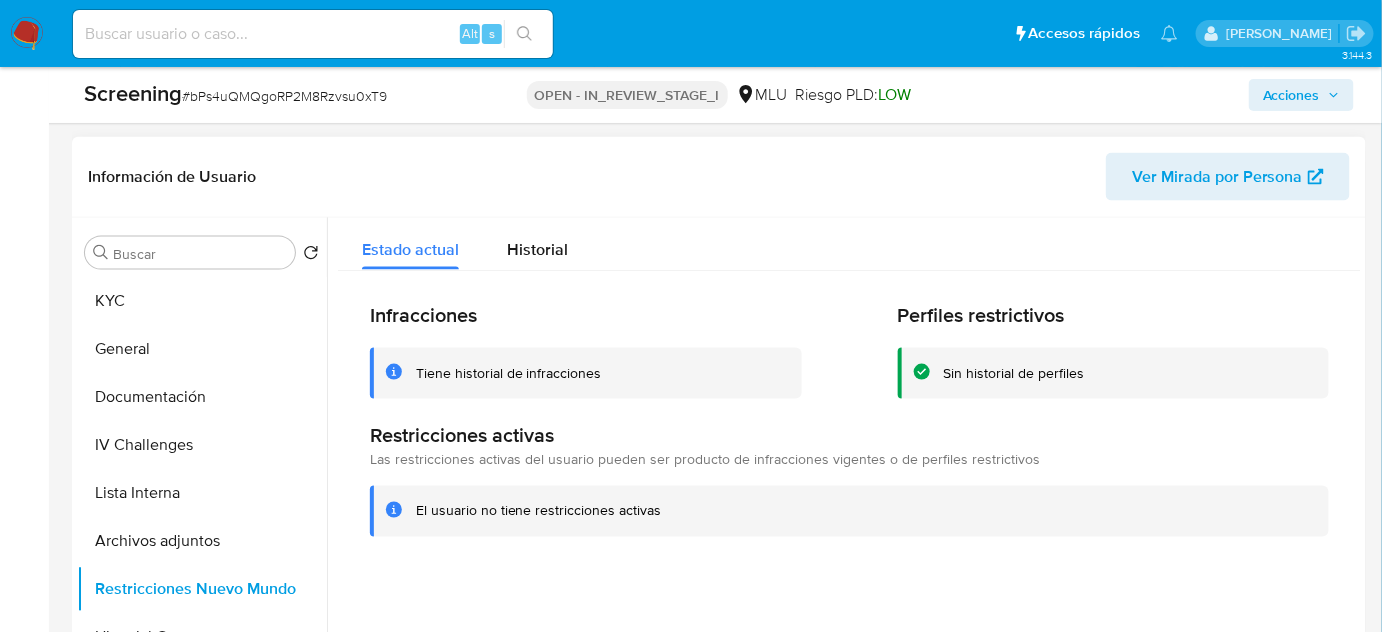 click on "Información de Usuario Ver Mirada por Persona" at bounding box center (719, 177) 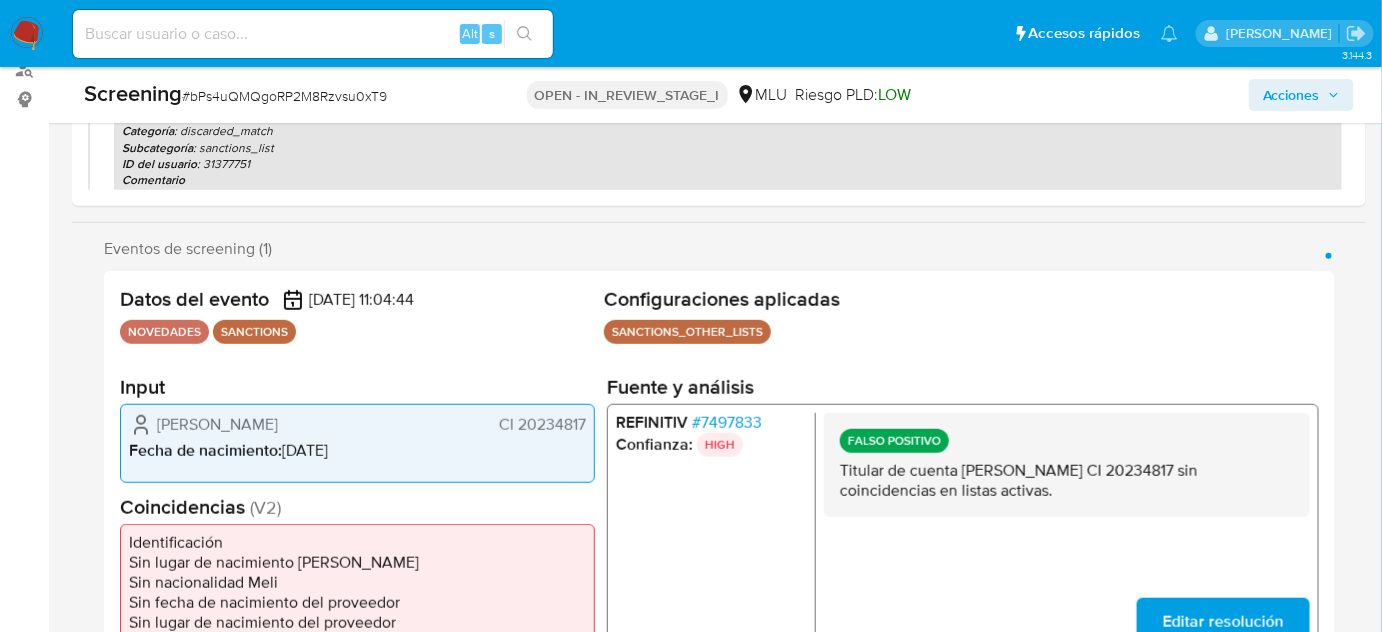 scroll, scrollTop: 109, scrollLeft: 0, axis: vertical 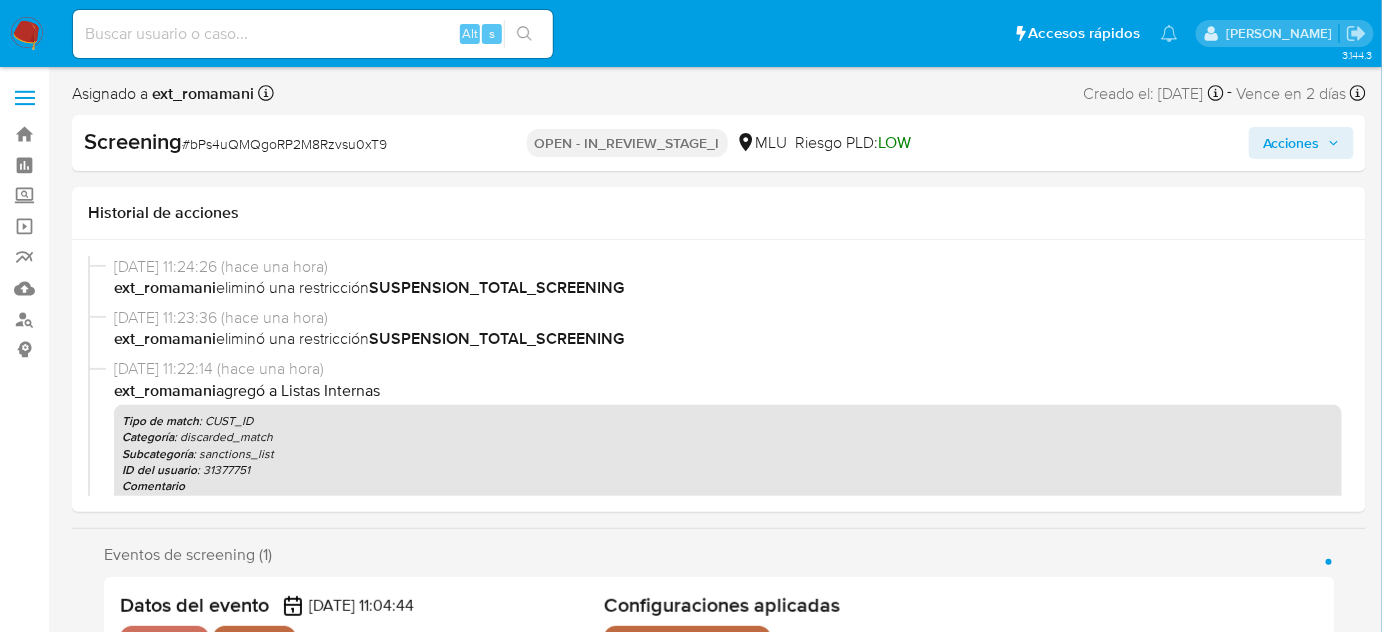 click on "Acciones" at bounding box center [1291, 143] 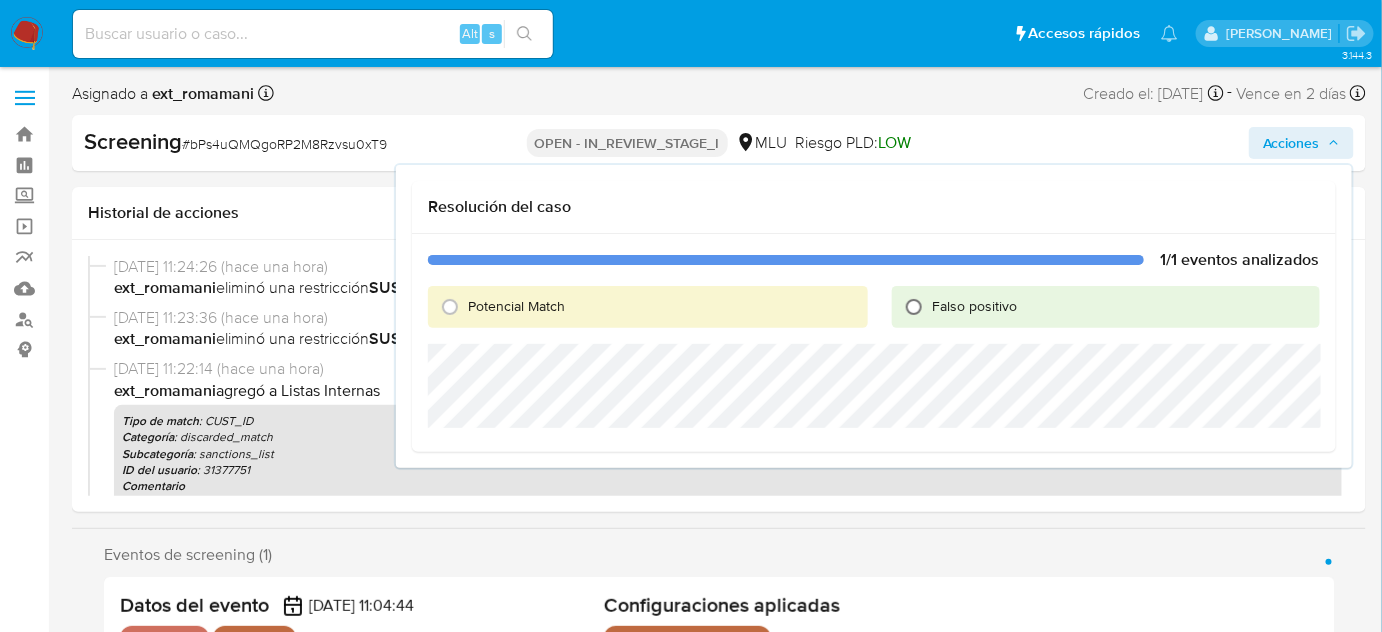 click on "Falso positivo" at bounding box center [914, 307] 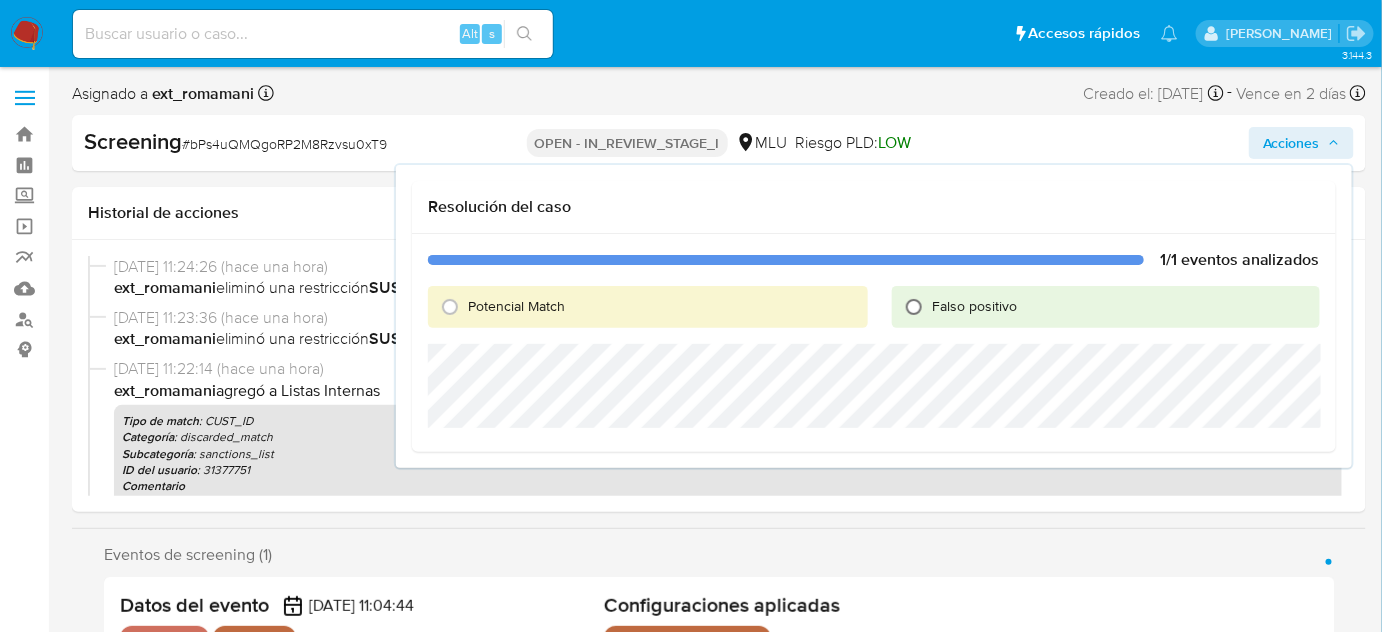 radio on "true" 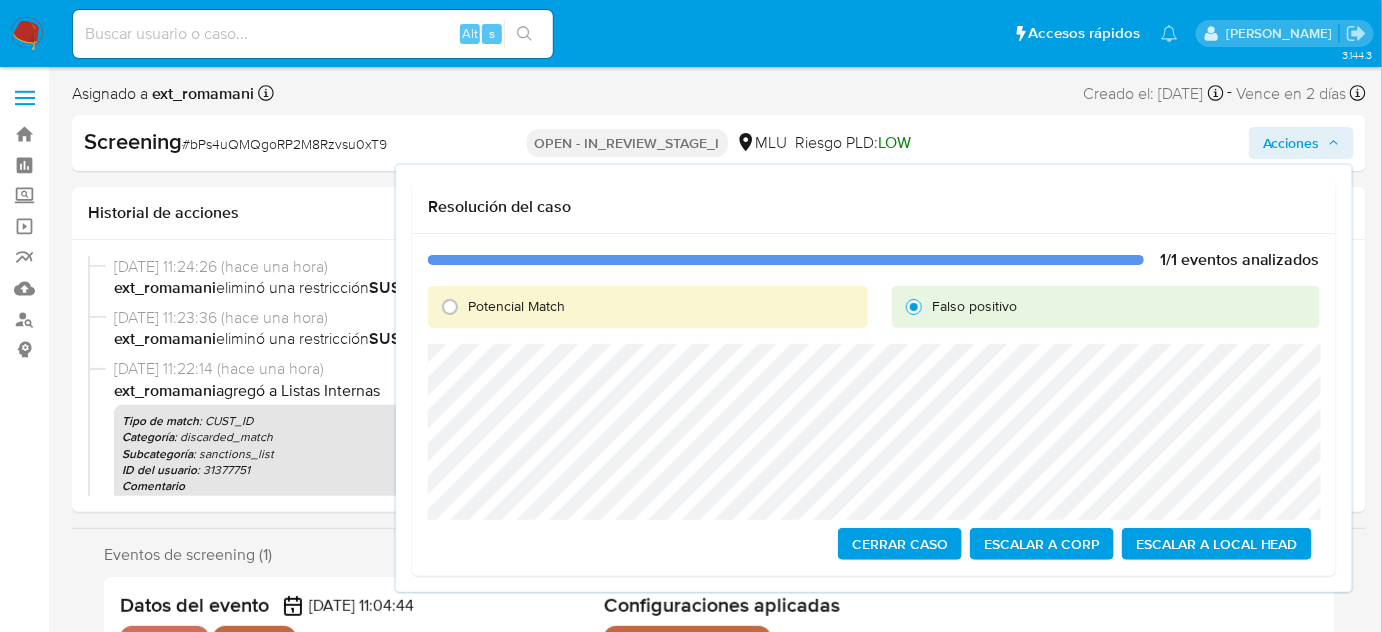 scroll, scrollTop: 552, scrollLeft: 0, axis: vertical 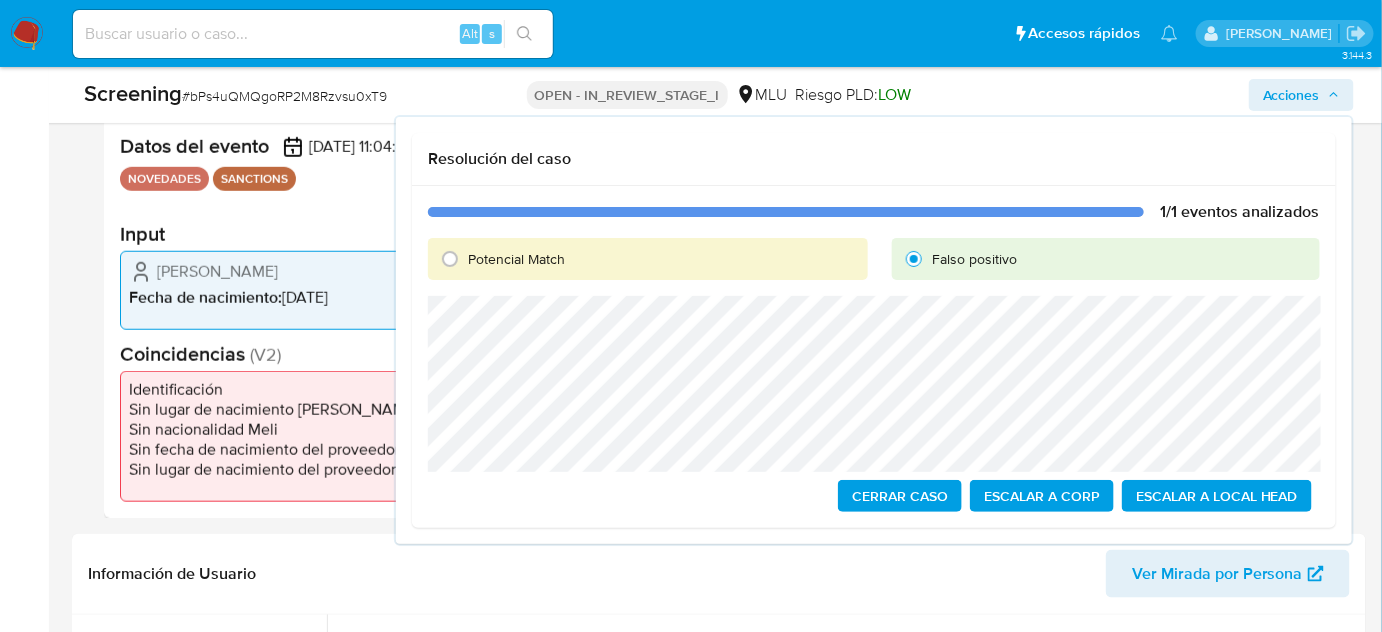click on "Cerrar Caso" at bounding box center (900, 496) 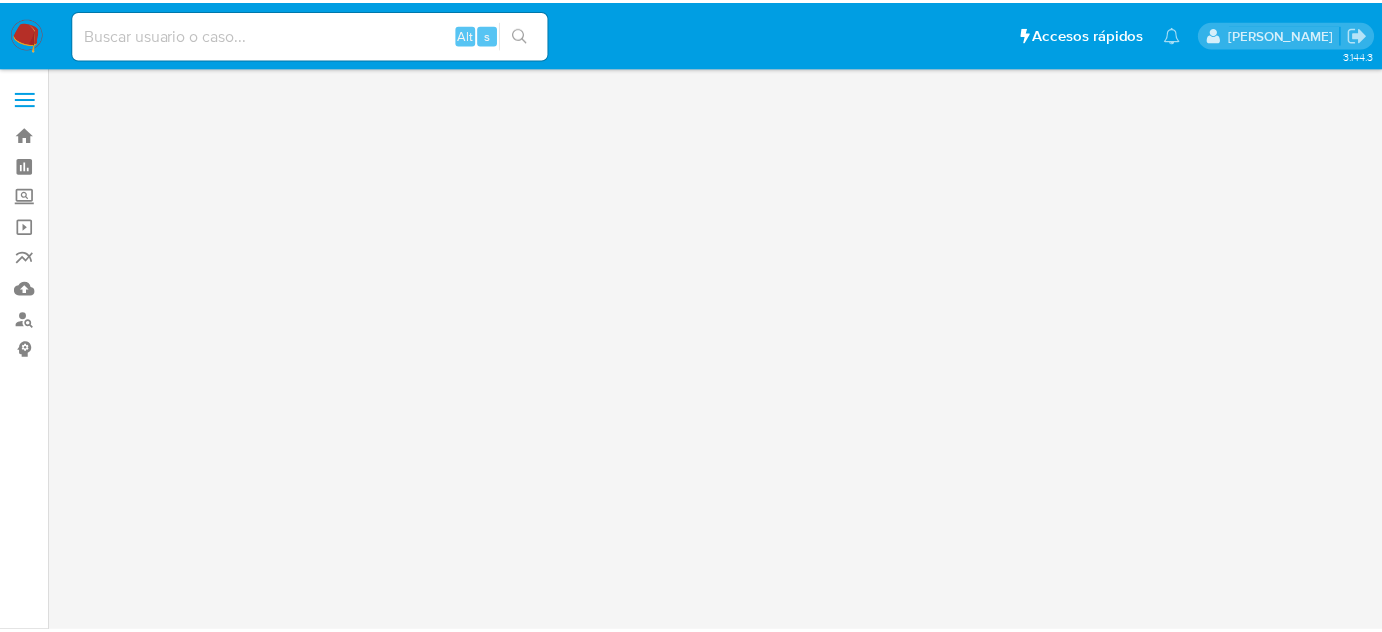 scroll, scrollTop: 0, scrollLeft: 0, axis: both 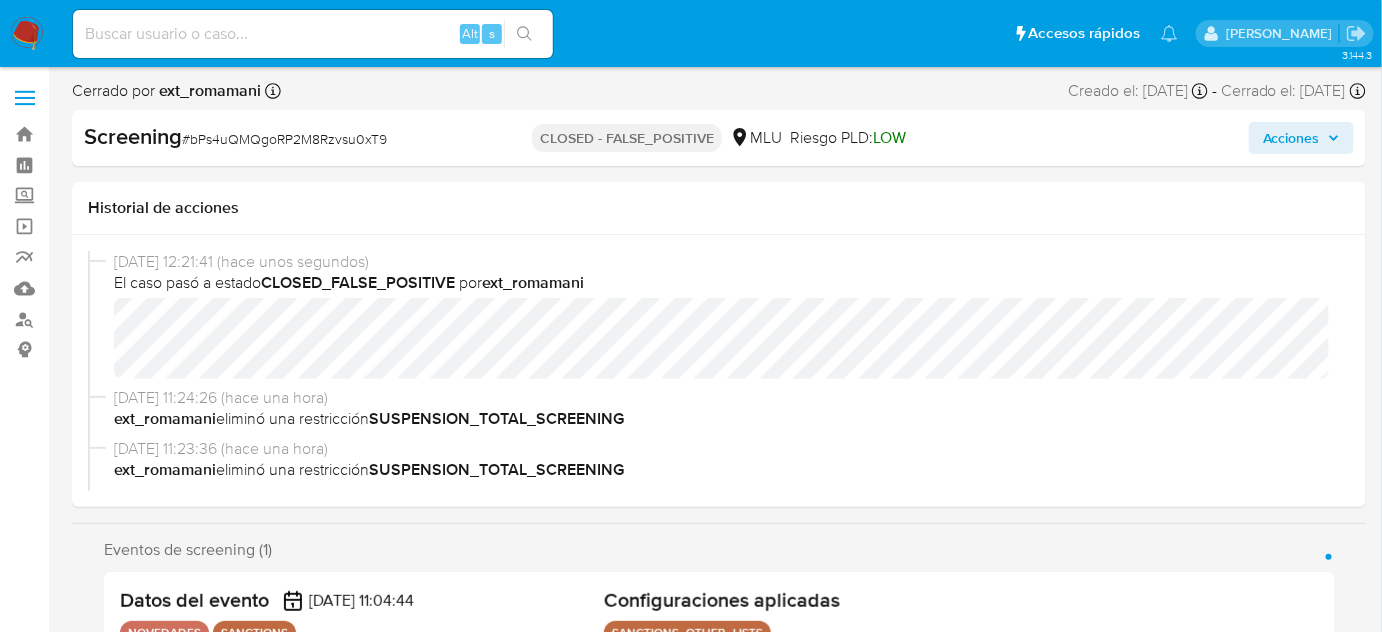 select on "10" 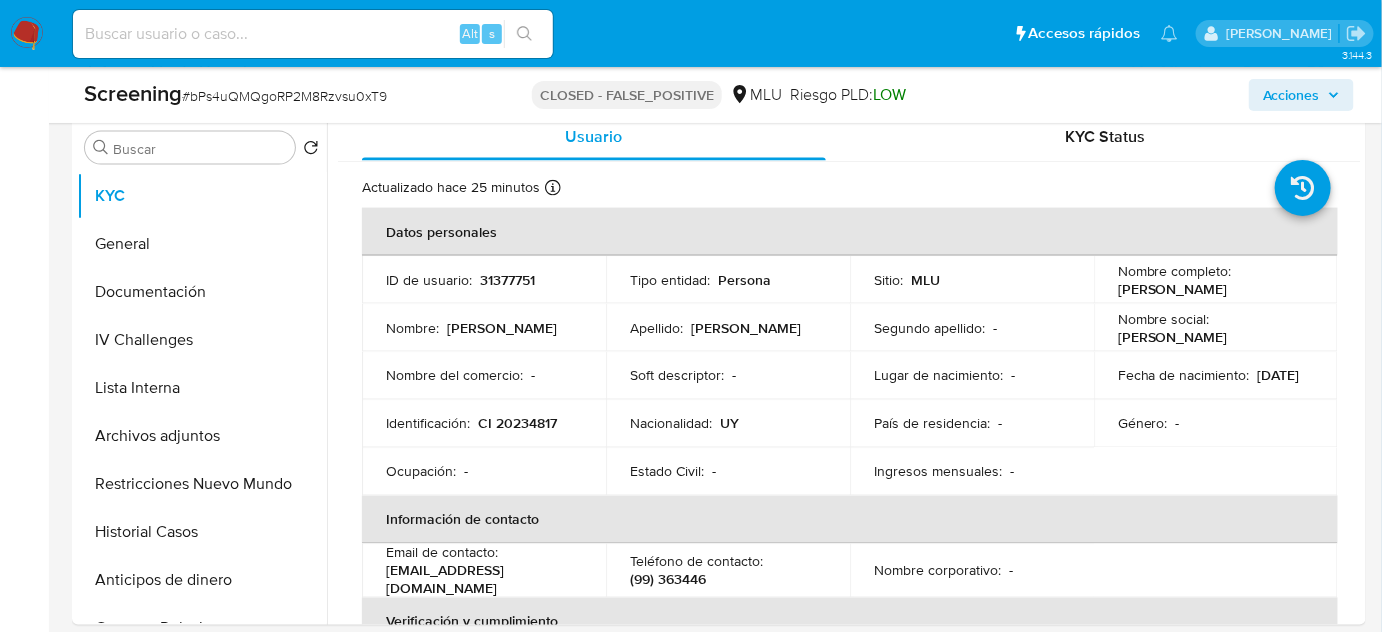 scroll, scrollTop: 872, scrollLeft: 0, axis: vertical 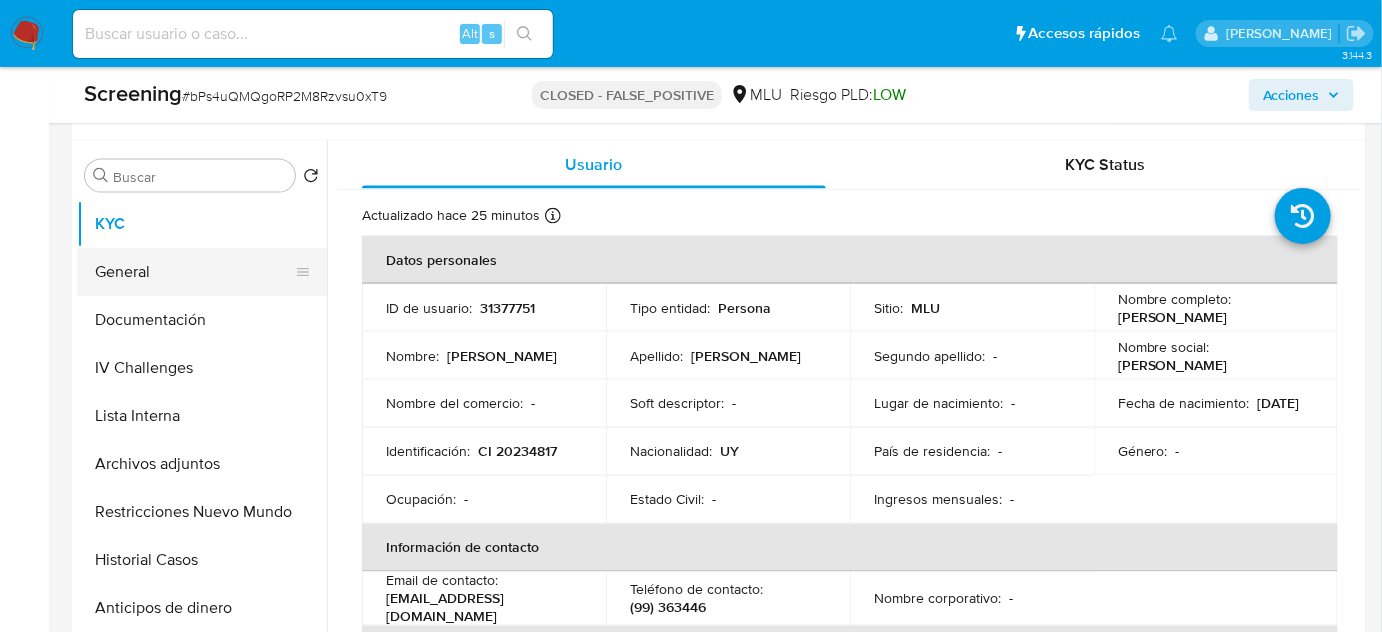 click on "General" at bounding box center (194, 272) 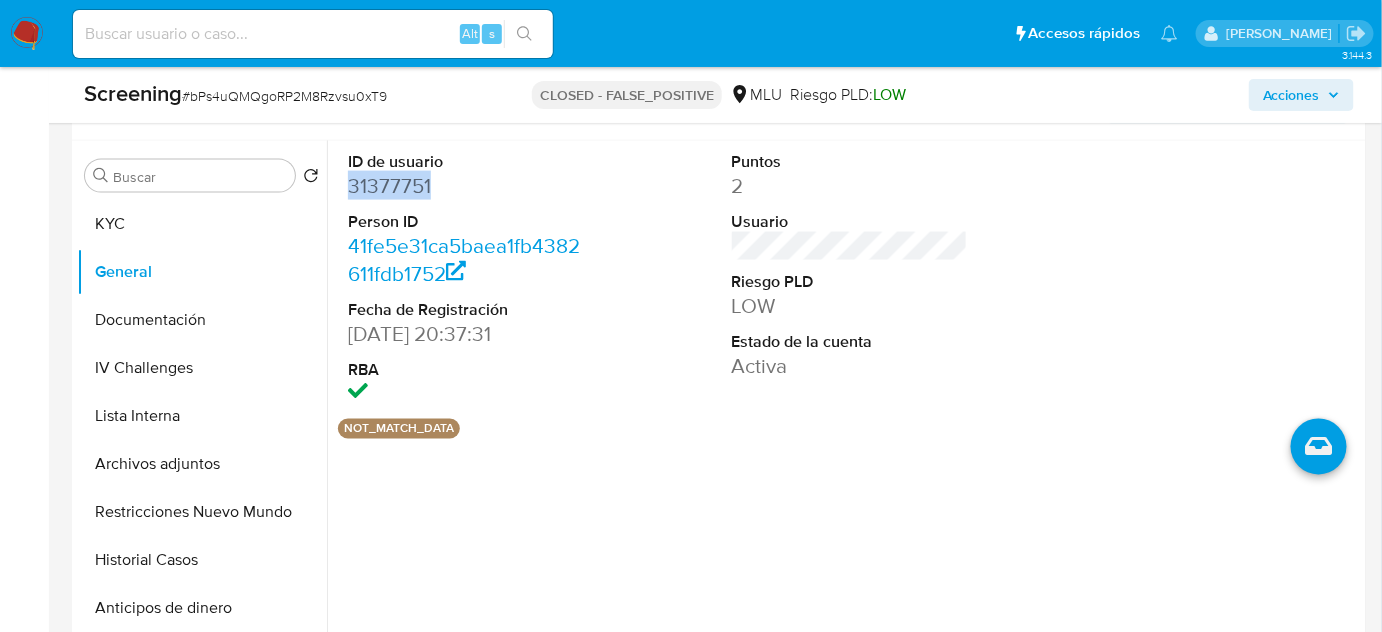 drag, startPoint x: 466, startPoint y: 184, endPoint x: 343, endPoint y: 188, distance: 123.065025 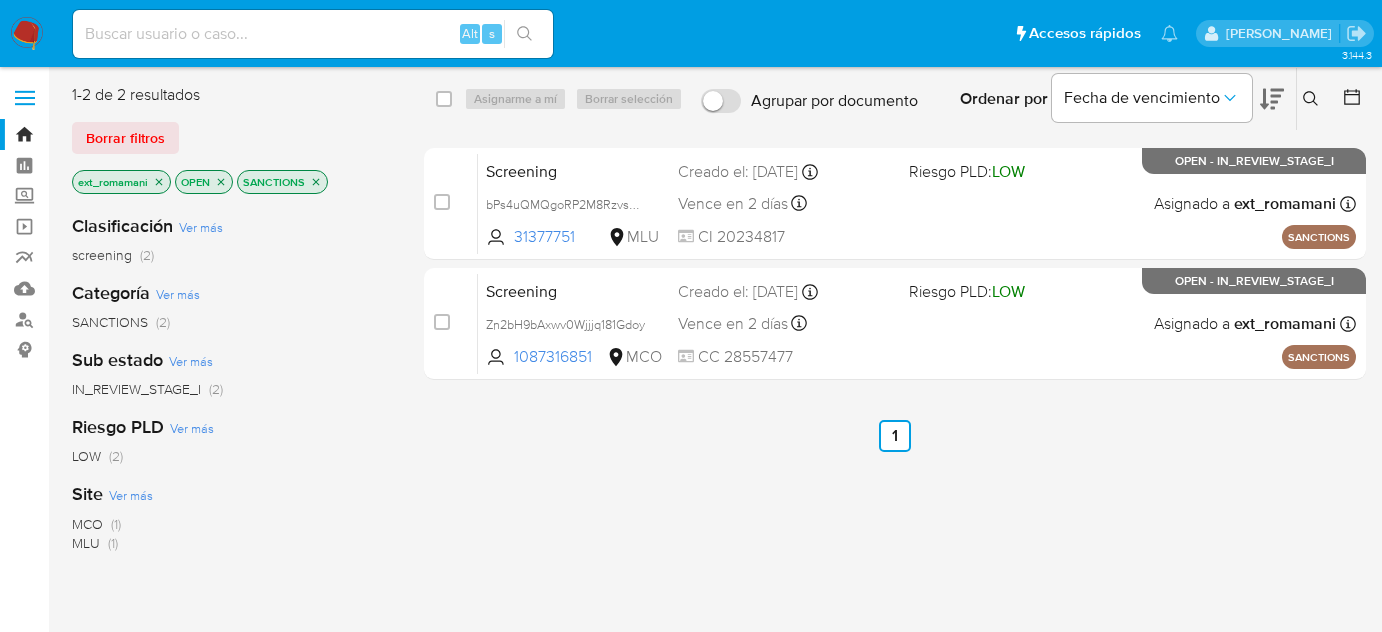 scroll, scrollTop: 0, scrollLeft: 0, axis: both 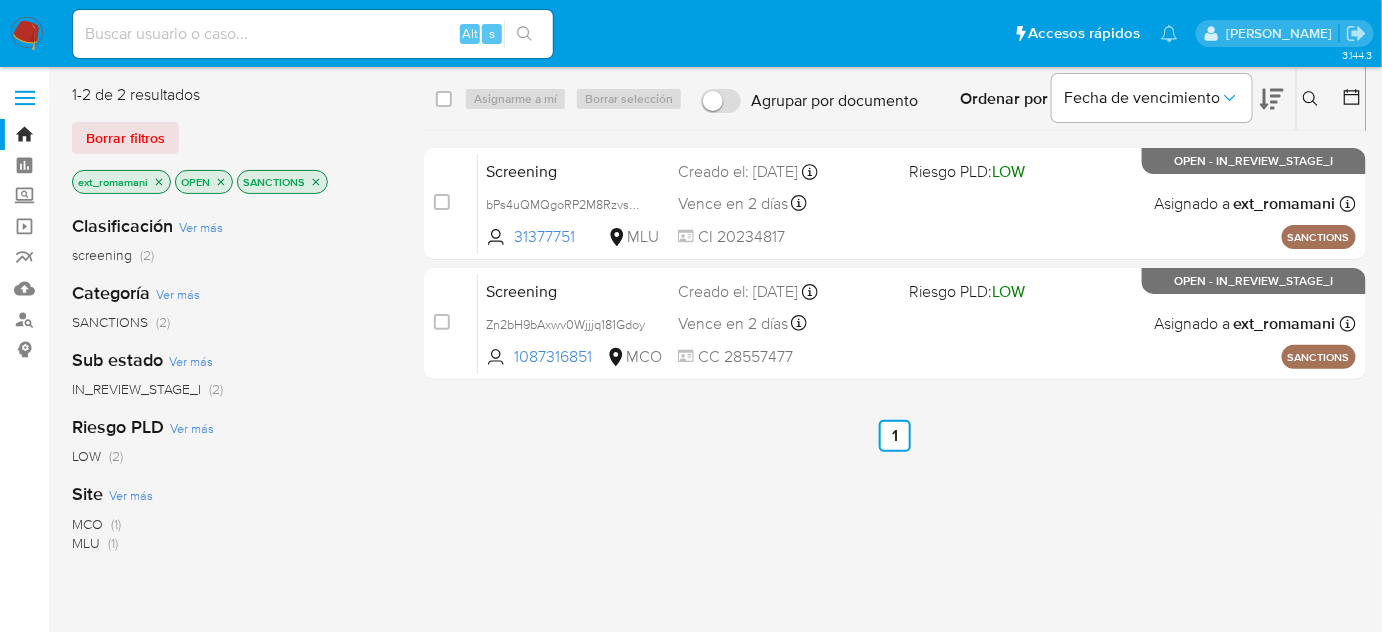 click at bounding box center (27, 34) 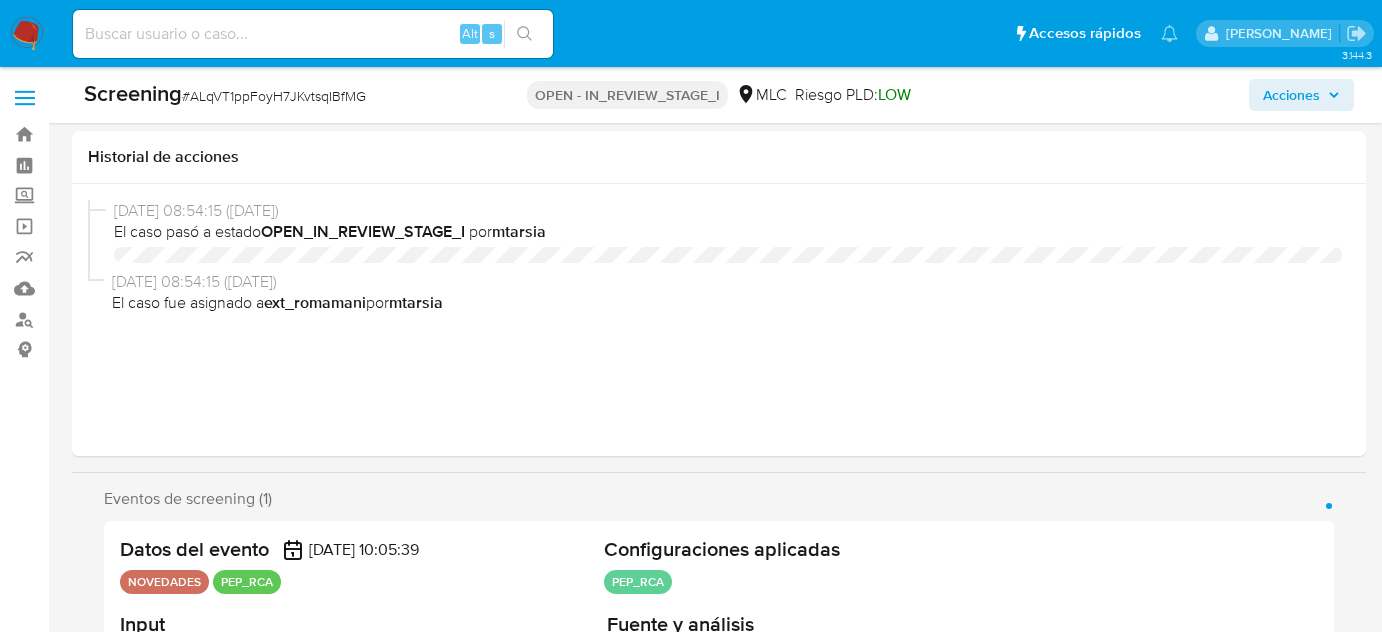 select on "10" 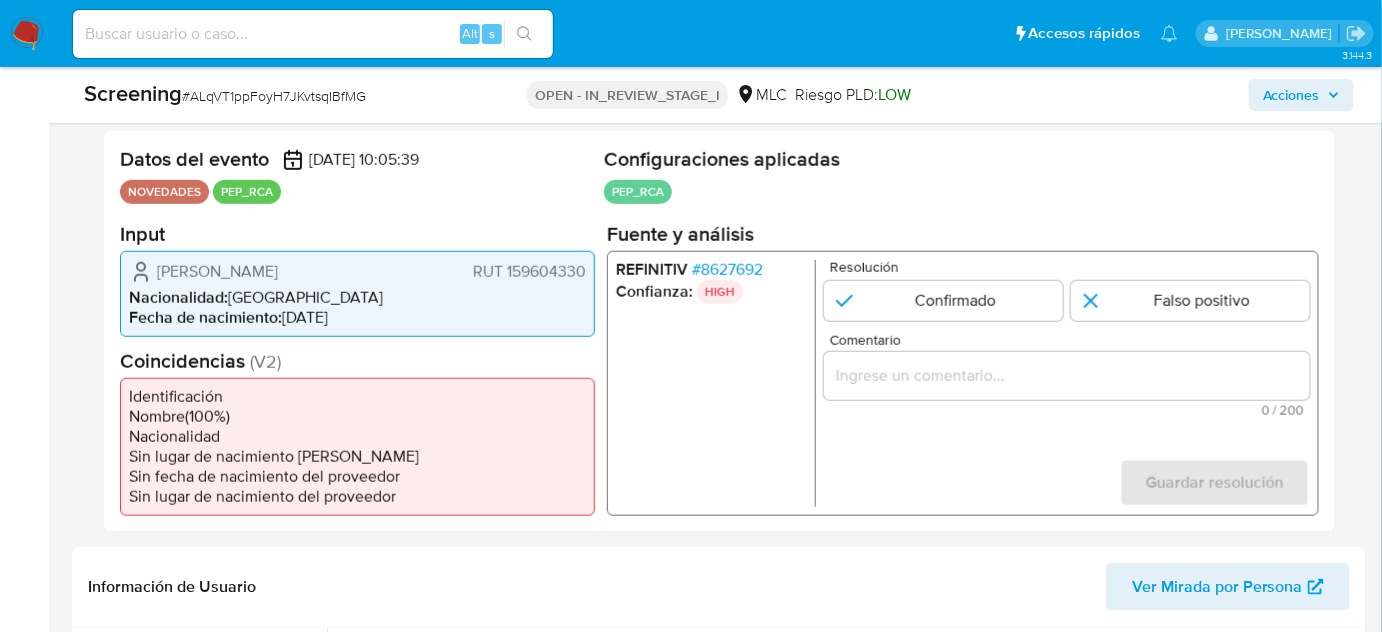scroll, scrollTop: 400, scrollLeft: 0, axis: vertical 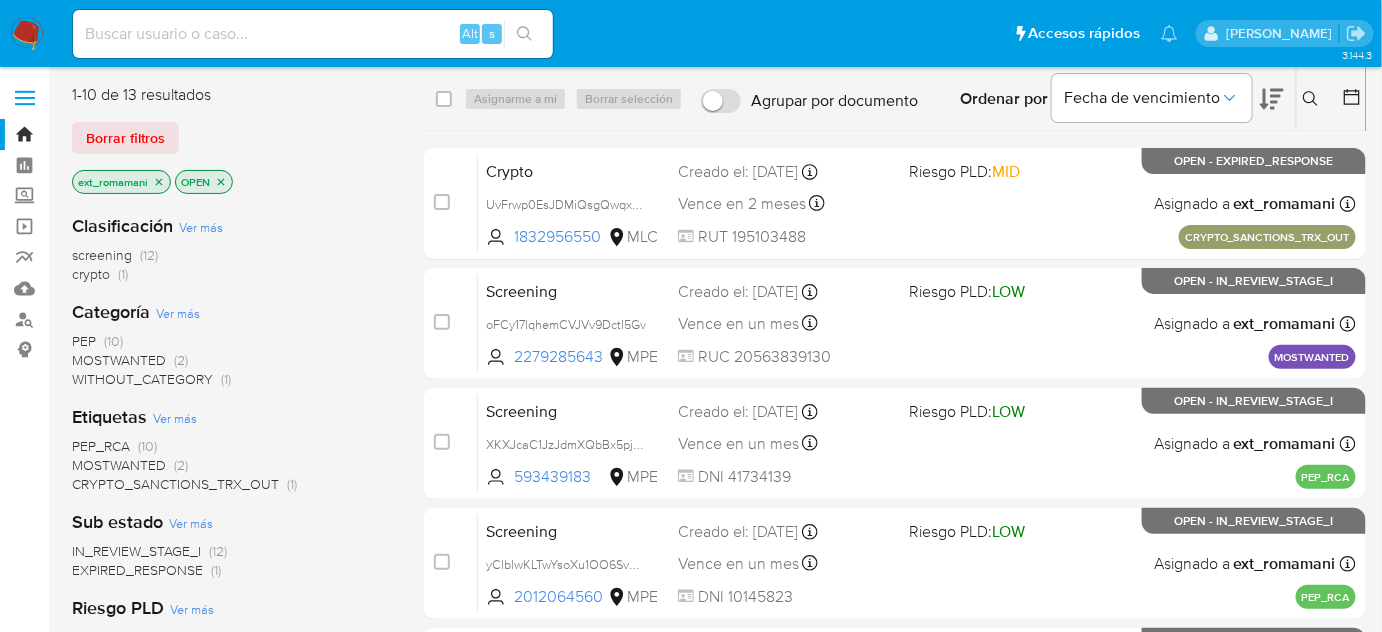 click at bounding box center (27, 34) 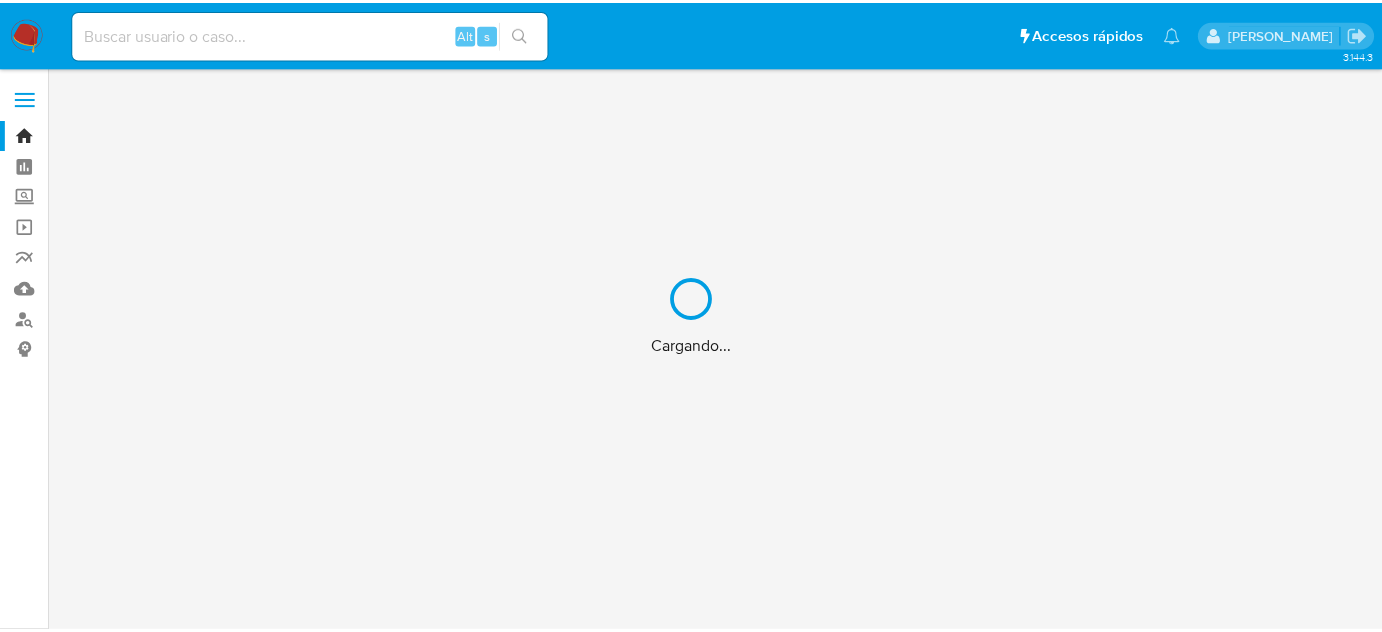 scroll, scrollTop: 0, scrollLeft: 0, axis: both 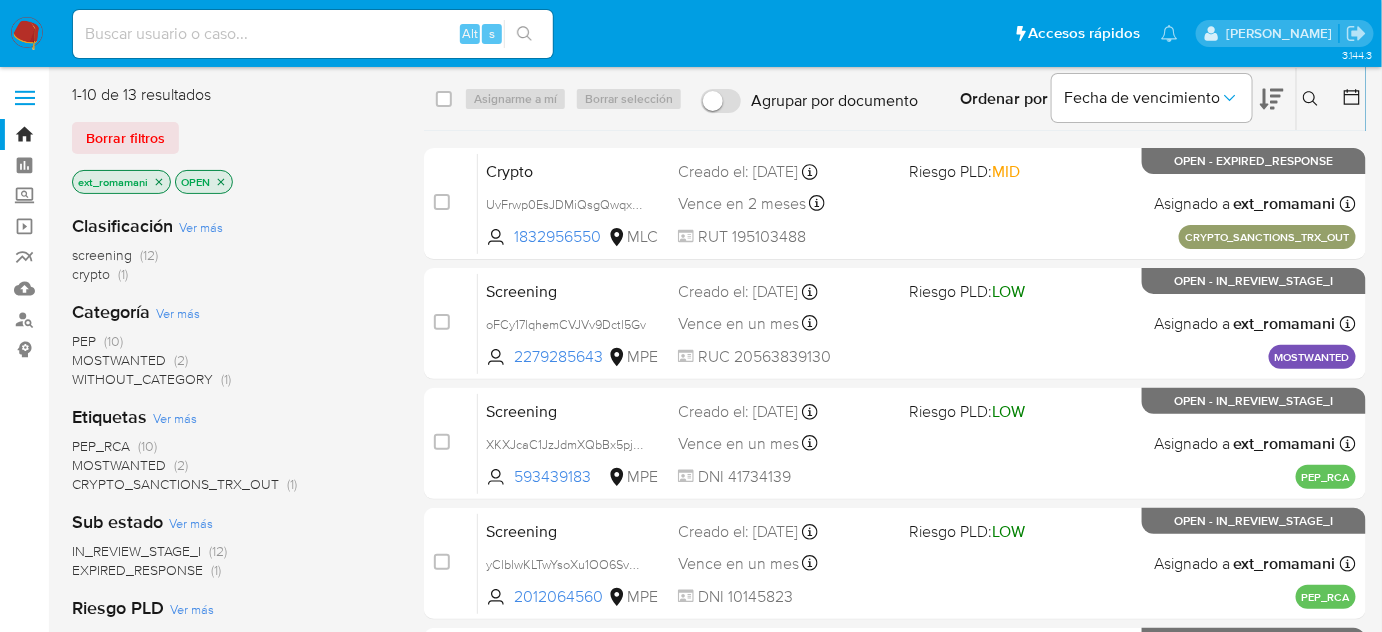 click on "PEP (10)" at bounding box center [97, 341] 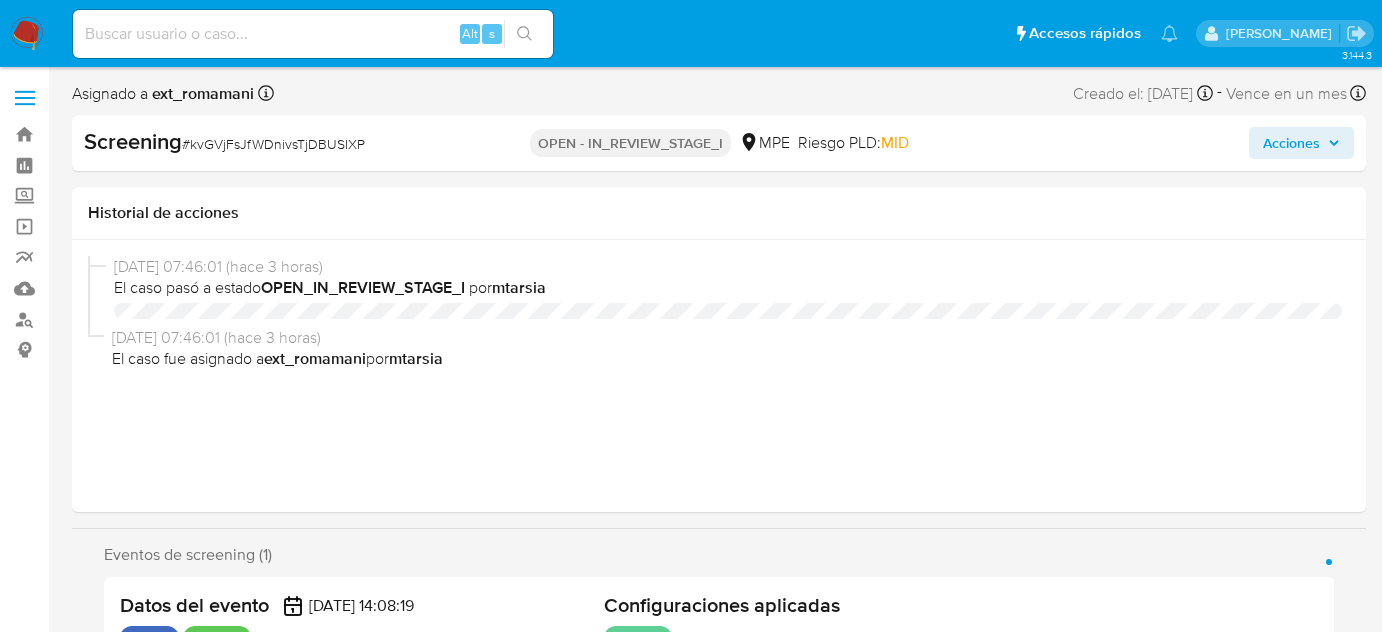 select on "10" 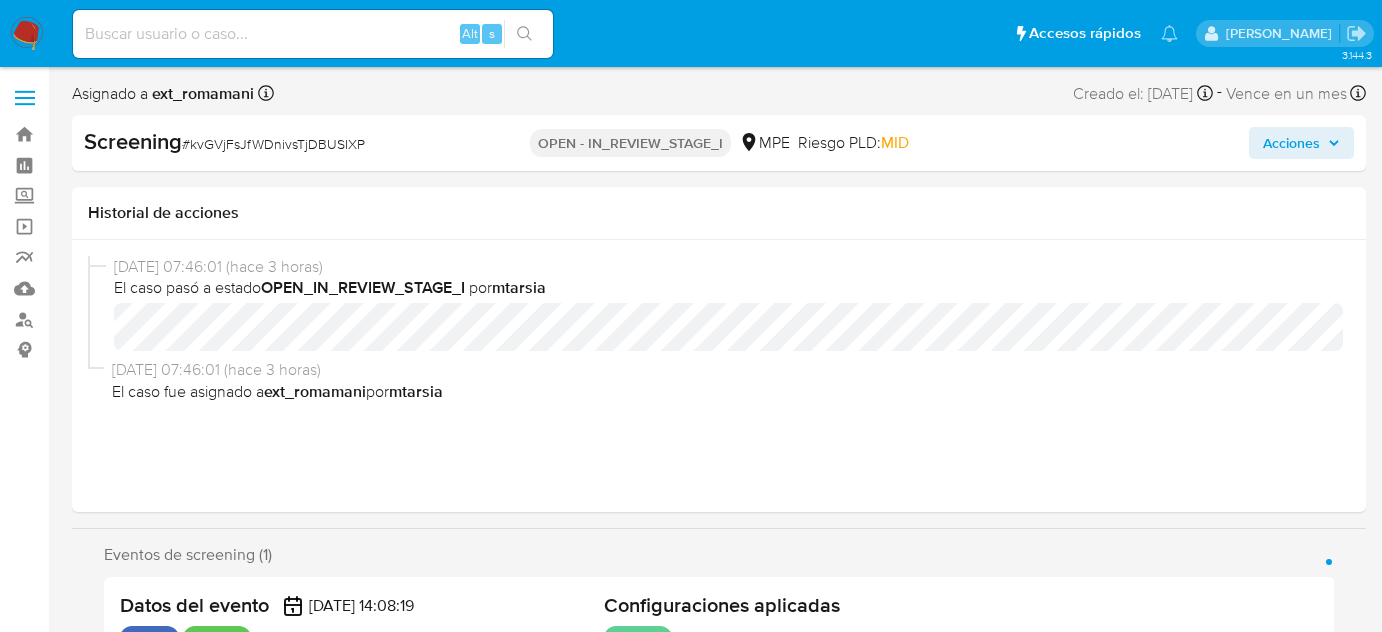 scroll, scrollTop: 0, scrollLeft: 0, axis: both 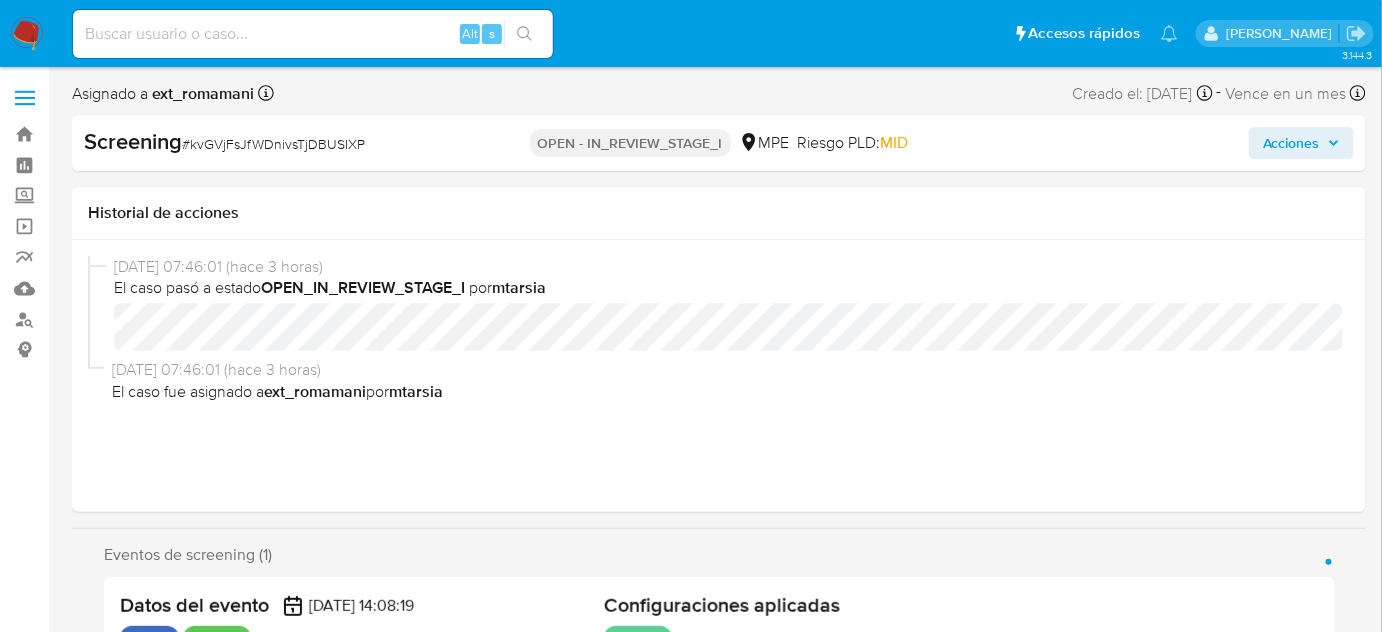 click on "Pausado Ver notificaciones Alt s Accesos rápidos   Presiona las siguientes teclas para acceder a algunas de las funciones Buscar caso o usuario Alt s Volver al home Alt h Agregar un archivo adjunto Alt a Solicitar KYC challenge Alt 3 Agregar restricción Alt 4 Eliminar restricción Alt 5 Rosalia Mamani" at bounding box center (691, 33) 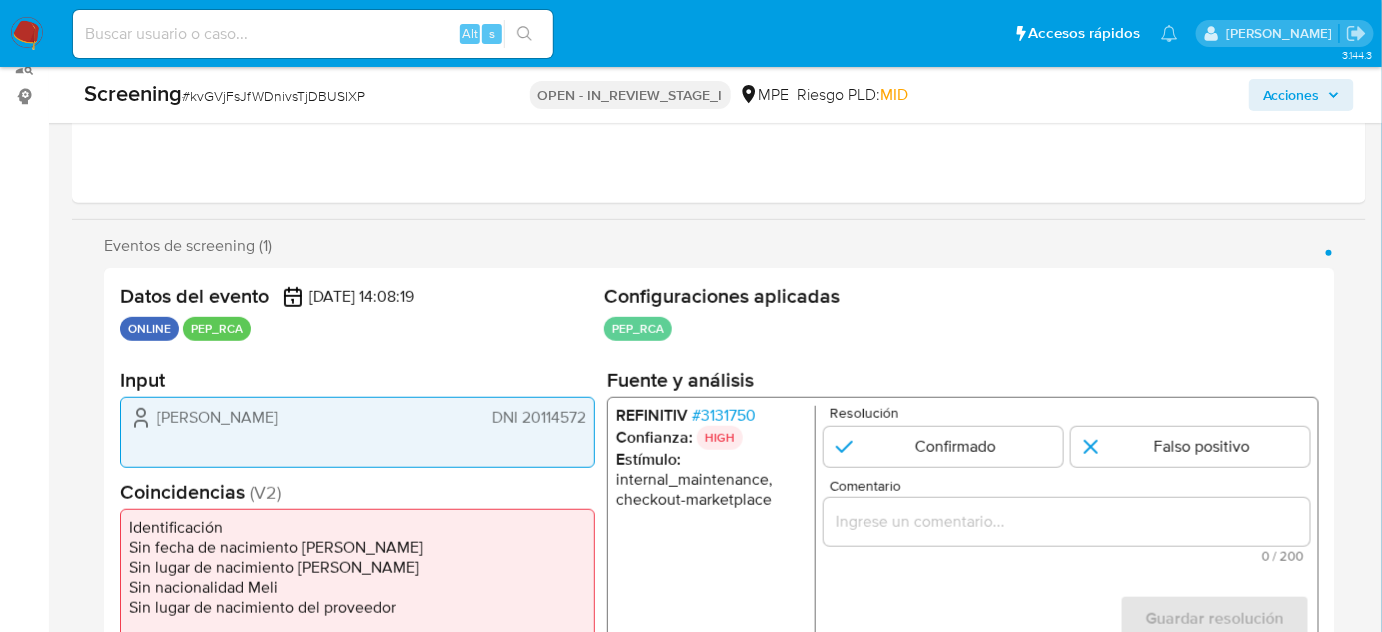 scroll, scrollTop: 290, scrollLeft: 0, axis: vertical 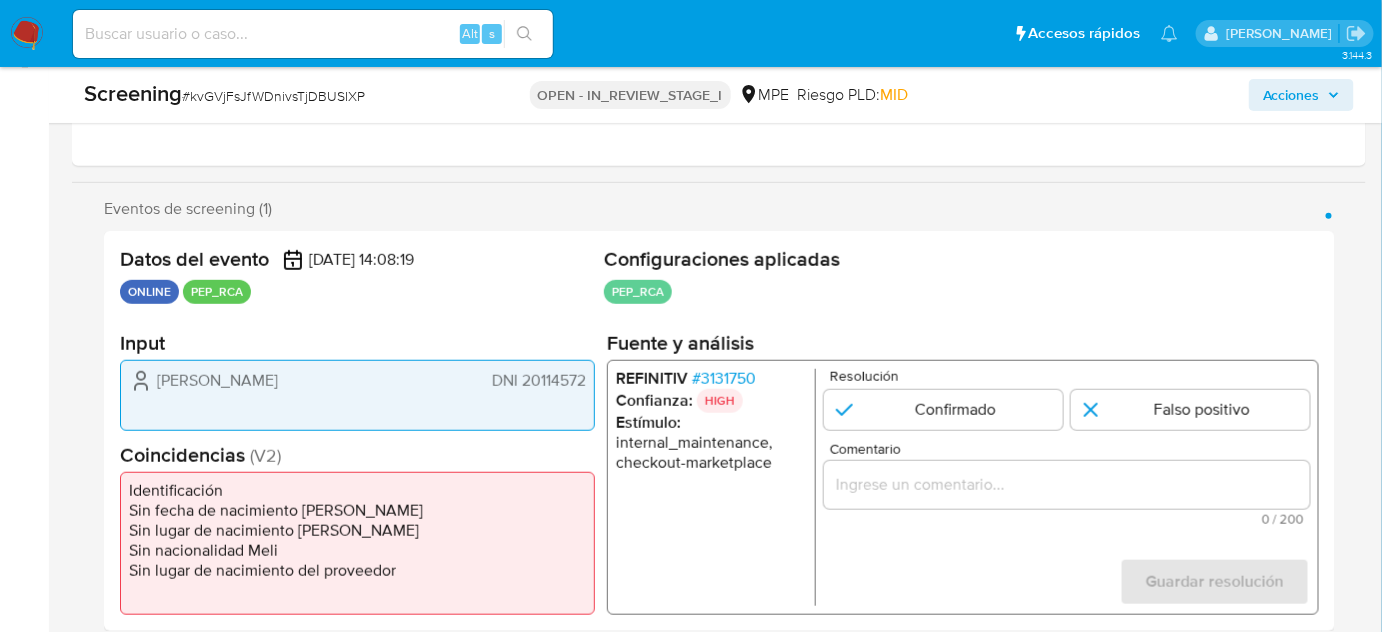 click on "# 3131750" at bounding box center [724, 379] 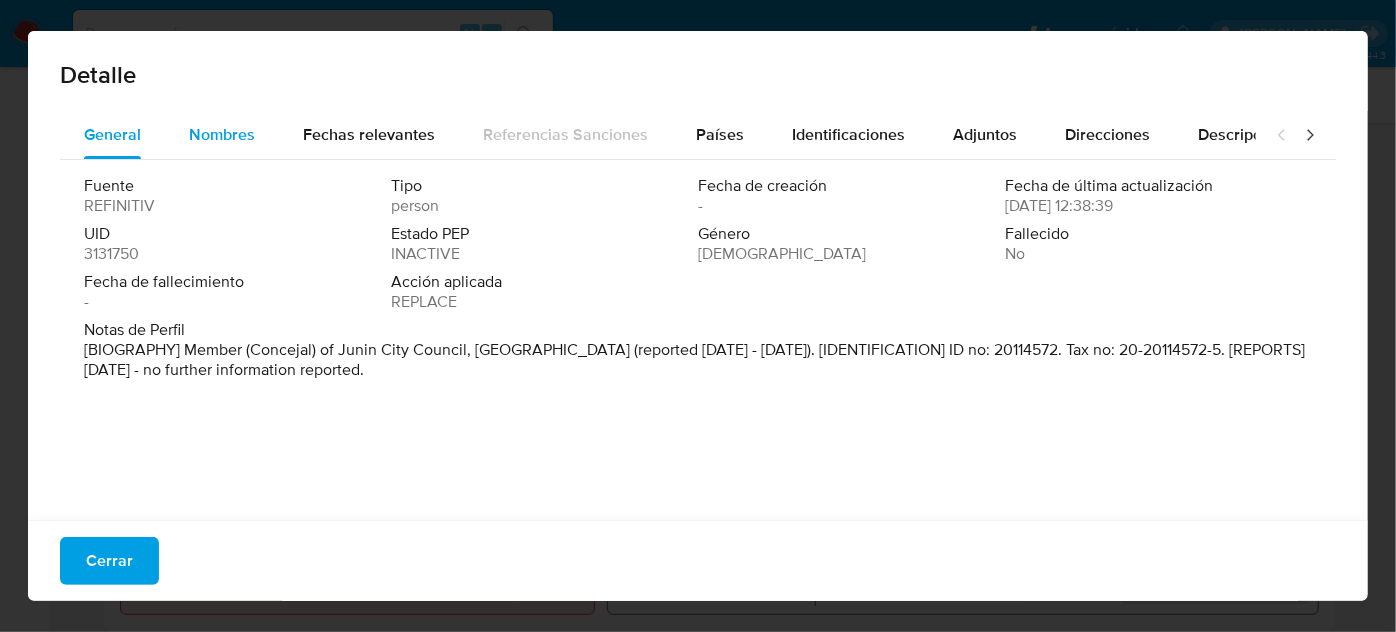 click on "Nombres" at bounding box center (222, 134) 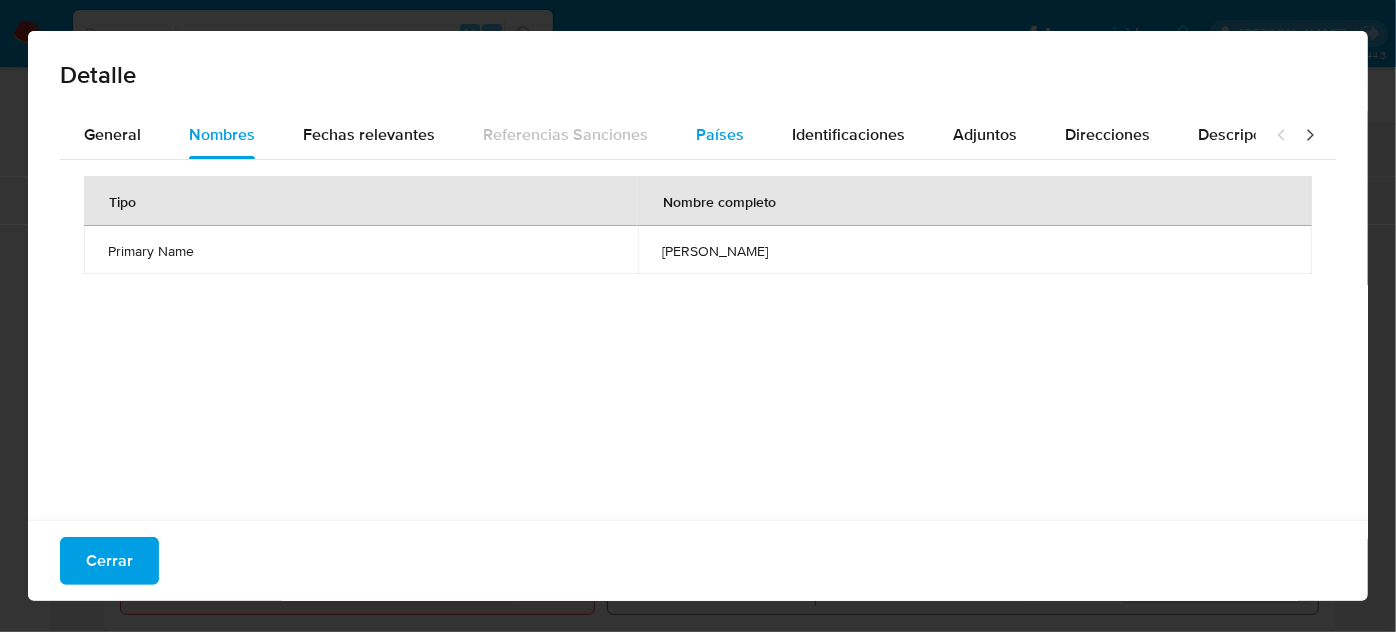click on "Países" at bounding box center [720, 134] 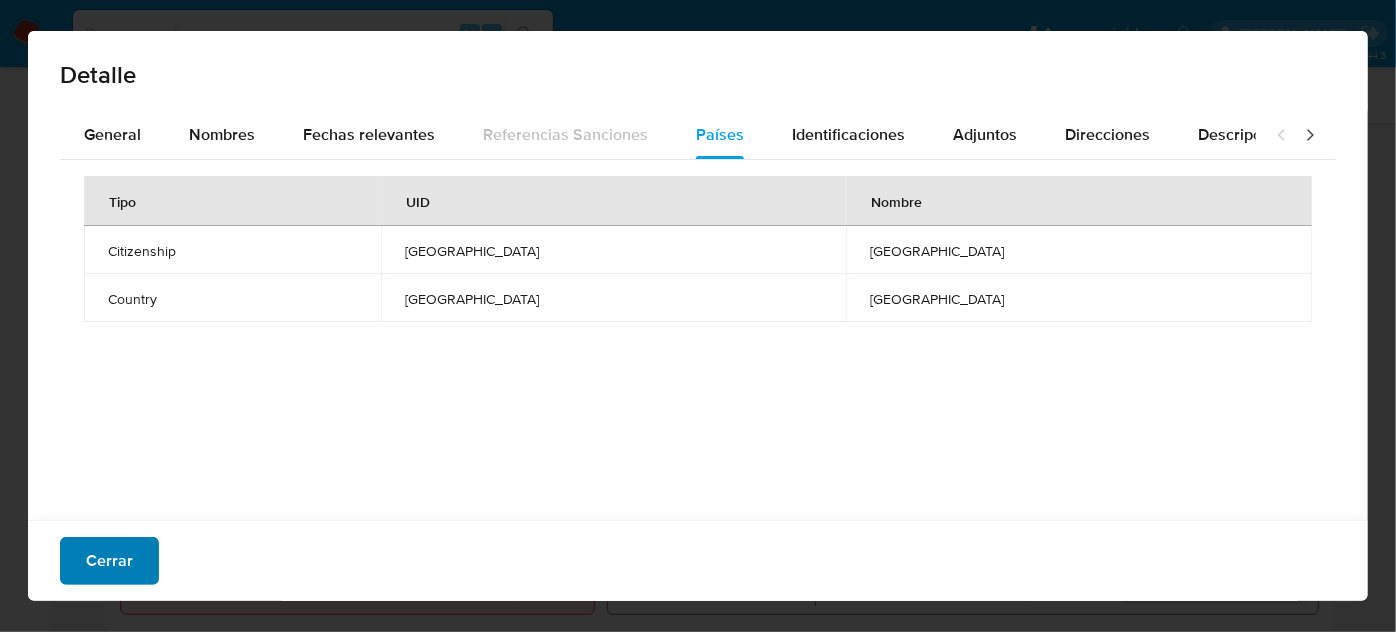 click on "Cerrar" at bounding box center [109, 561] 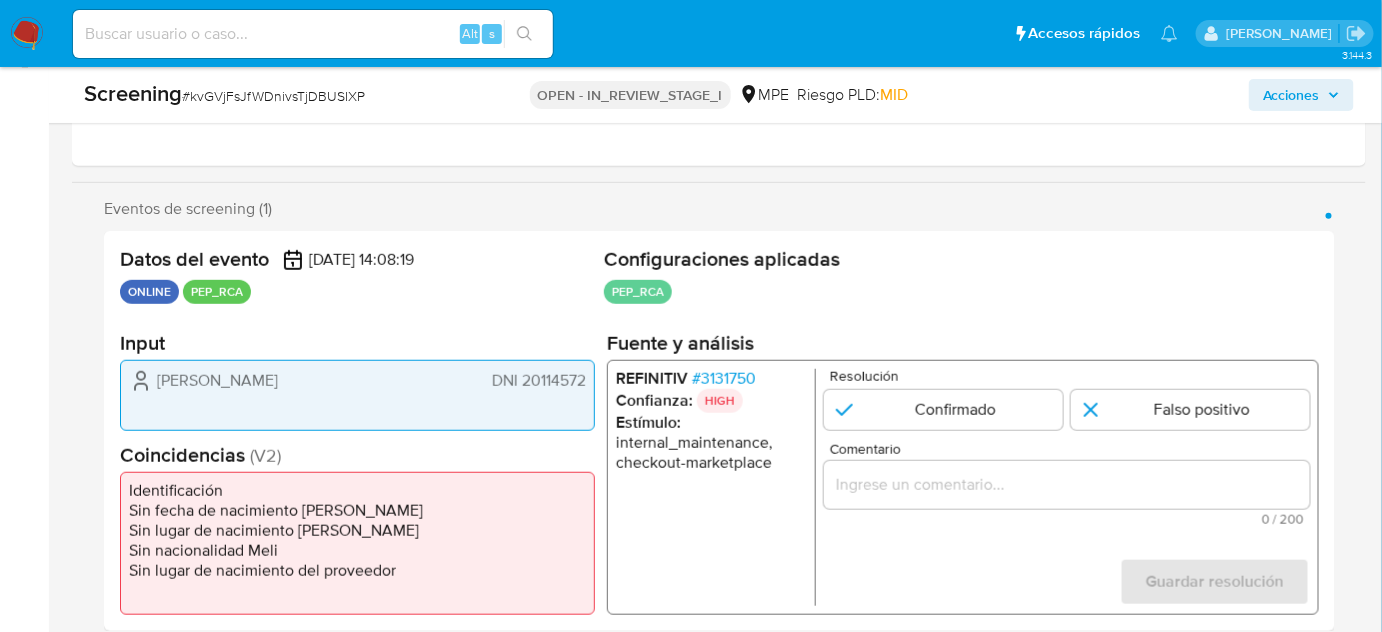 click on "Datos del evento 07/07/2025 14:08:19 ONLINE PEP_RCA Configuraciones aplicadas PEP_RCA Configuración   Categorización PEP_RCA Tipo de categoría PEP&RCA Regulación LOCAL Días laborables No Vence en 30 días Input Esau Ureta DNI
20114572 Coincidencias   ( V2 ) Identificación Sin fecha de nacimiento de Meli Sin lugar de nacimiento Meli Sin nacionalidad Meli Sin lugar de nacimiento del proveedor Fuente y análisis REFINITIV   # 3131750 Confianza:   HIGH Estímulo :    internal_maintenance, checkout-marketplace Resolución Confirmado Falso positivo Comentario 0 / 200 200 caracteres restantes Guardar resolución   Completa ambos campos" at bounding box center (719, 431) 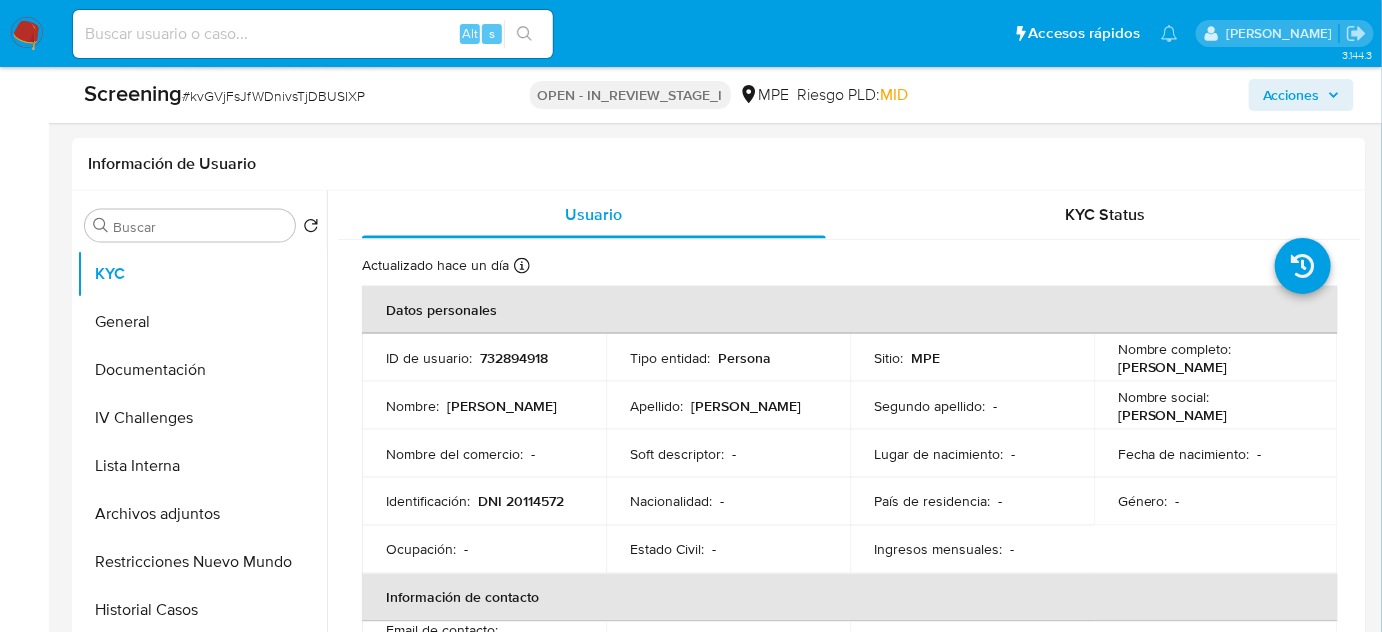 scroll, scrollTop: 872, scrollLeft: 0, axis: vertical 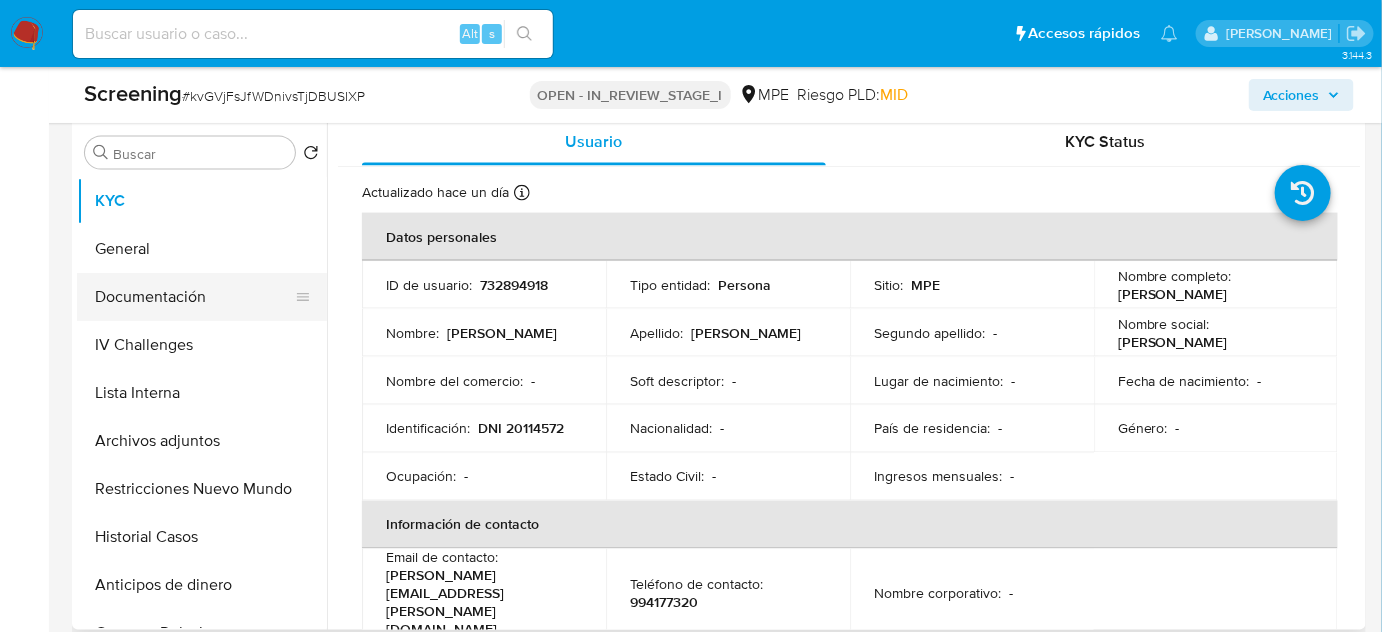 click on "Documentación" at bounding box center (194, 297) 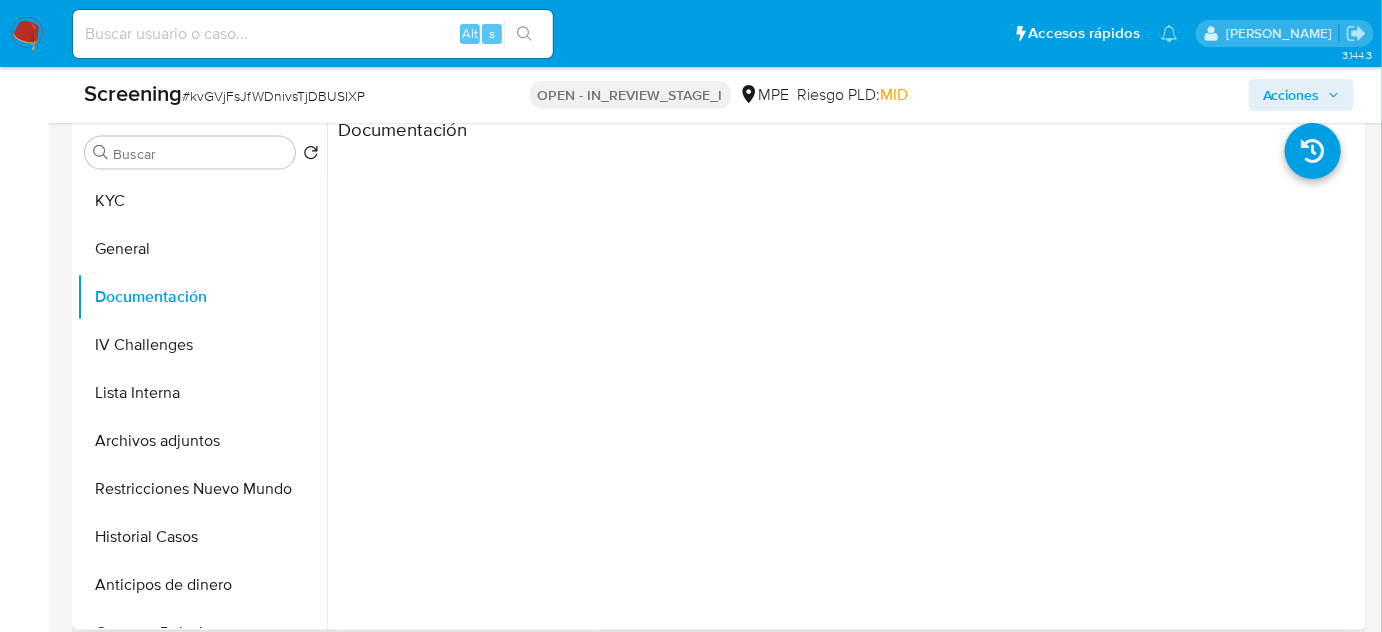 click at bounding box center (977, 463) 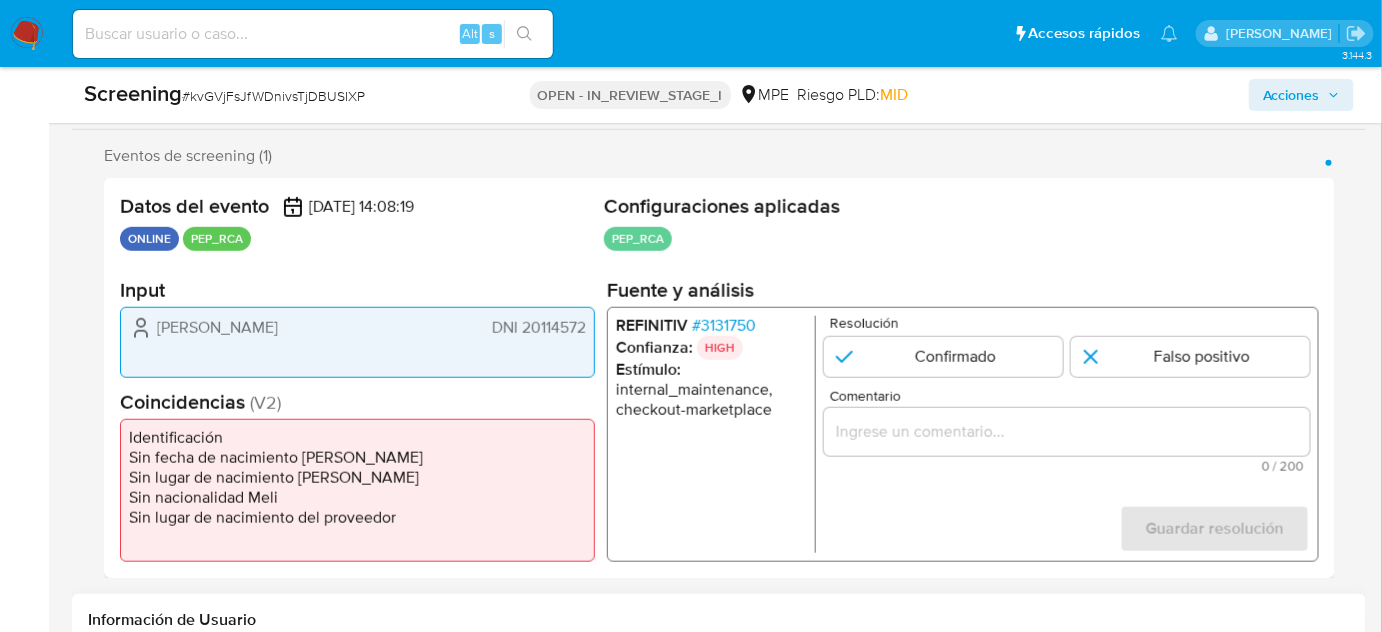 scroll, scrollTop: 327, scrollLeft: 0, axis: vertical 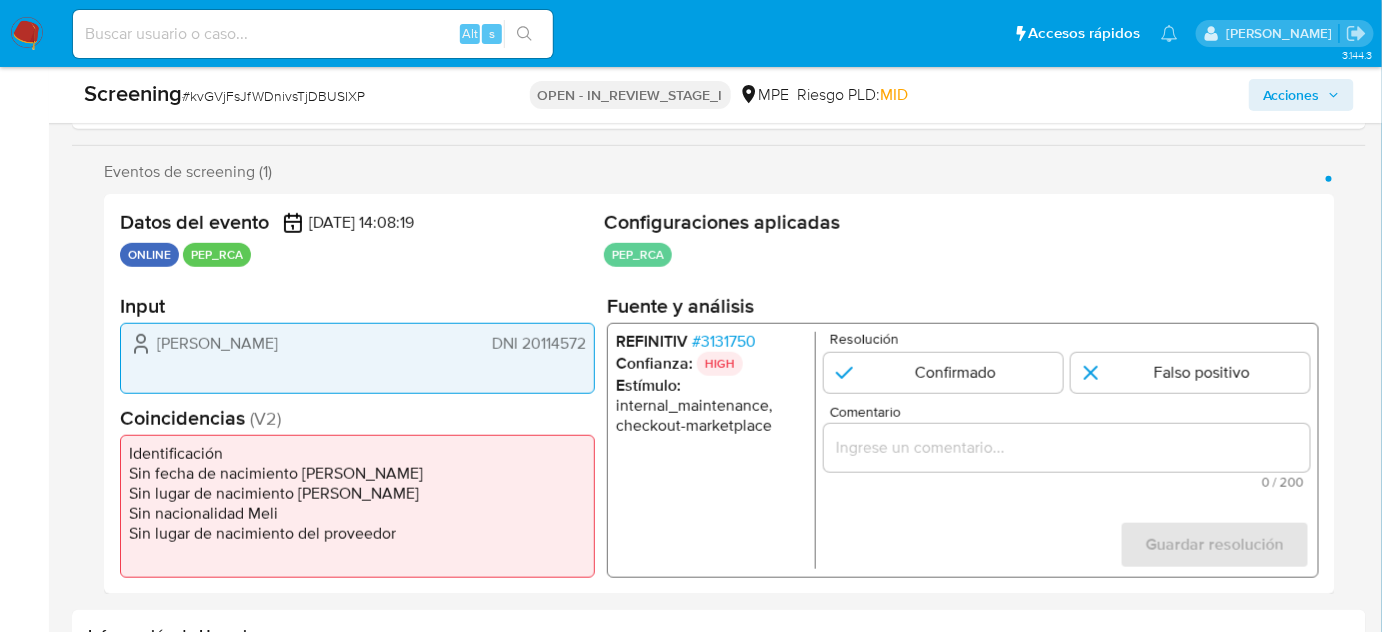 drag, startPoint x: 587, startPoint y: 342, endPoint x: 516, endPoint y: 343, distance: 71.00704 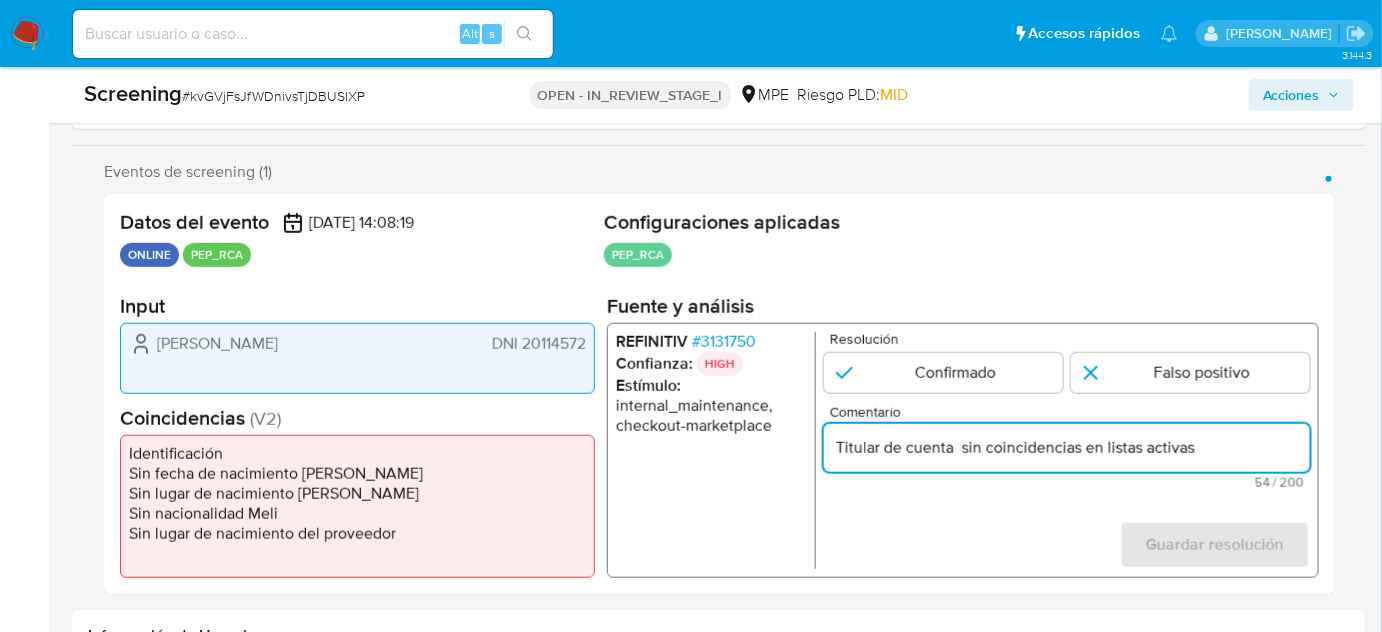 paste on "Pio Esau Ureta Ureta" 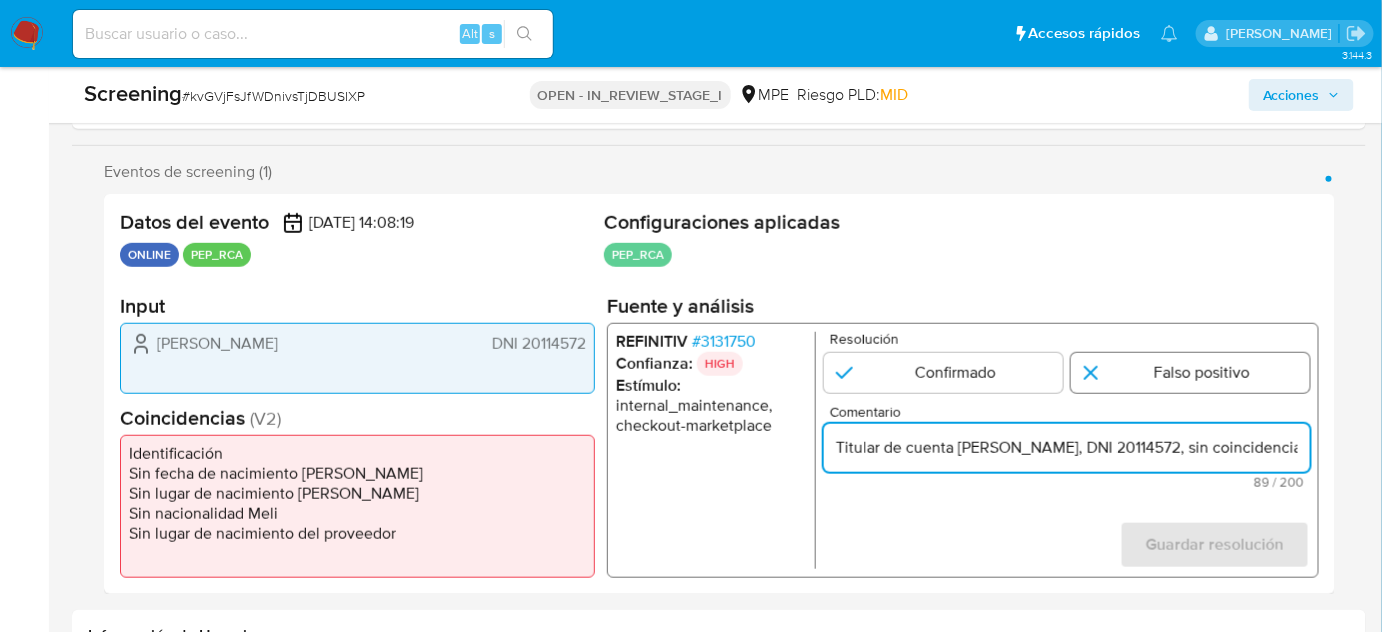 type on "Titular de cuenta Pio Esau Ureta Ureta, DNI 20114572, sin coincidencias en listas activas" 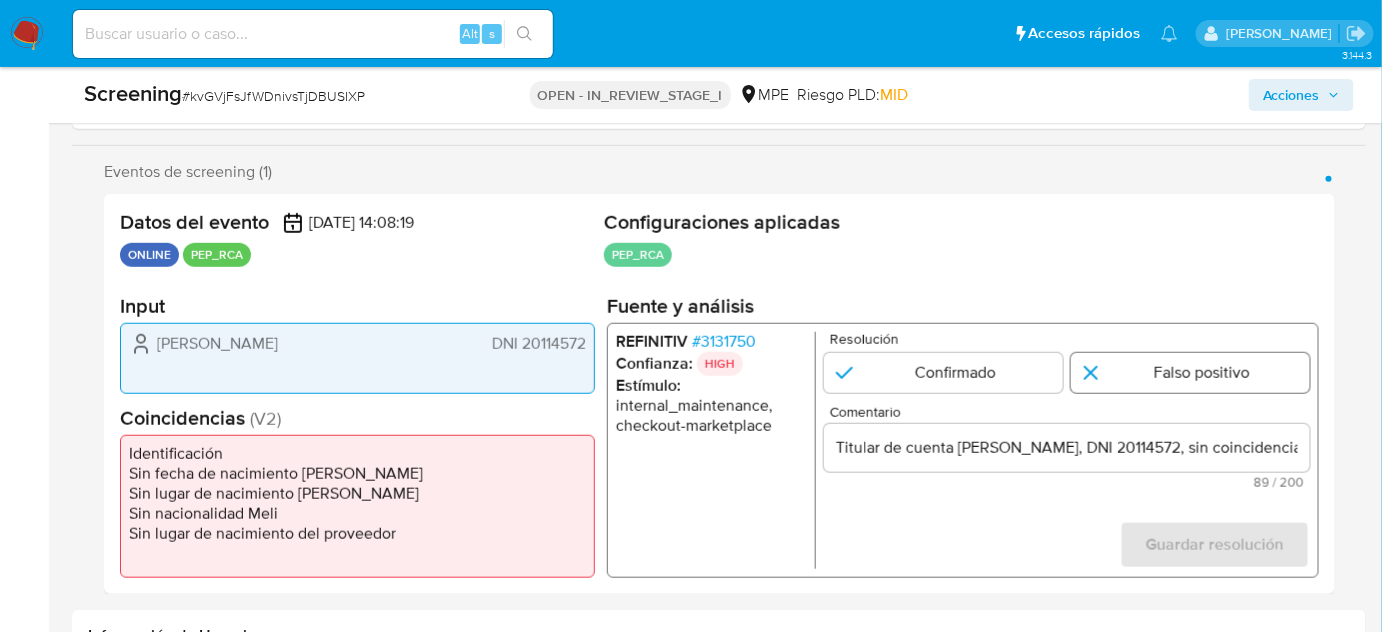 click at bounding box center [1190, 373] 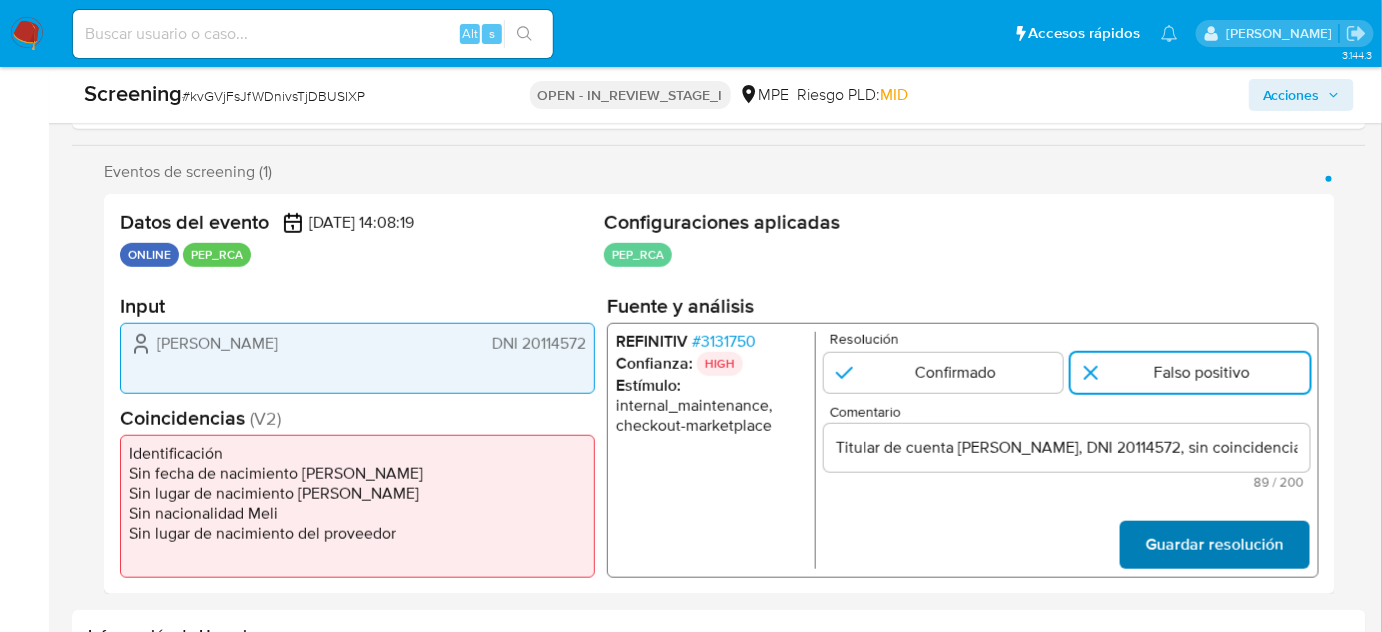 click on "Guardar resolución" at bounding box center (1215, 545) 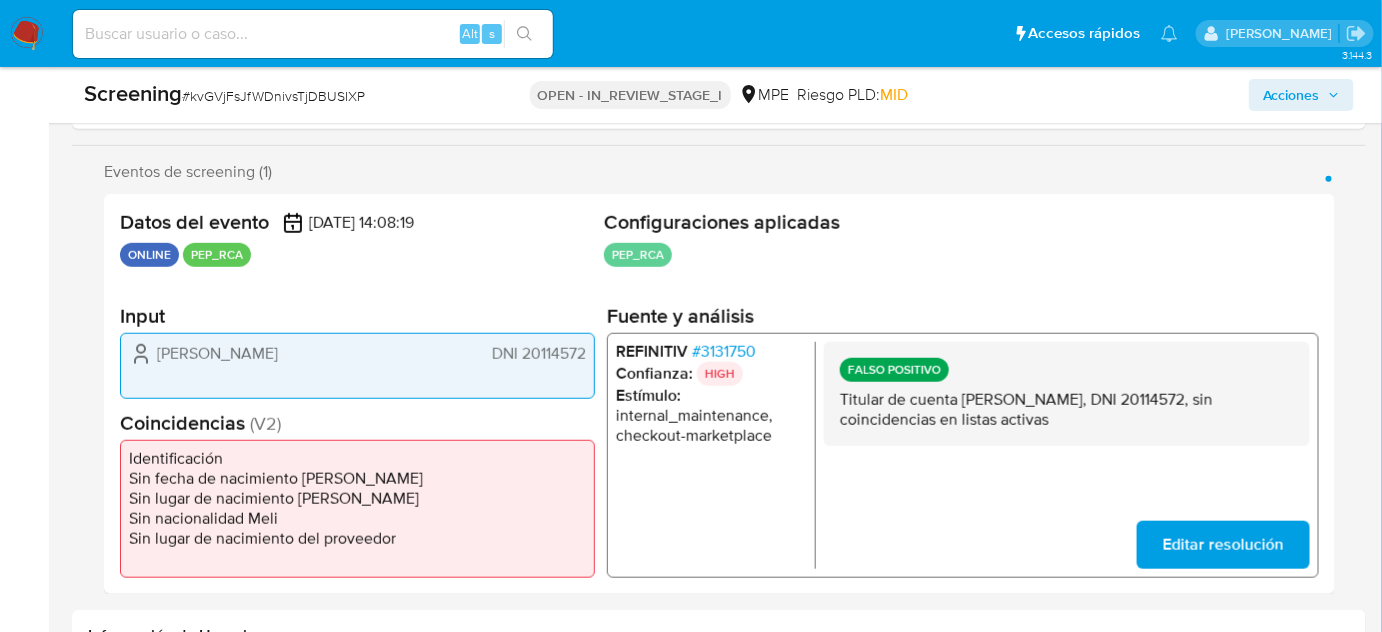 drag, startPoint x: 1104, startPoint y: 398, endPoint x: 957, endPoint y: 396, distance: 147.01361 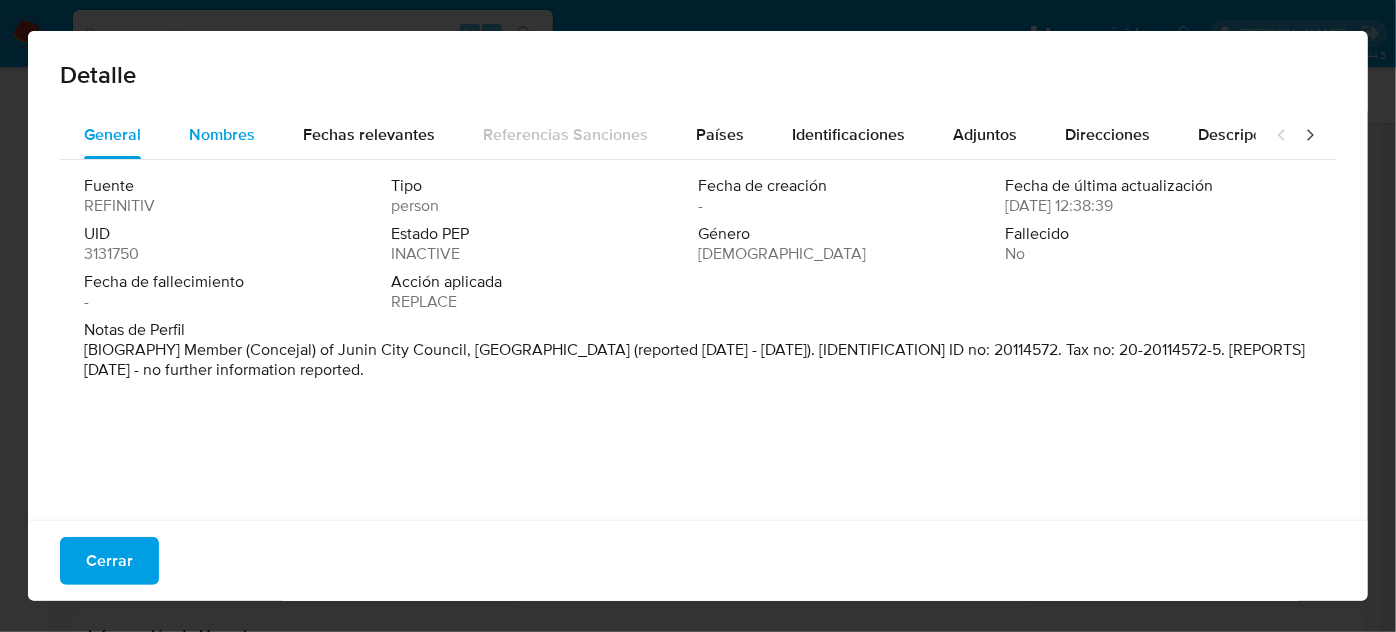 click on "Nombres" at bounding box center [222, 134] 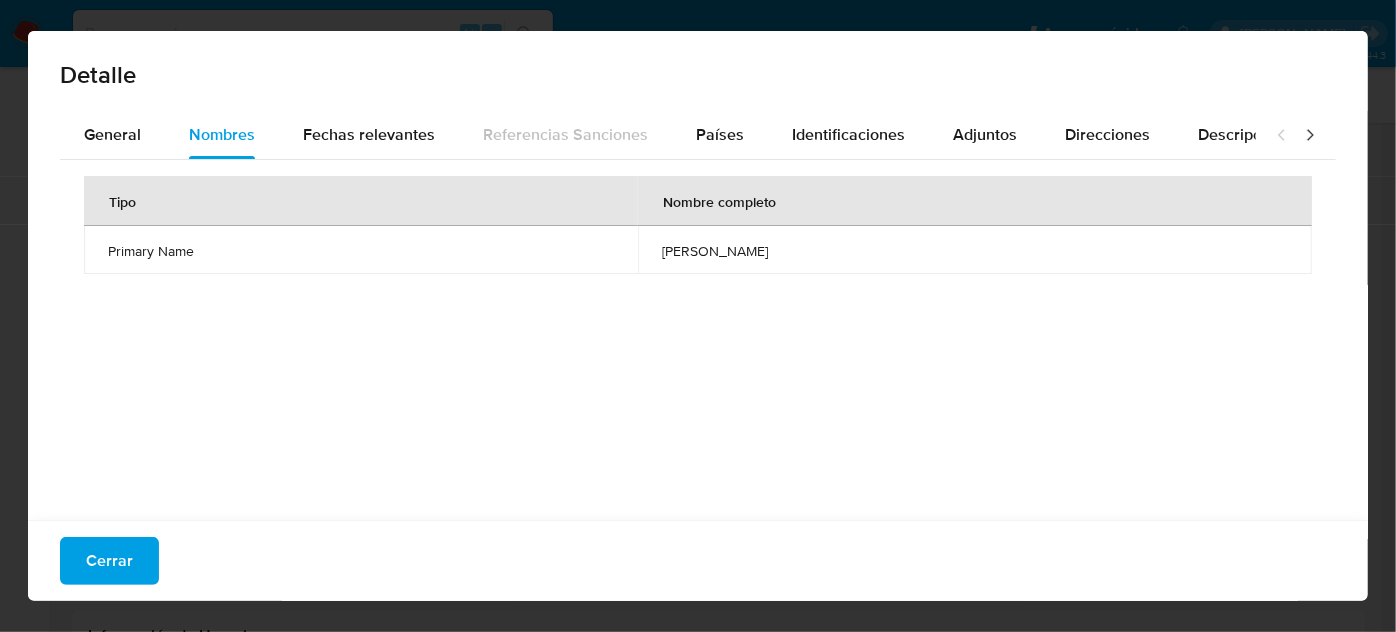 drag, startPoint x: 617, startPoint y: 248, endPoint x: 766, endPoint y: 255, distance: 149.16434 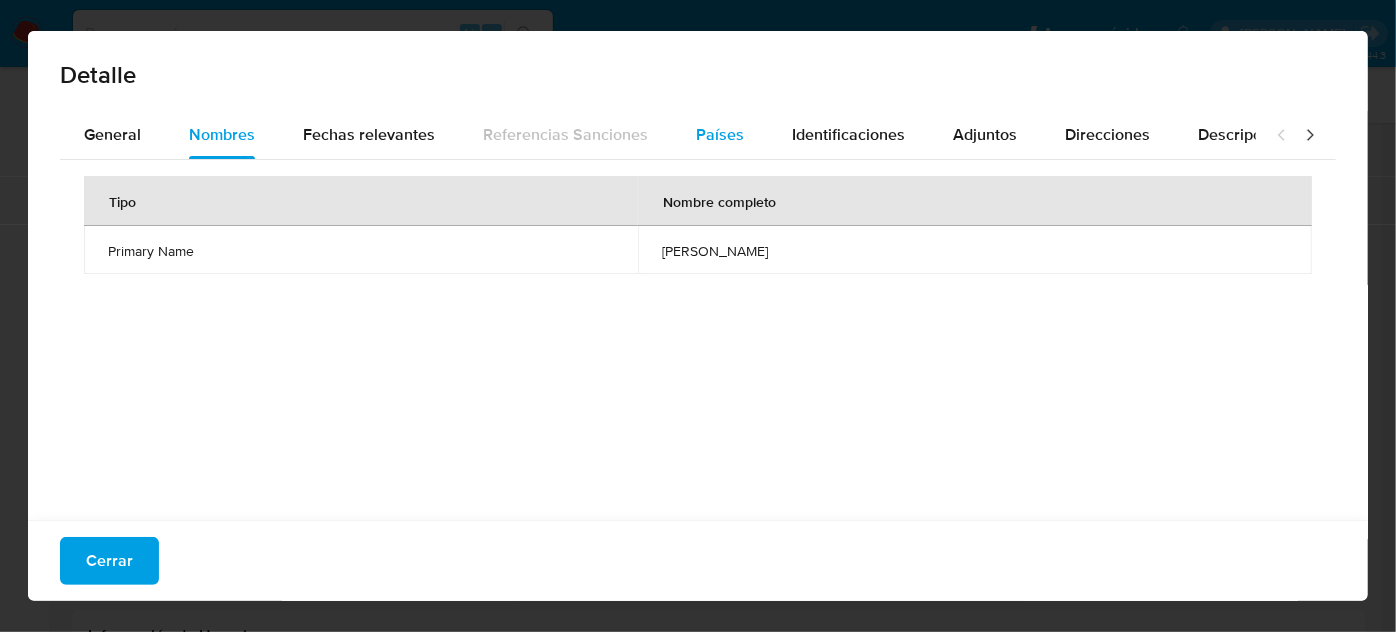 click on "Países" at bounding box center [720, 134] 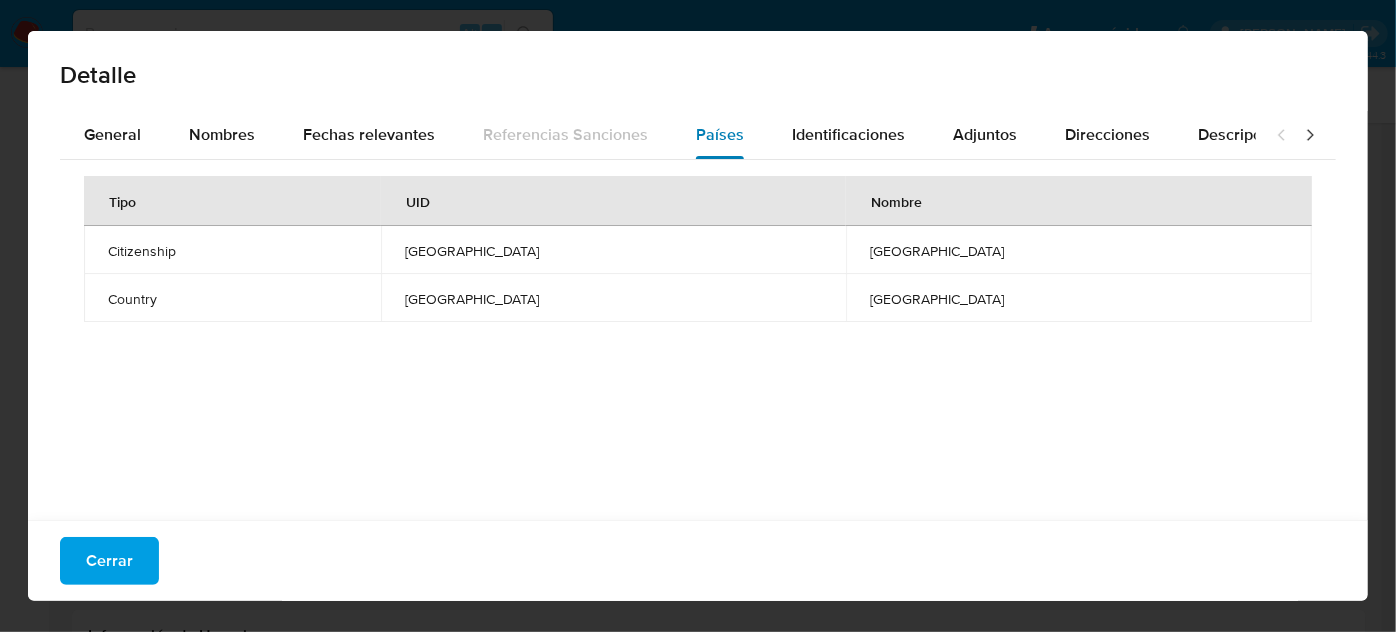 type 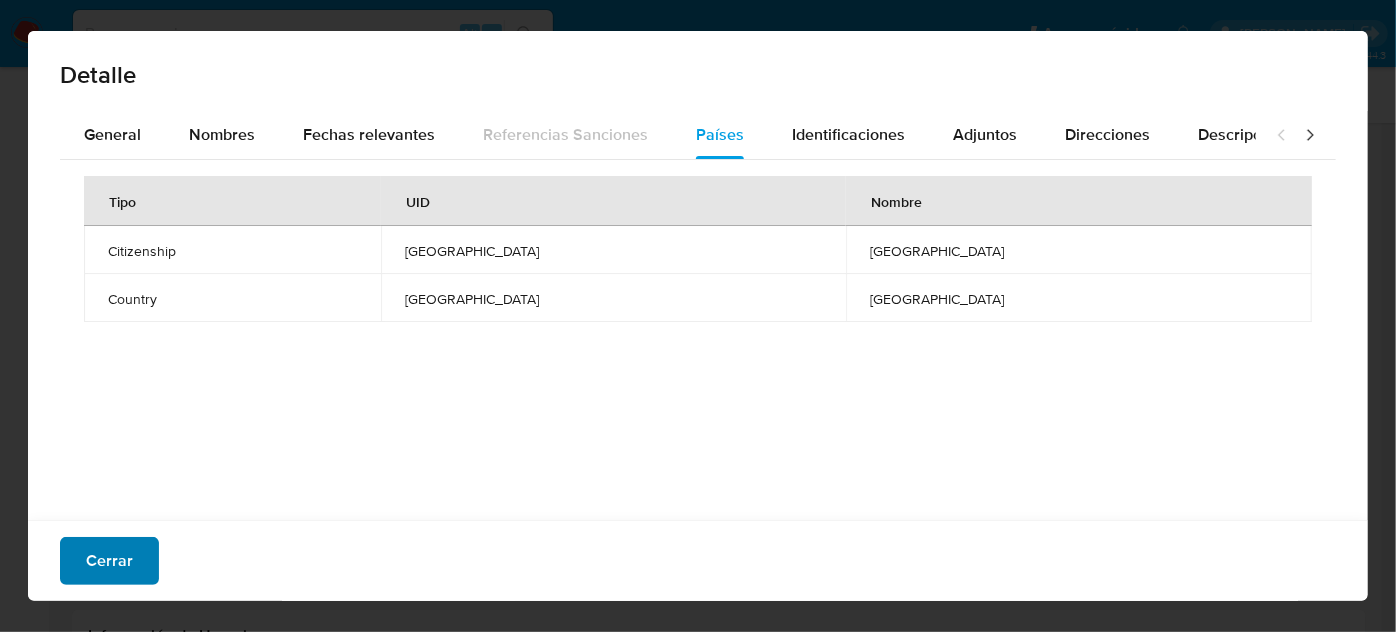 click on "Cerrar" at bounding box center [109, 561] 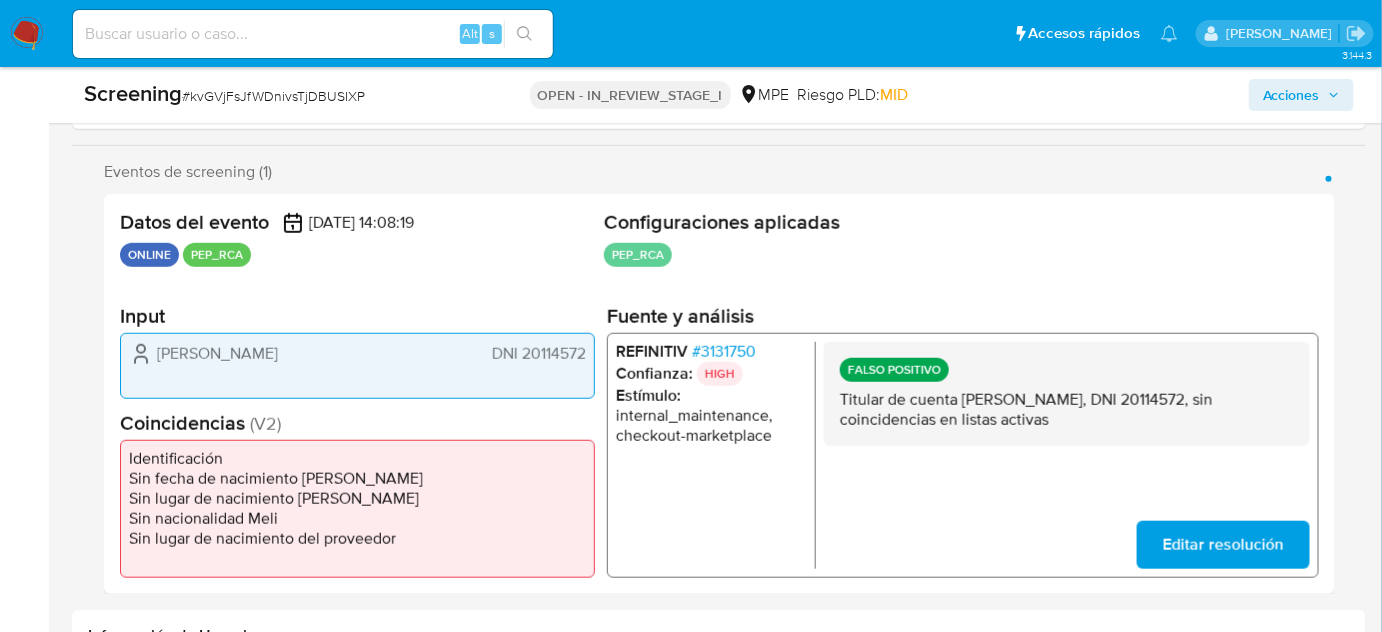 click on "3.144.3 Asignado a   ext_romamani   Asignado el: 08/07/2025 07:46:01 Creado el: 07/07/2025   Creado el: 07/07/2025 11:08:19 - Vence en un mes   Vence el 06/08/2025 11:08:19 Screening # kvGVjFsJfWDnivsTjDBUSIXP OPEN - IN_REVIEW_STAGE_I  MPE Riesgo PLD:  MID Acciones Historial de acciones 08/07/2025 12:34:44 (hace unos segundos) ext_romamani   Analizó el siguiente evento como   Falso positivo .  Se agregó a previous match . Entrada : fa31cdfb3d103def5f379417e48f051a1b44fddd2b98707864dffdf515b3f79d Fuente : REFINITIV Código : 3131750 Comentario Titular de cuenta Pio Esau Ureta Ureta, DNI 20114572, sin coincidencias en listas activas 08/07/2025 07:46:01 (hace 5 horas) El caso pasó a estado  OPEN_IN_REVIEW_STAGE_I      por  mtarsia 08/07/2025 07:46:01 (hace 5 horas) El caso fue asignado a  ext_romamani  por  mtarsia Información de Usuario Buscar   Volver al orden por defecto KYC General Documentación IV Challenges Lista Interna Archivos adjuntos Restricciones Nuevo Mundo Historial Casos Anticipos de dinero" at bounding box center [691, 1581] 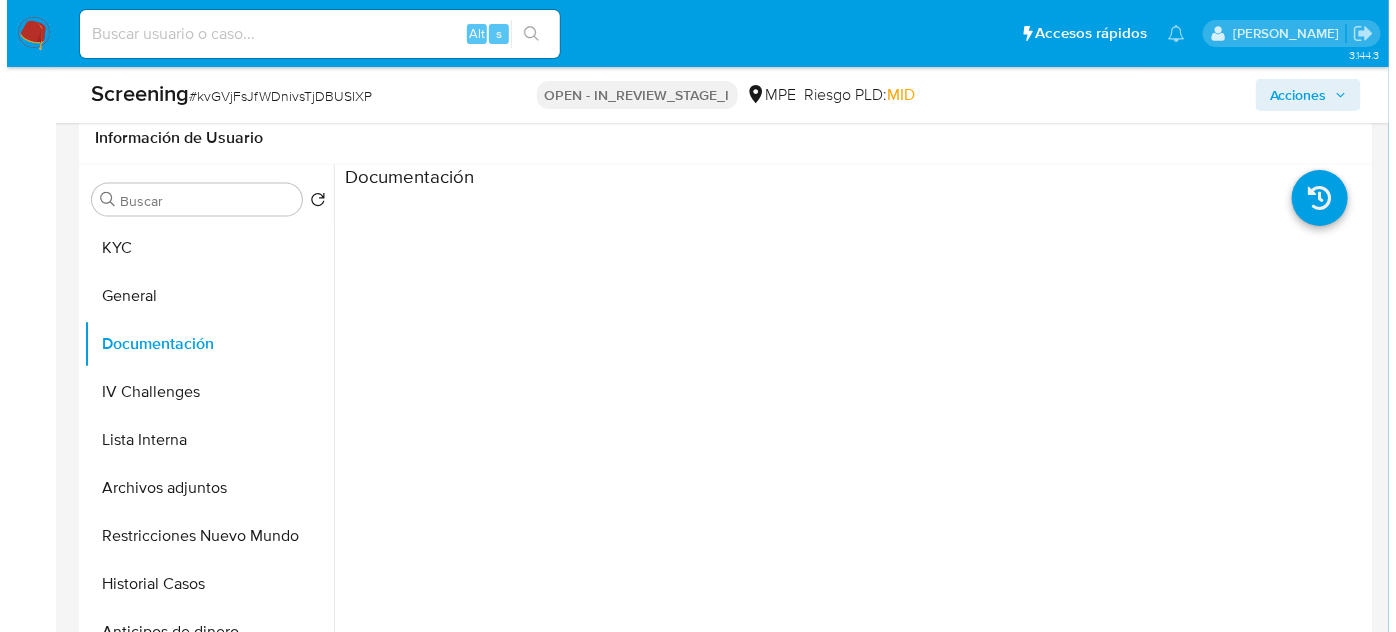 scroll, scrollTop: 836, scrollLeft: 0, axis: vertical 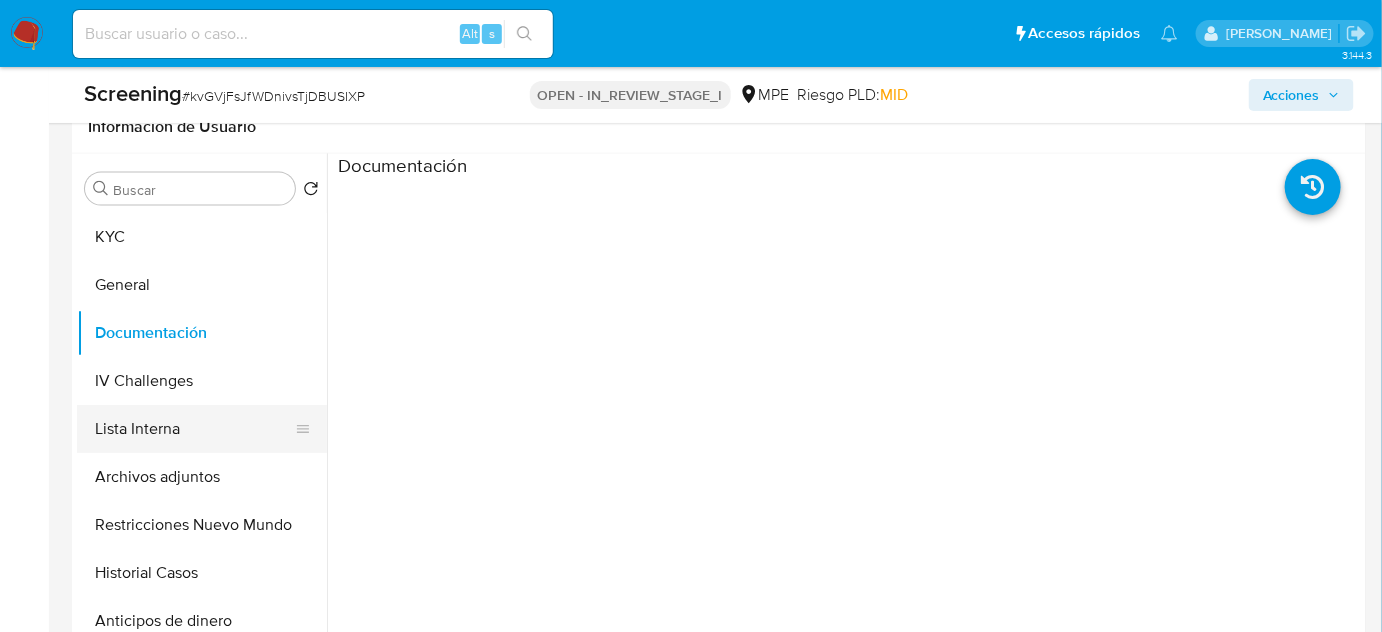 click on "Lista Interna" at bounding box center [194, 429] 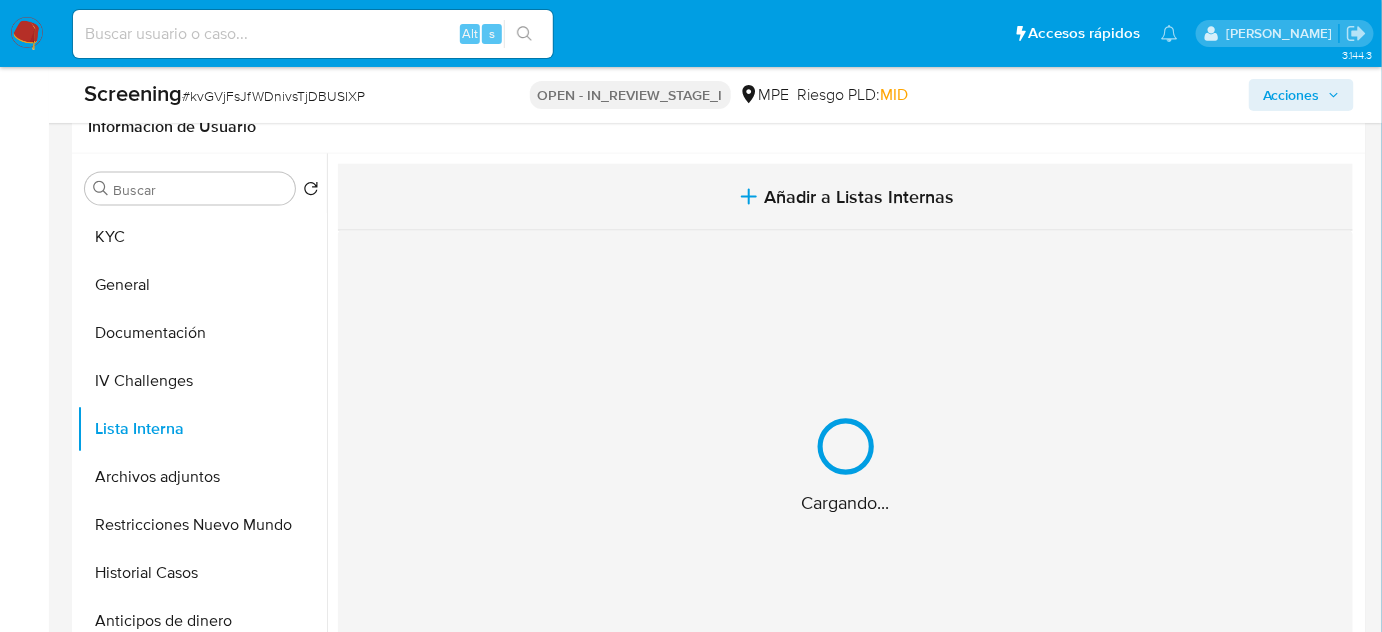 click on "Añadir a Listas Internas" at bounding box center [860, 197] 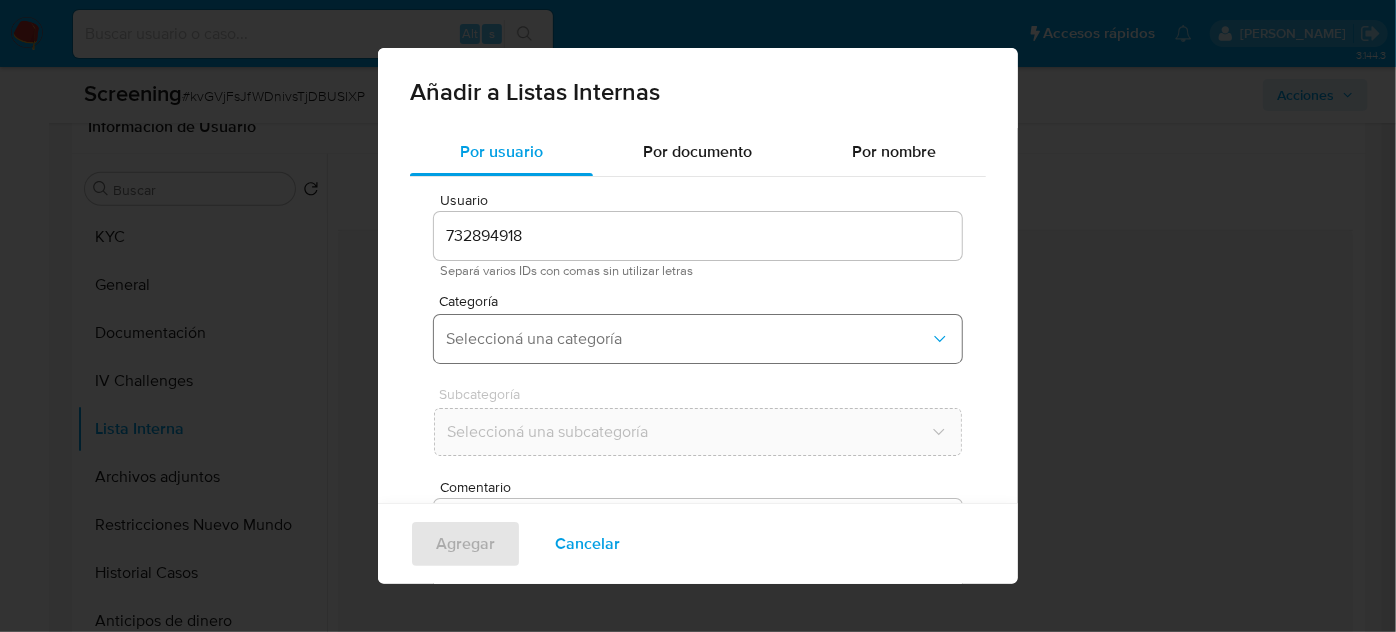 click on "Seleccioná una categoría" at bounding box center (698, 339) 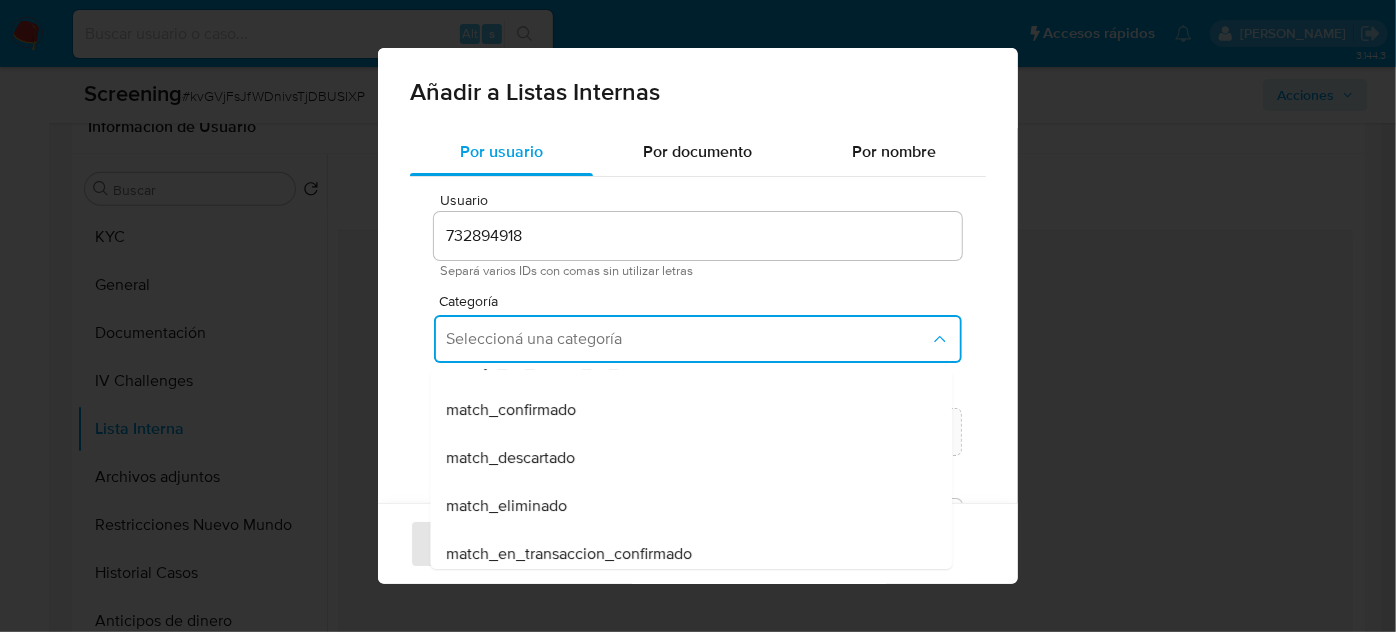 scroll, scrollTop: 178, scrollLeft: 0, axis: vertical 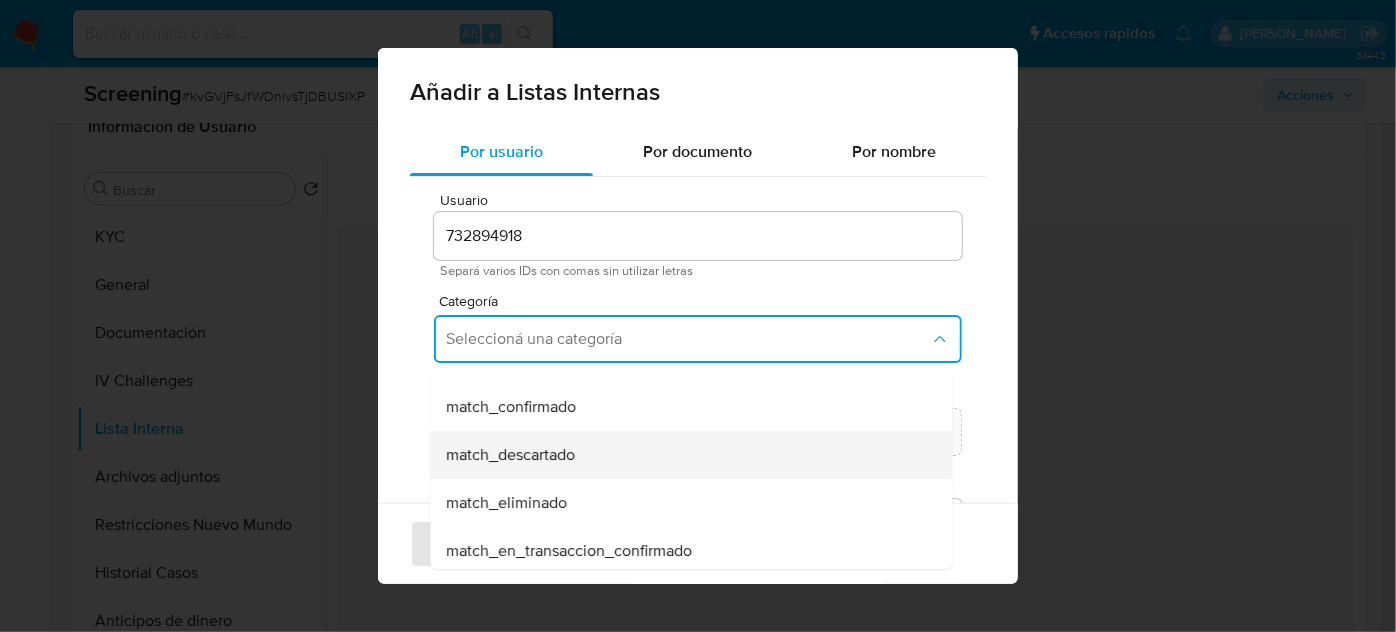 click on "match_descartado" at bounding box center [685, 455] 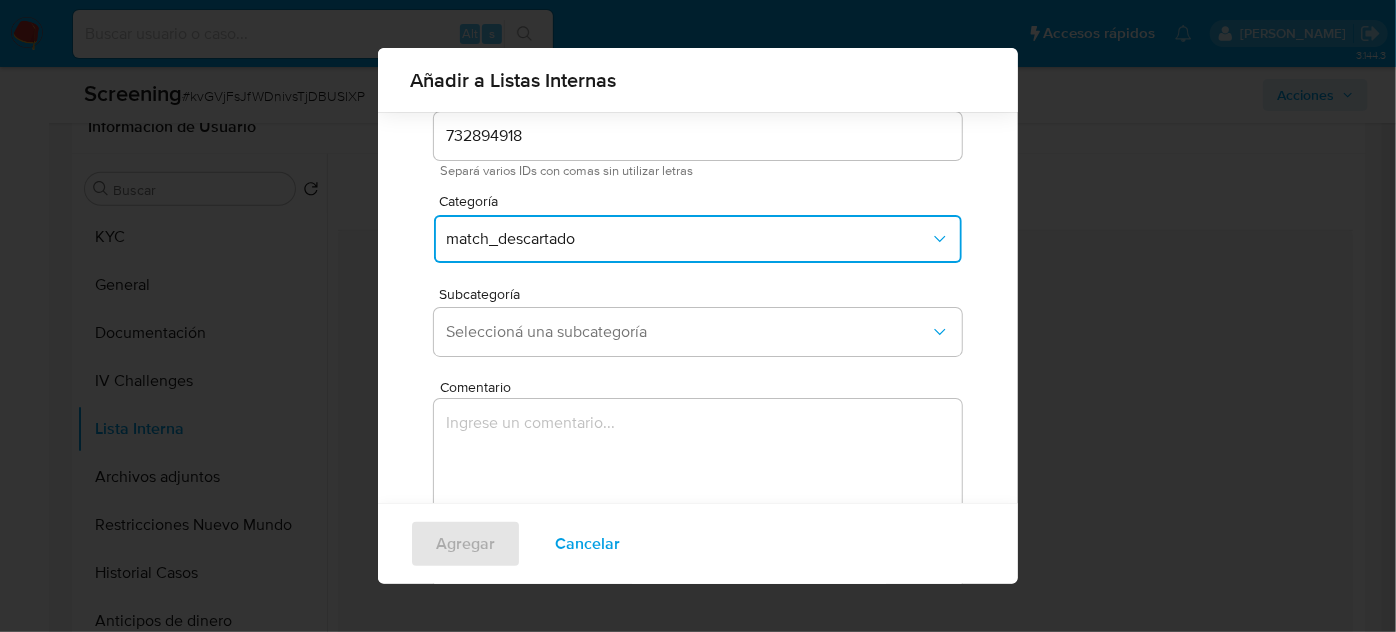 scroll, scrollTop: 95, scrollLeft: 0, axis: vertical 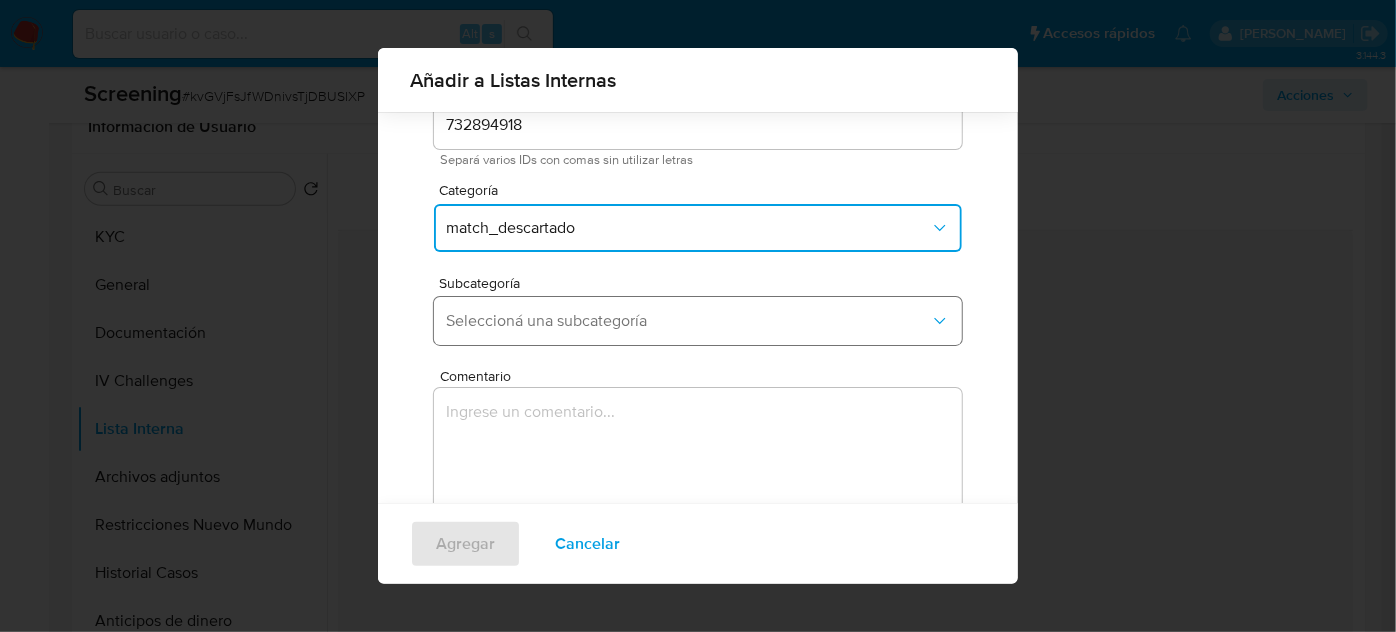click on "Seleccioná una subcategoría" at bounding box center [698, 321] 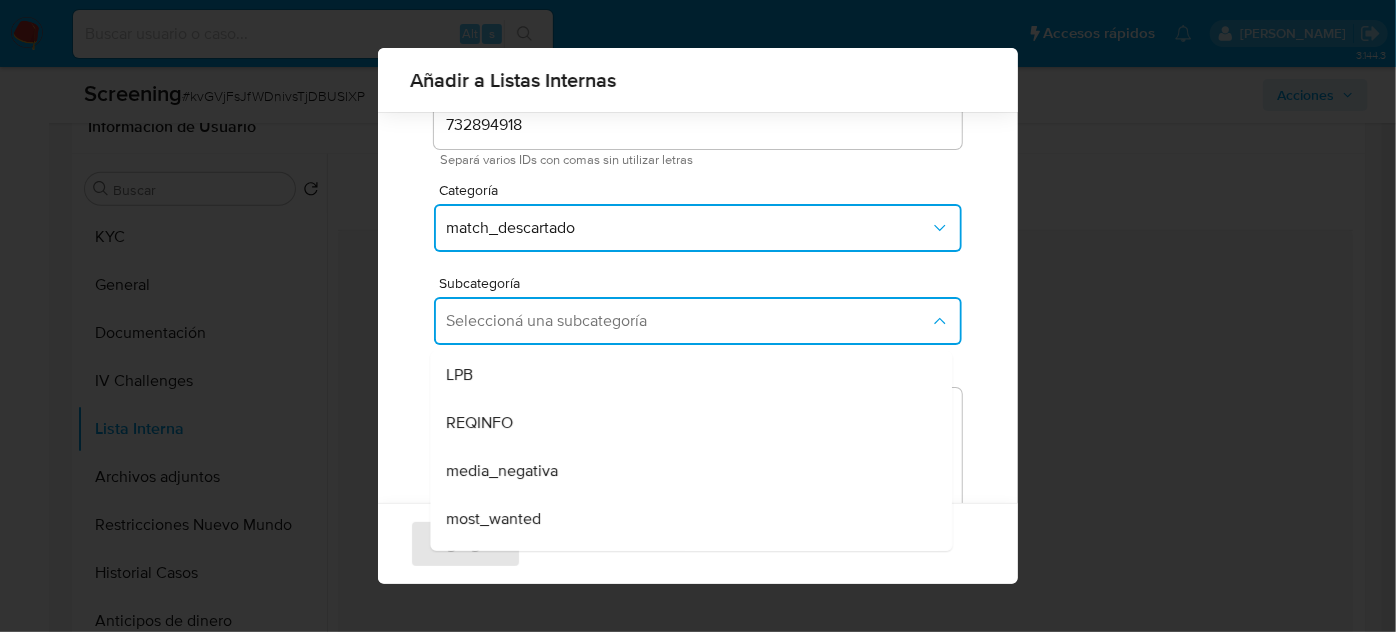 scroll, scrollTop: 136, scrollLeft: 0, axis: vertical 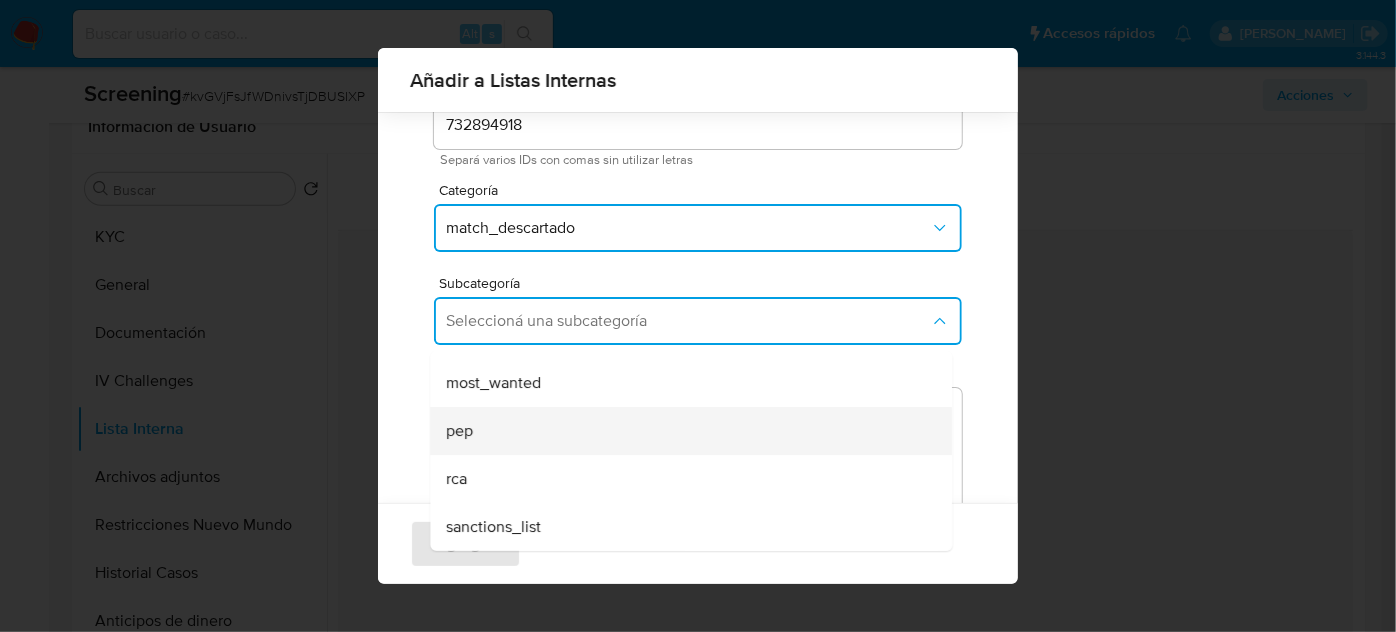 click on "pep" at bounding box center (685, 431) 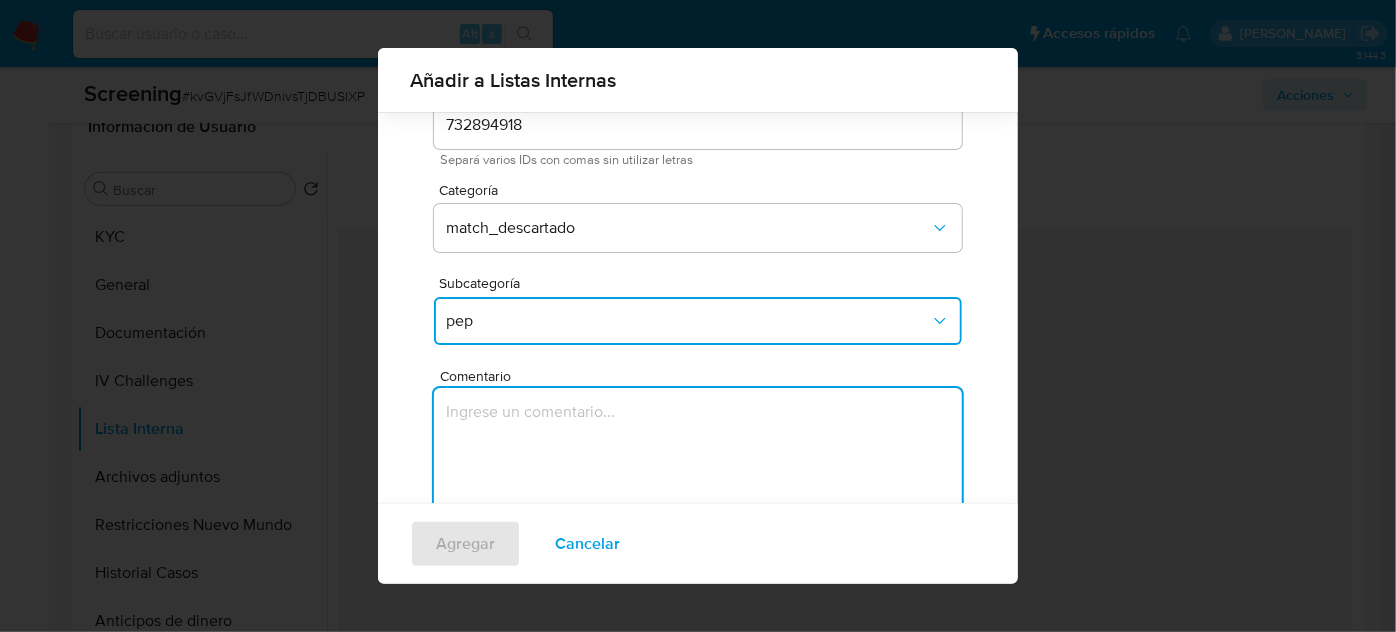 click at bounding box center (698, 484) 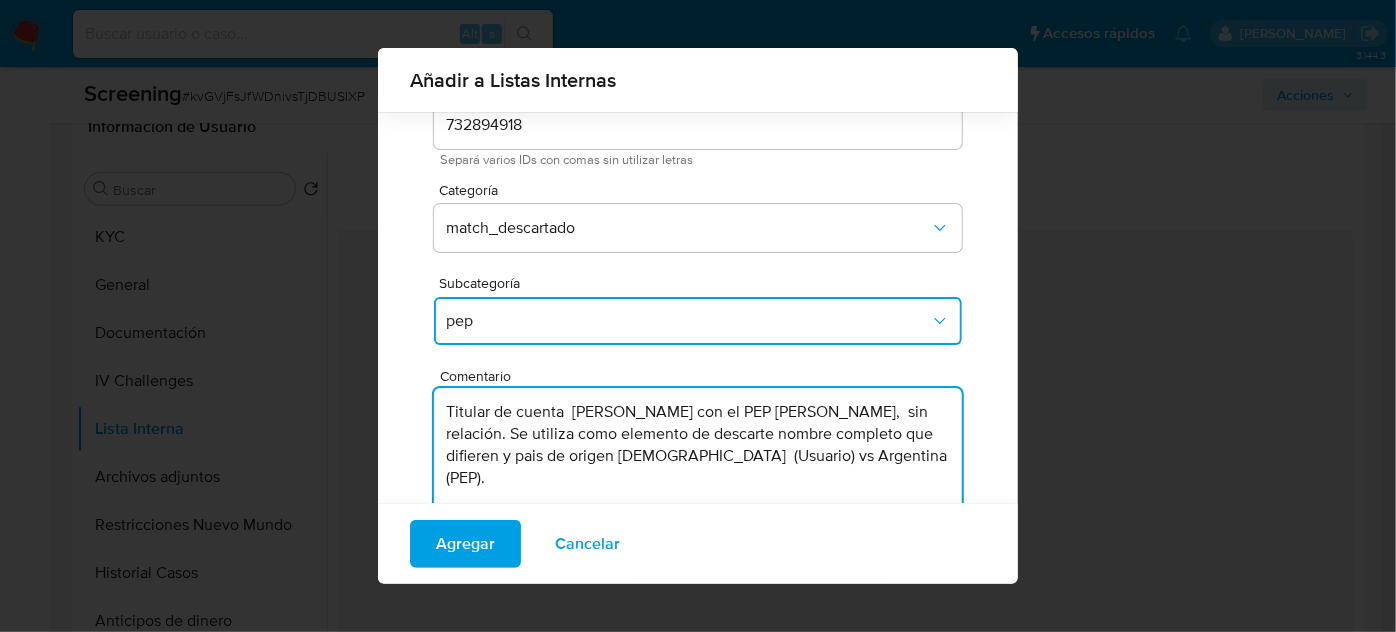click on "Titular de cuenta  Pio Esau Ureta Ureta con el PEP Marcelo Oscar Badatto,  sin relación. Se utiliza como elemento de descarte nombre completo que difieren y pais de origen Peruana  (Usuario) vs Argentina  (PEP)." at bounding box center (698, 484) 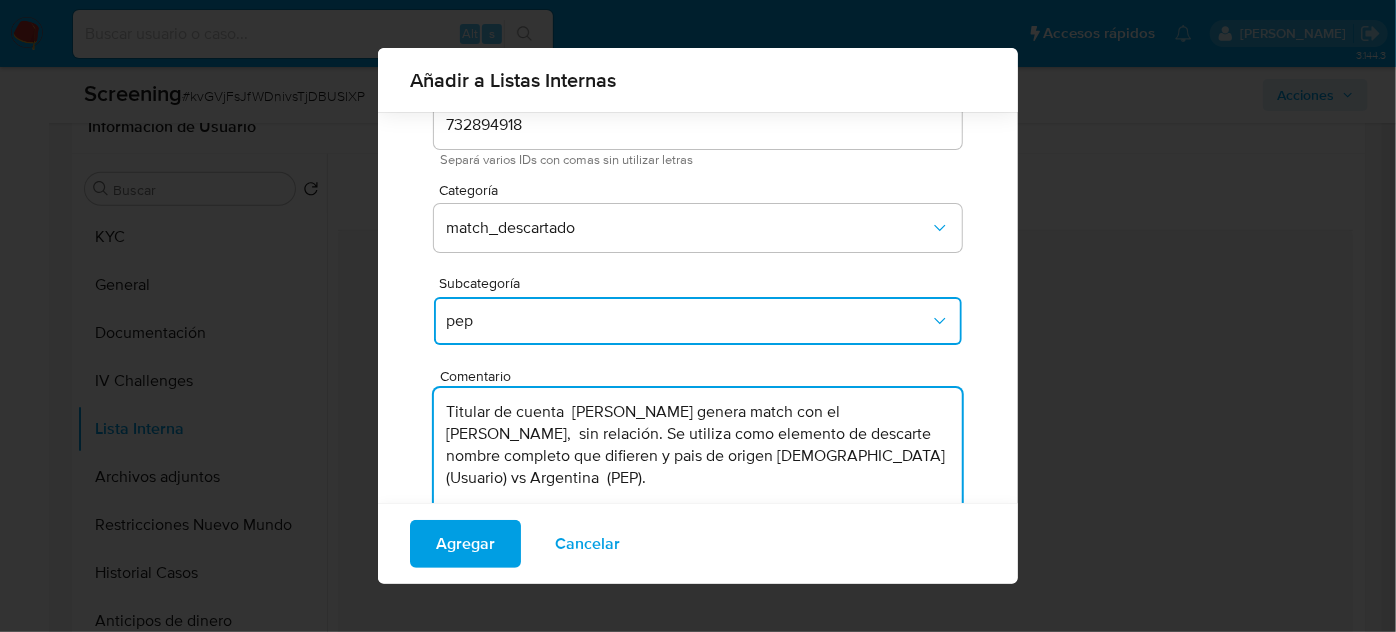 type on "Titular de cuenta  Pio Esau Ureta Ureta genera match con el PEP Marcelo Oscar Badatto,  sin relación. Se utiliza como elemento de descarte nombre completo que difieren y pais de origen Peruana  (Usuario) vs Argentina  (PEP)." 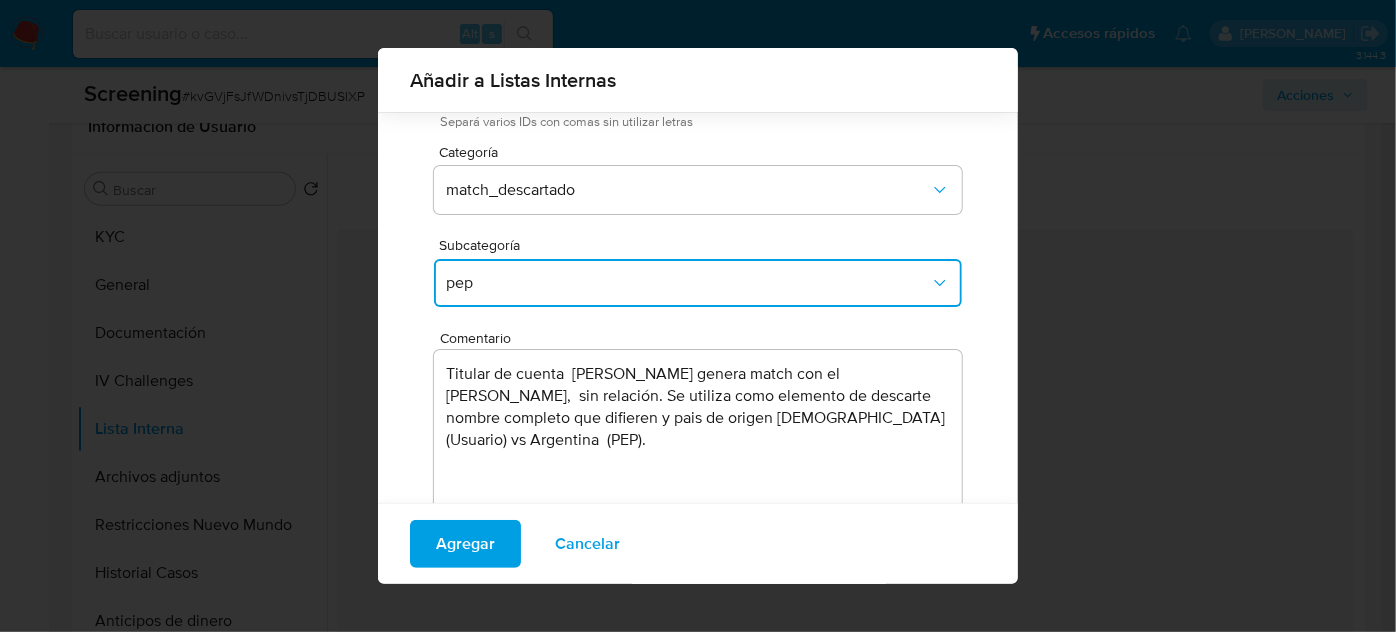 scroll, scrollTop: 147, scrollLeft: 0, axis: vertical 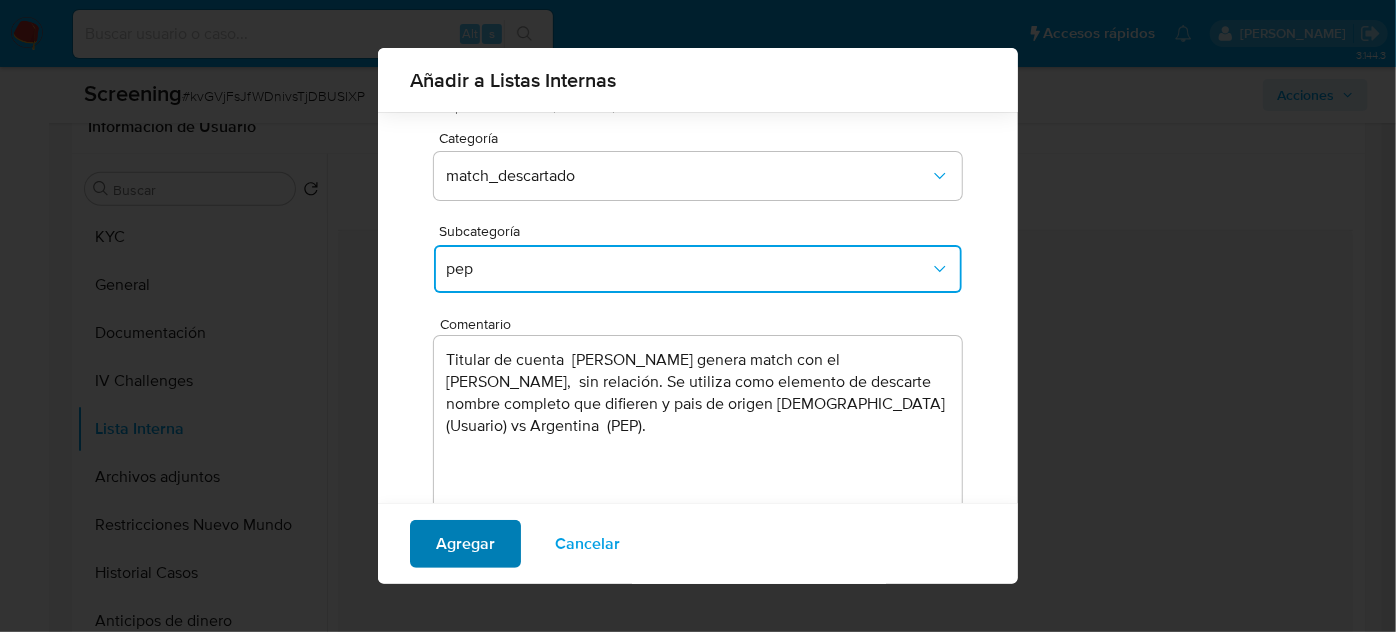 click on "Agregar" at bounding box center [465, 544] 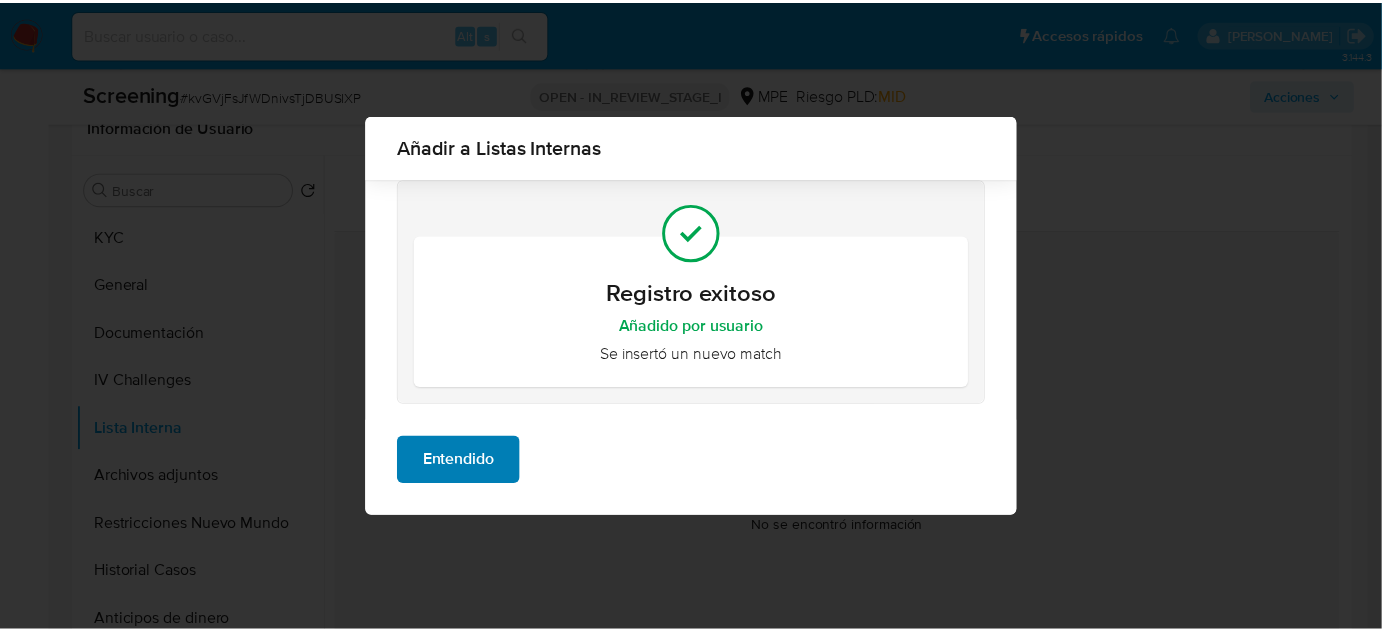 scroll, scrollTop: 0, scrollLeft: 0, axis: both 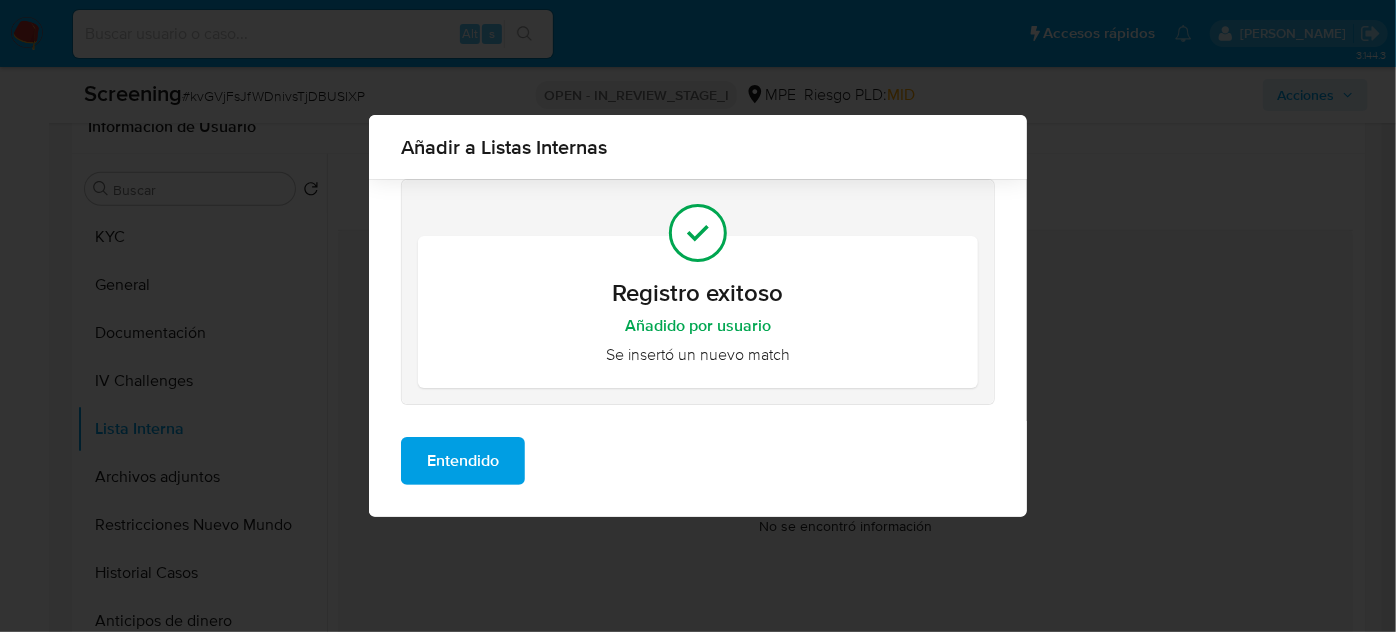click on "Entendido" at bounding box center (463, 461) 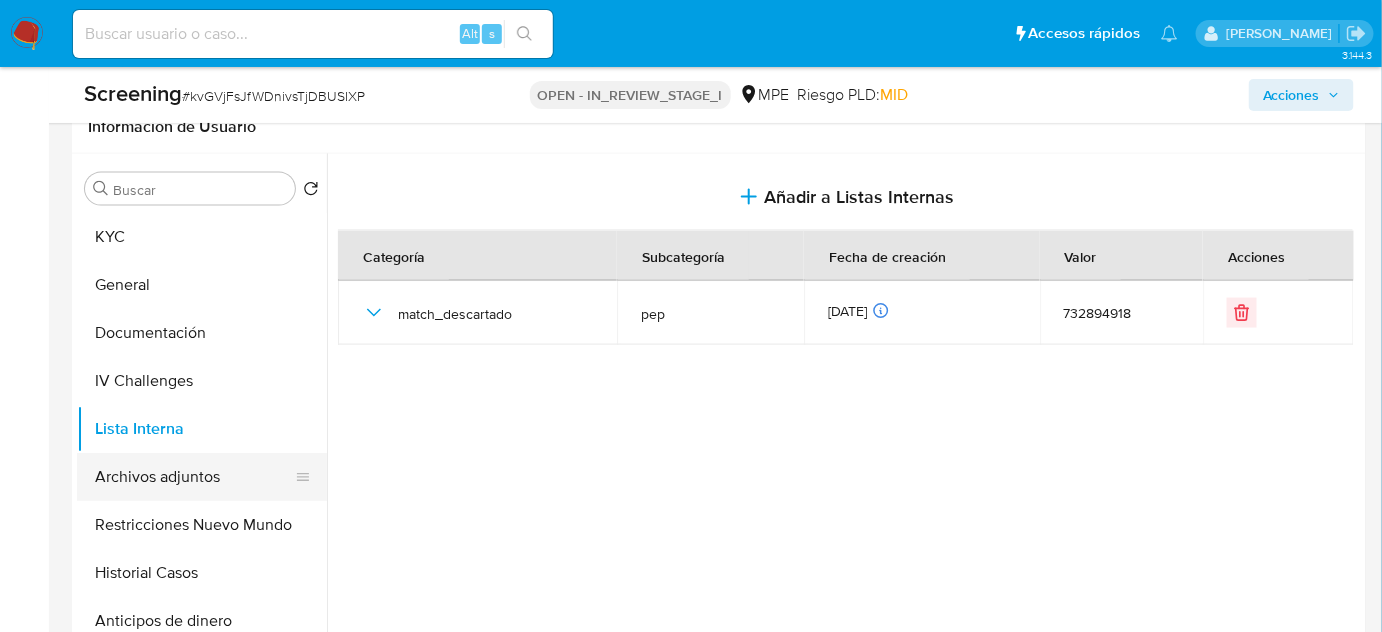click on "Archivos adjuntos" at bounding box center (194, 477) 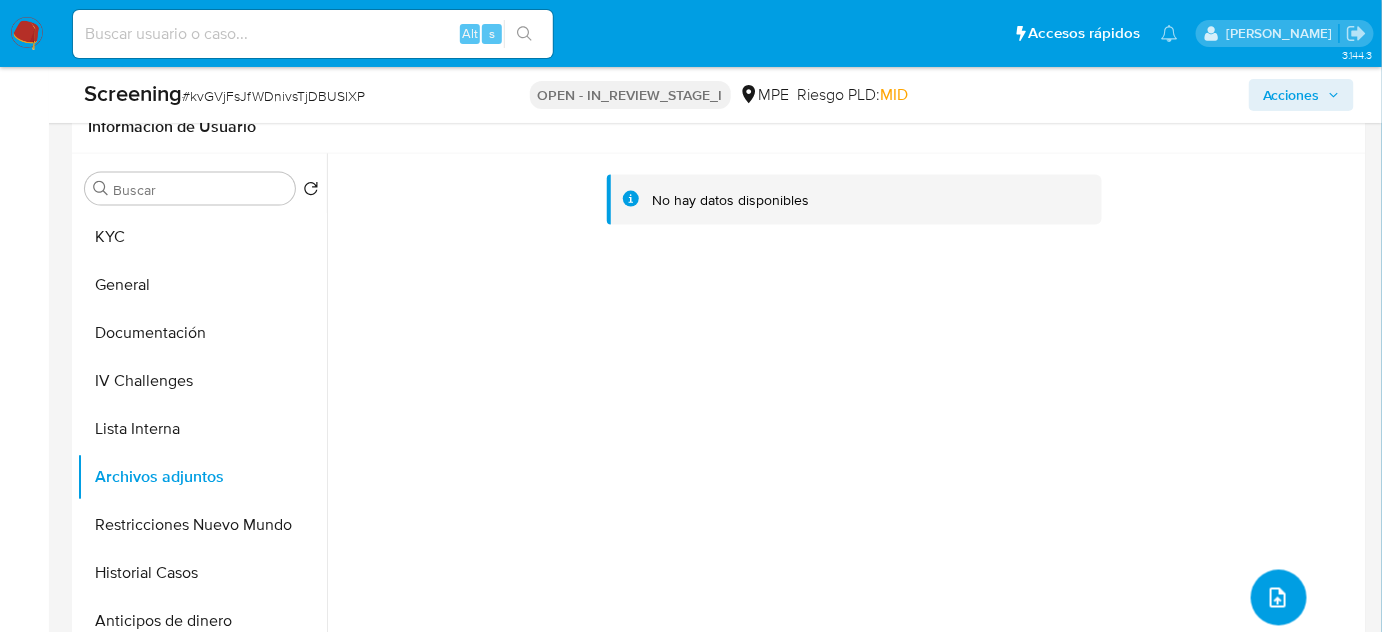 click 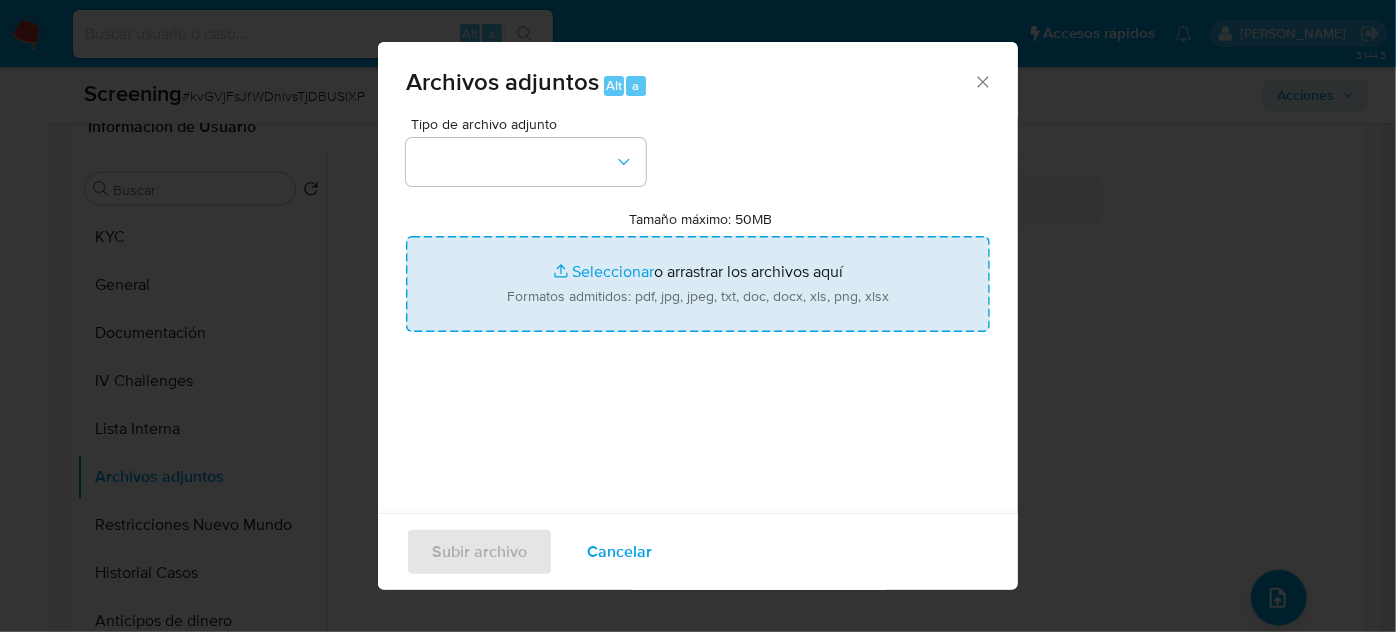 click on "Tamaño máximo: 50MB Seleccionar archivos" at bounding box center [698, 284] 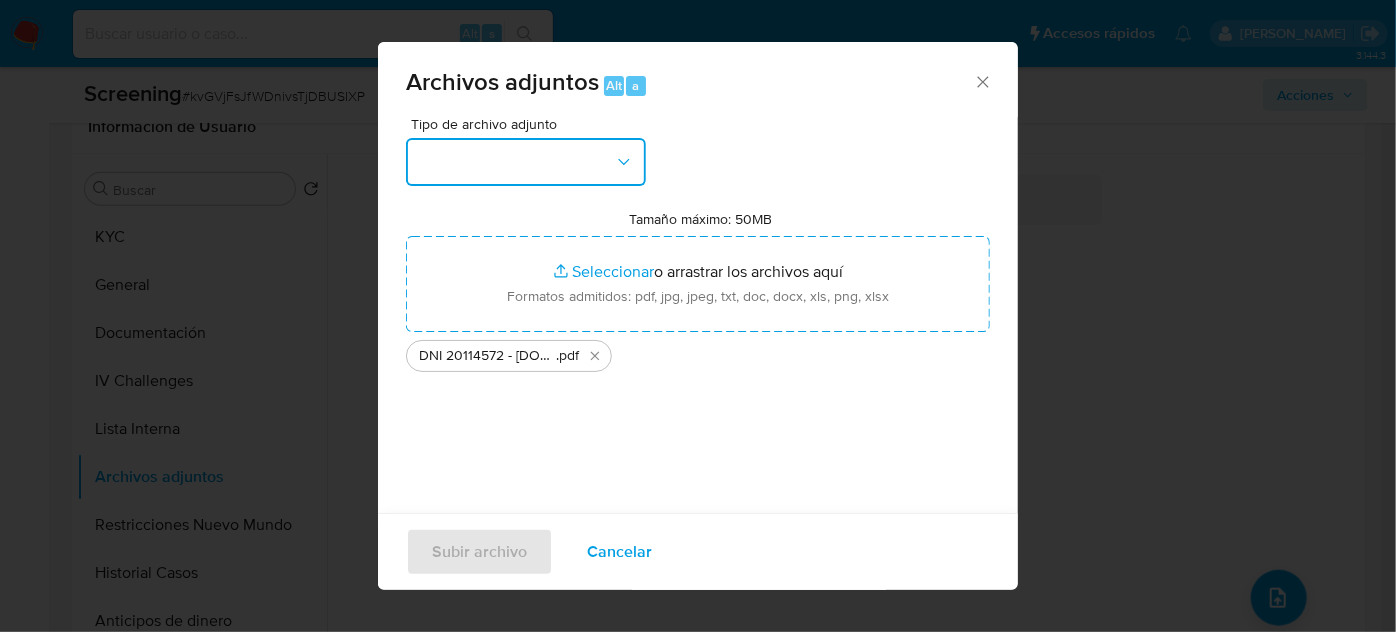 drag, startPoint x: 656, startPoint y: 301, endPoint x: 466, endPoint y: 172, distance: 229.65408 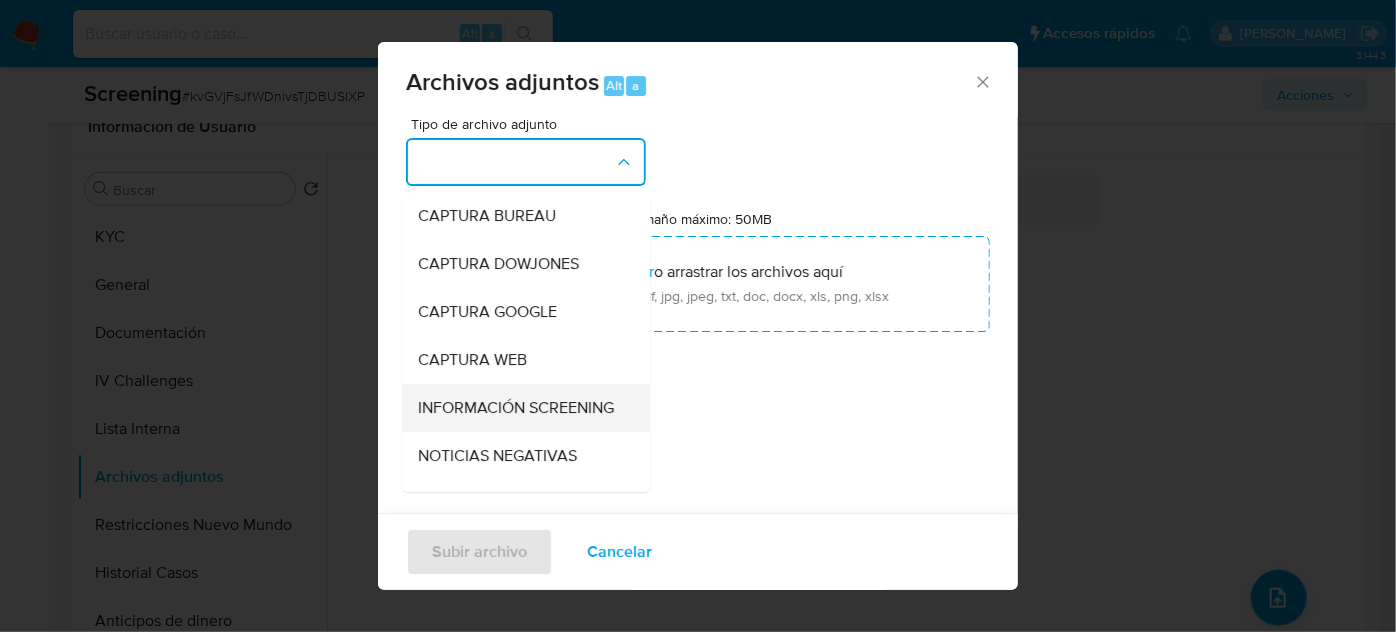 click on "INFORMACIÓN SCREENING" at bounding box center (516, 408) 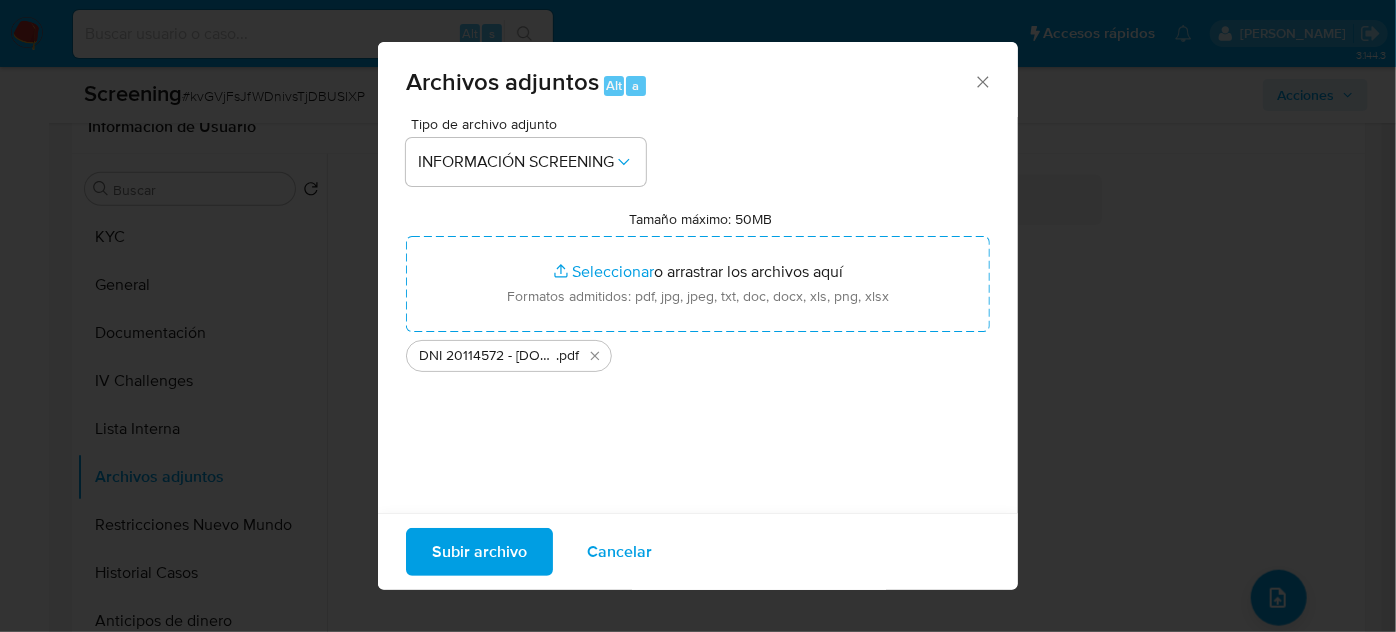 click on "Subir archivo" at bounding box center (479, 552) 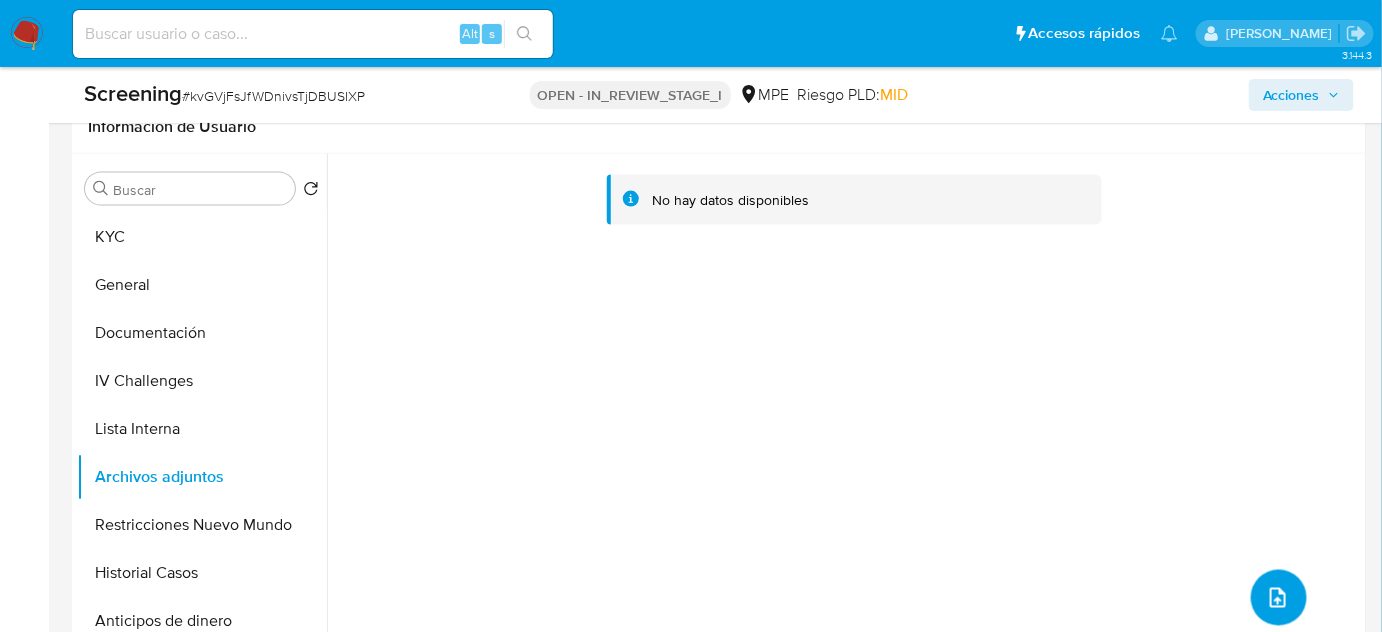 type 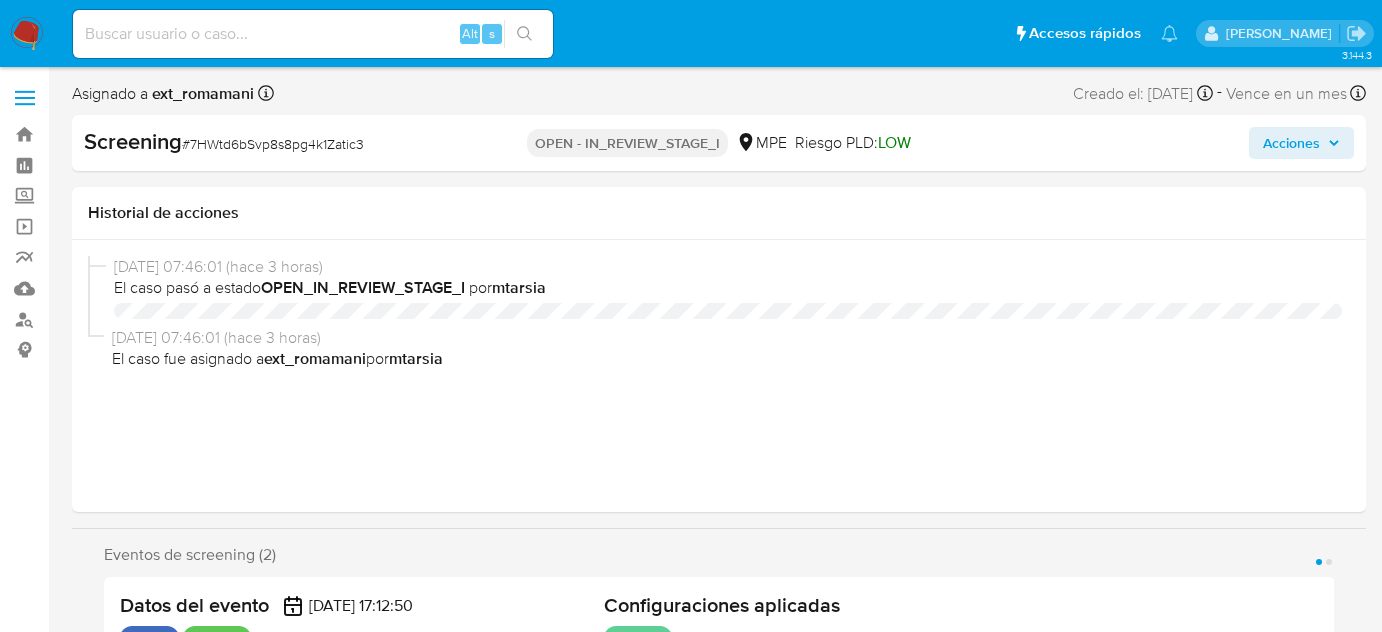 select on "10" 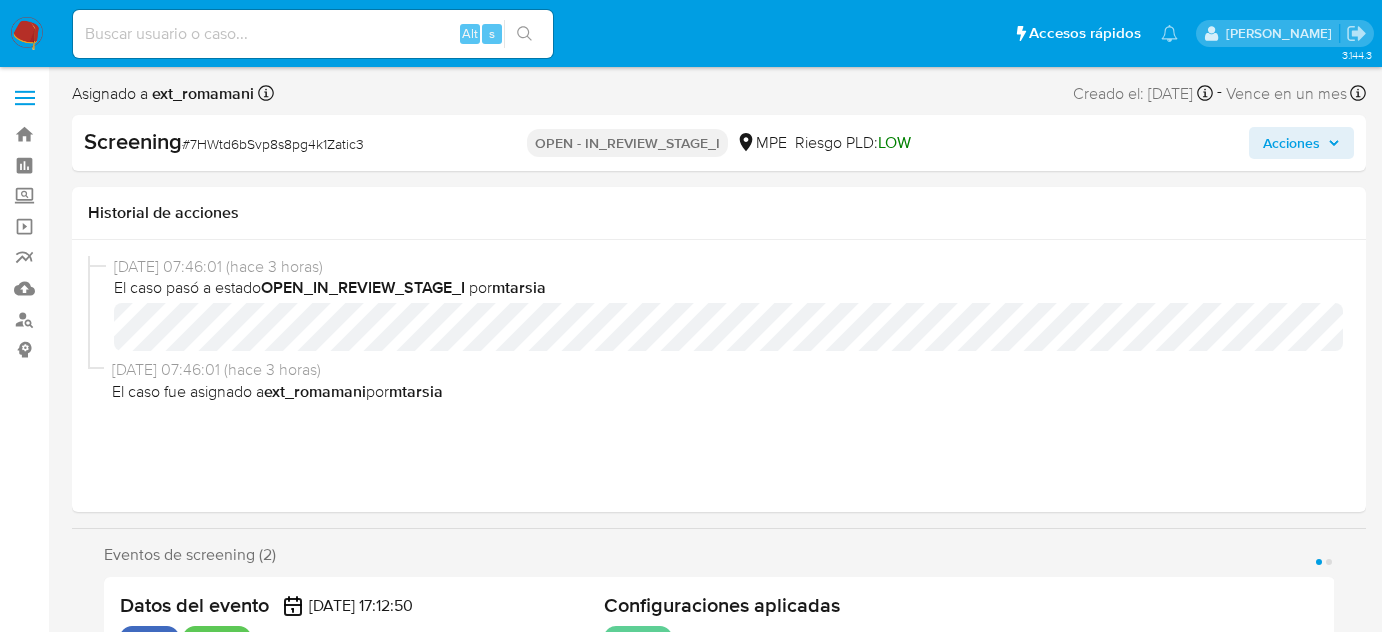 scroll, scrollTop: 0, scrollLeft: 0, axis: both 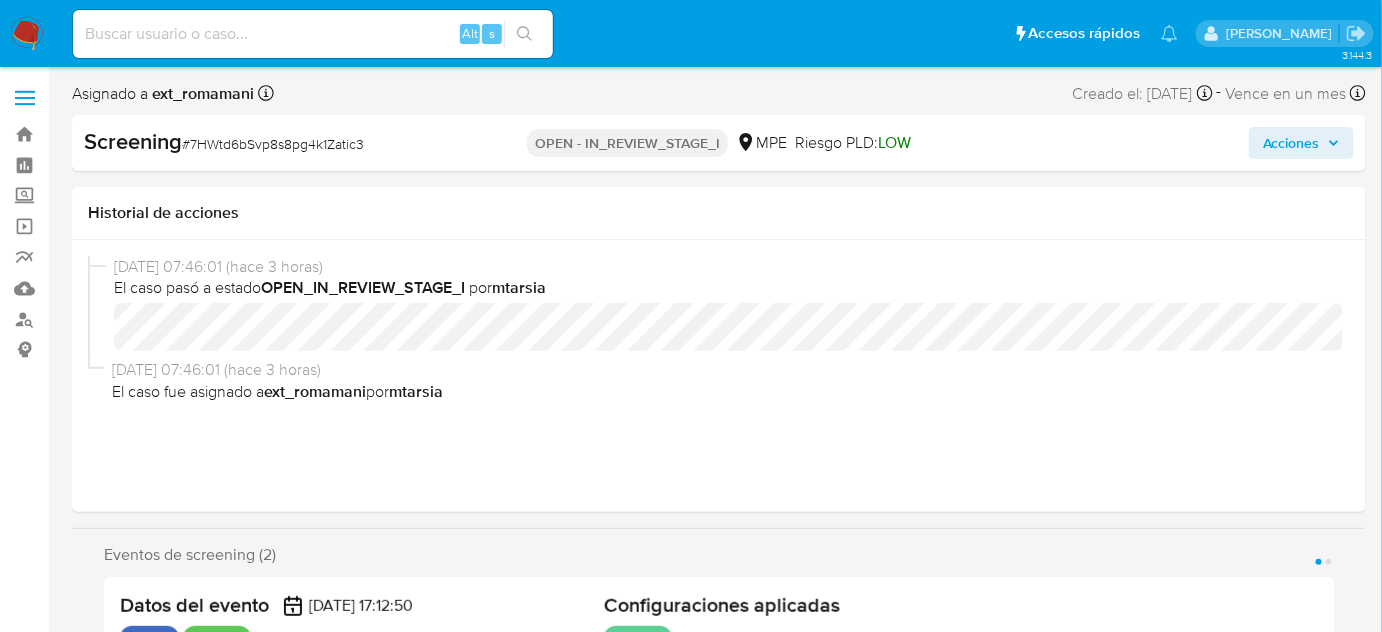click on "Historial de acciones" at bounding box center [719, 213] 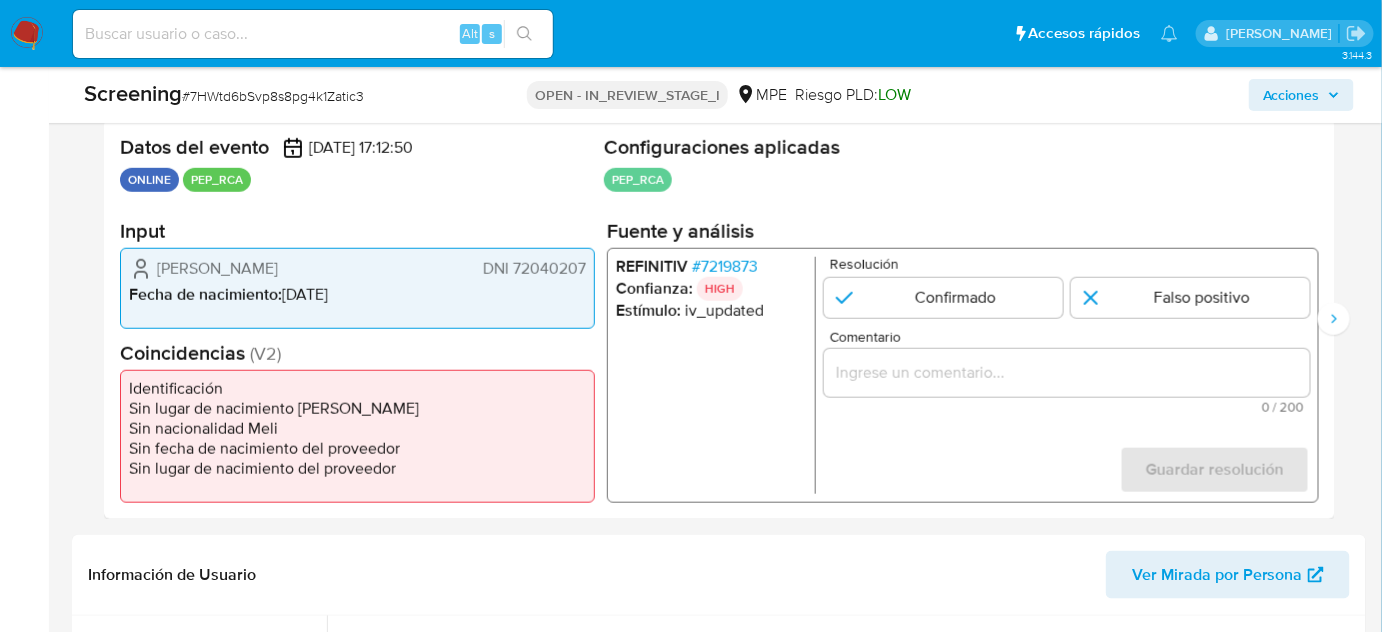scroll, scrollTop: 400, scrollLeft: 0, axis: vertical 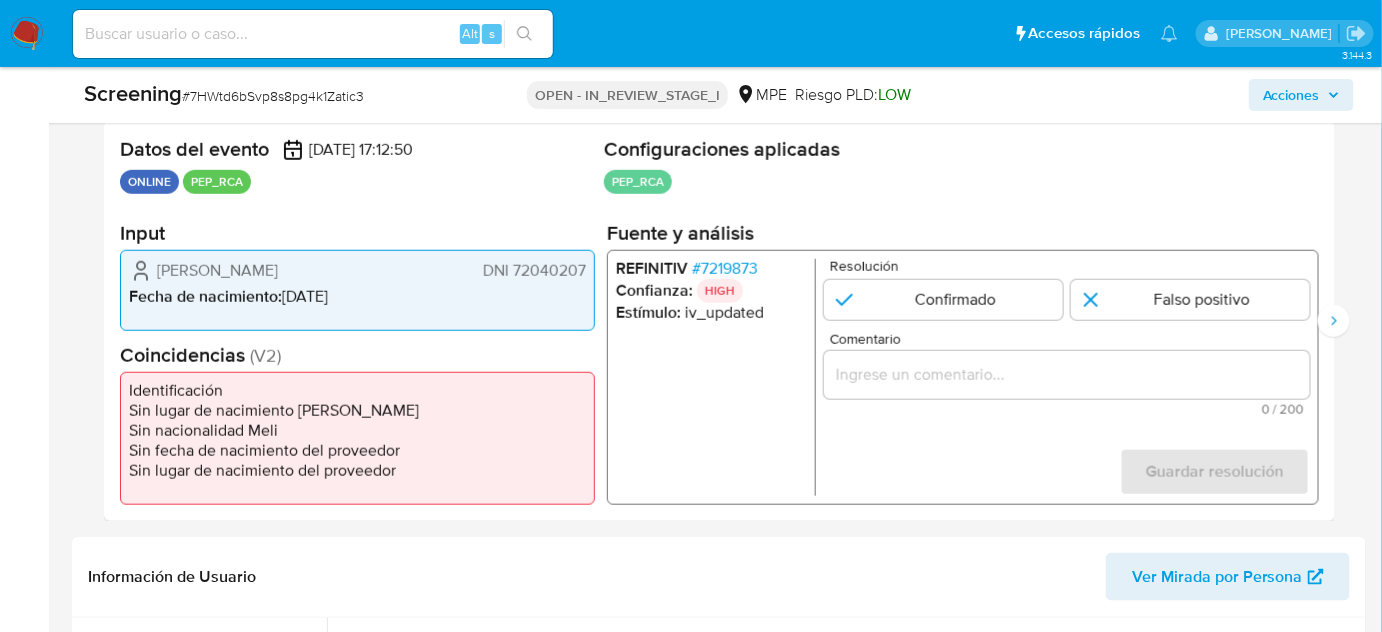 click on "# 7219873" at bounding box center [725, 269] 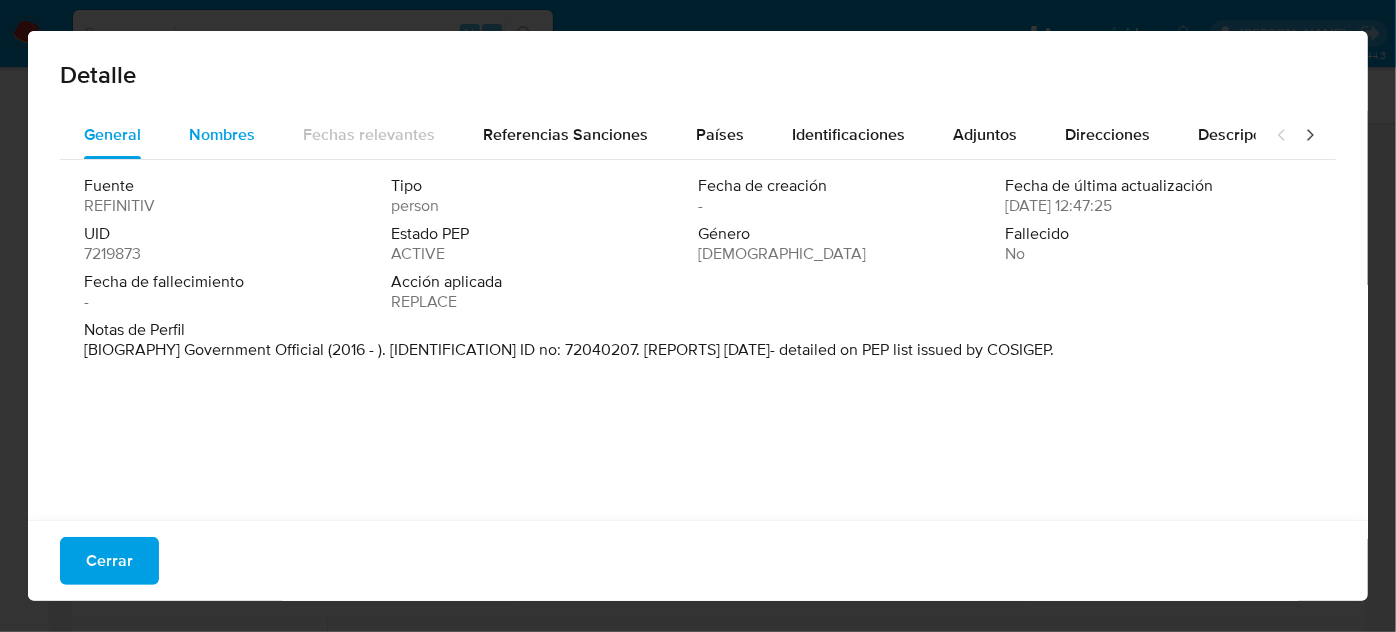 click on "Nombres" at bounding box center (222, 134) 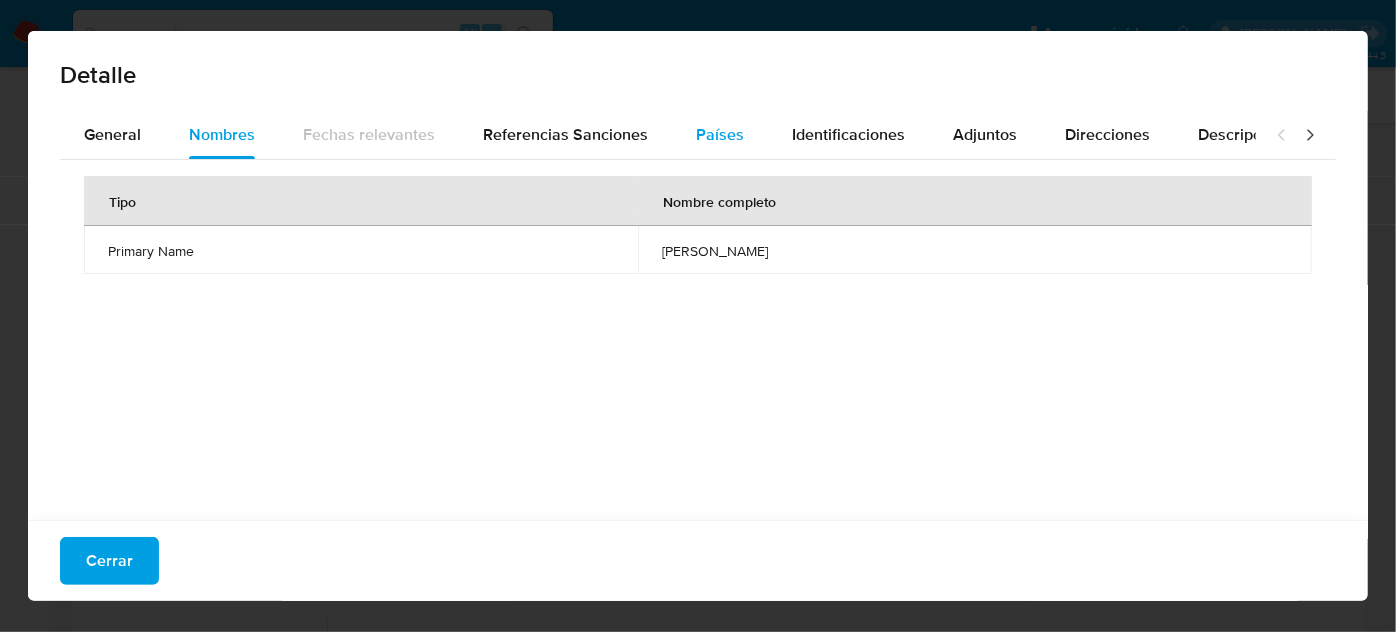 click on "Países" at bounding box center (720, 134) 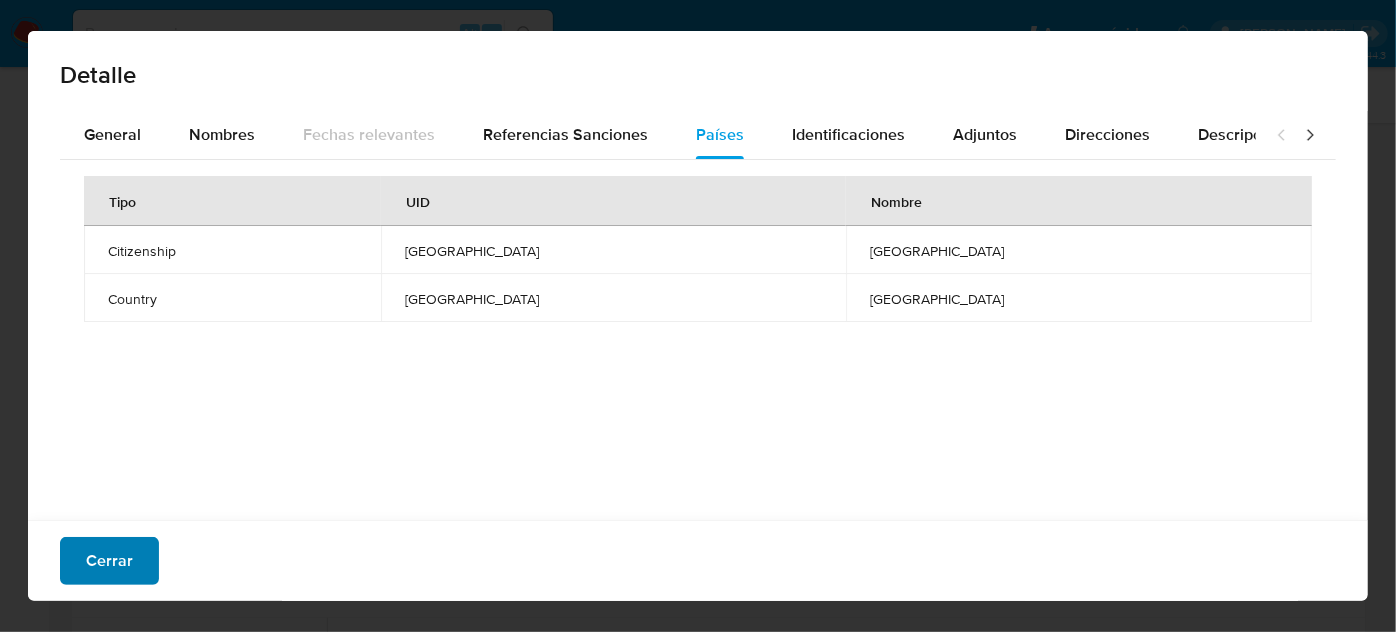 click on "Cerrar" at bounding box center (109, 561) 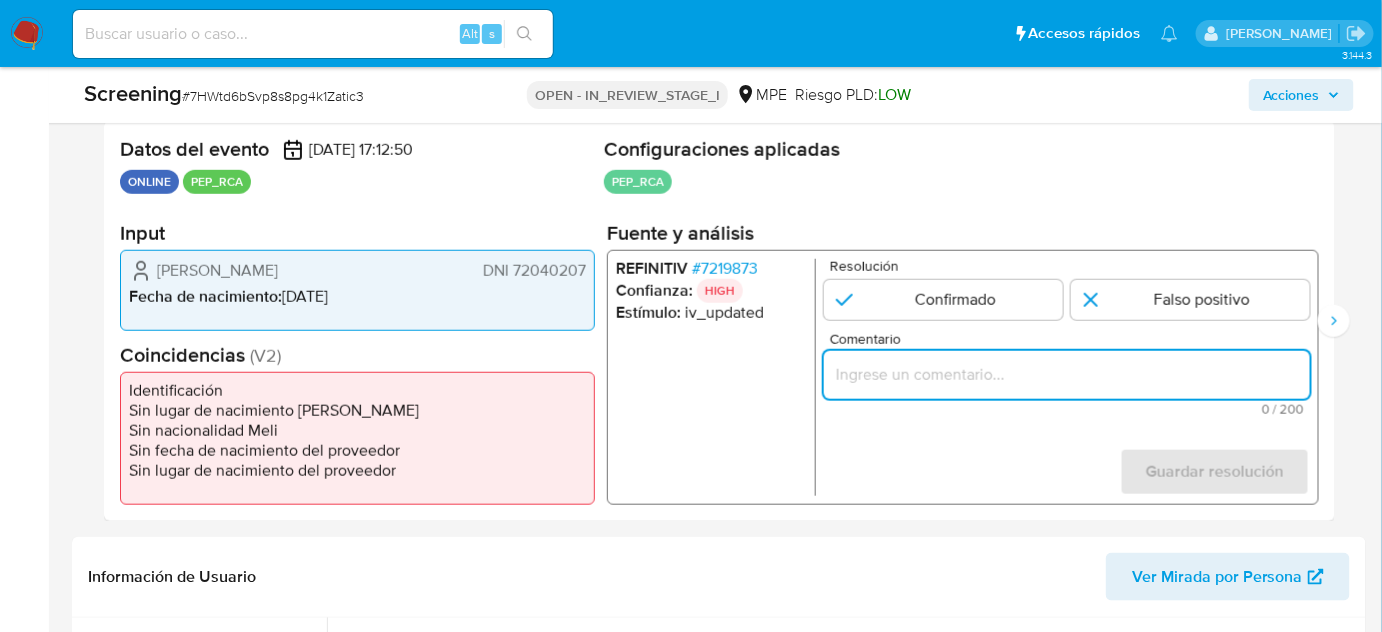 click at bounding box center [1067, 375] 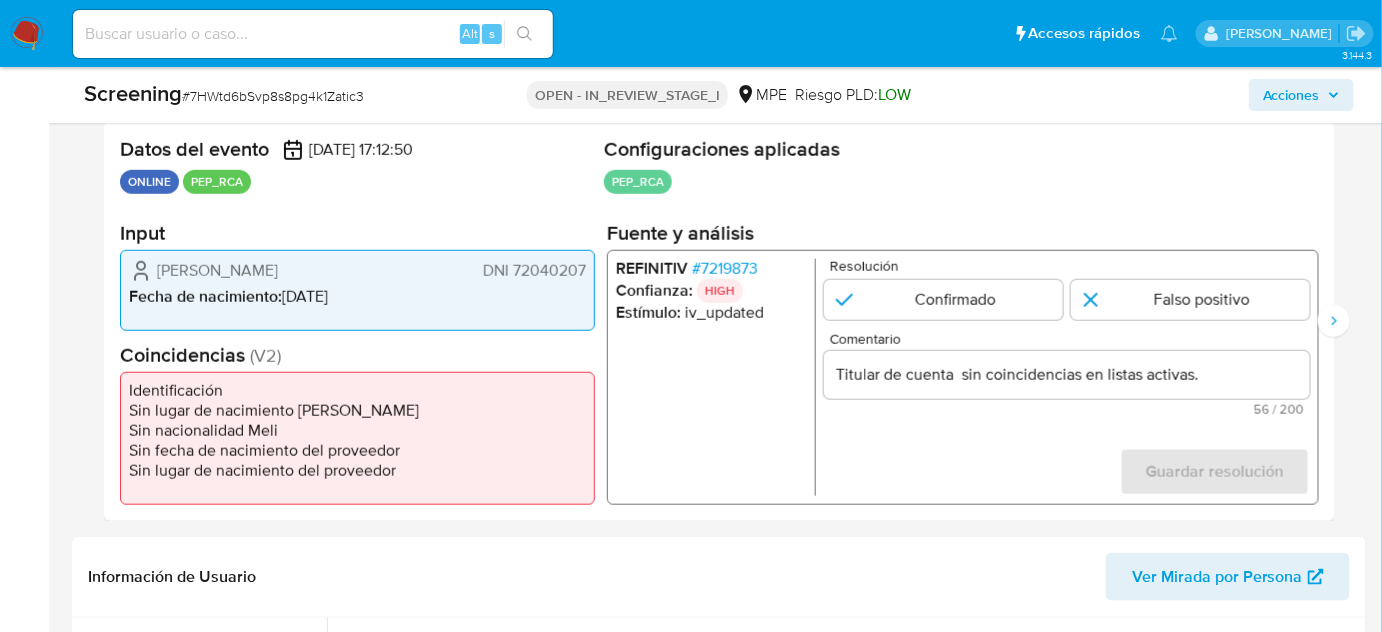 drag, startPoint x: 154, startPoint y: 265, endPoint x: 588, endPoint y: 268, distance: 434.01038 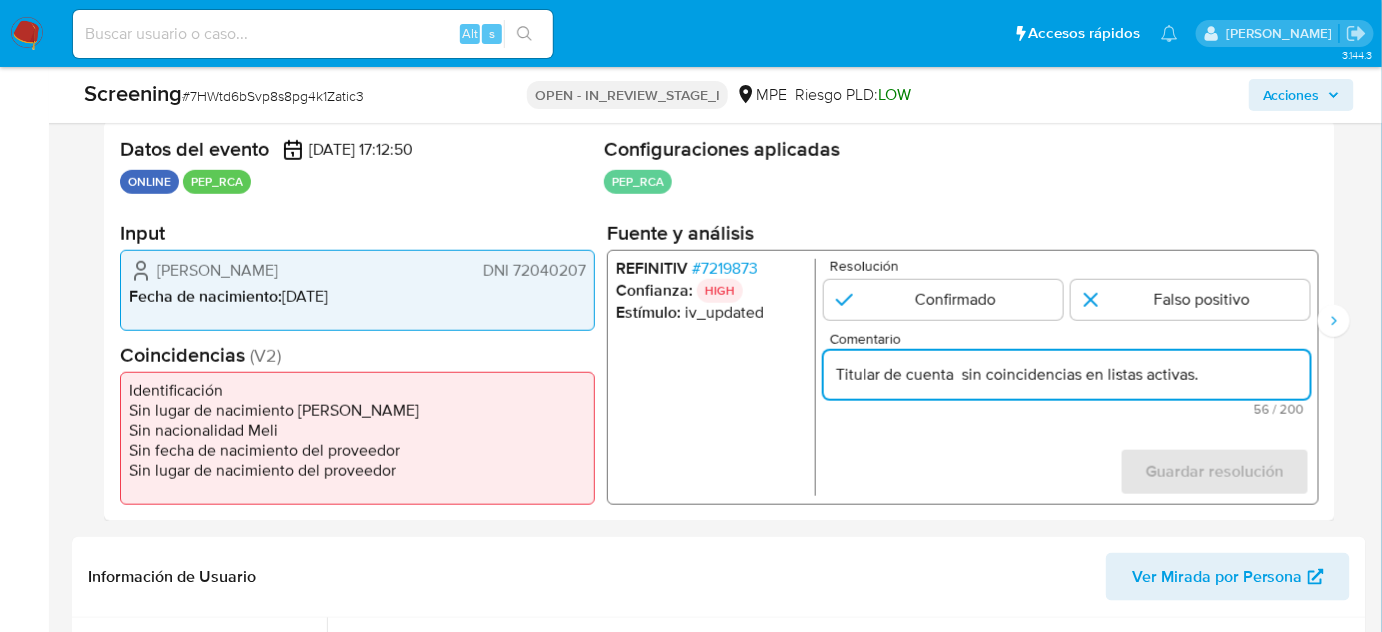 paste on "Jose Augusto Hidalgo Bayona DNI 72040207" 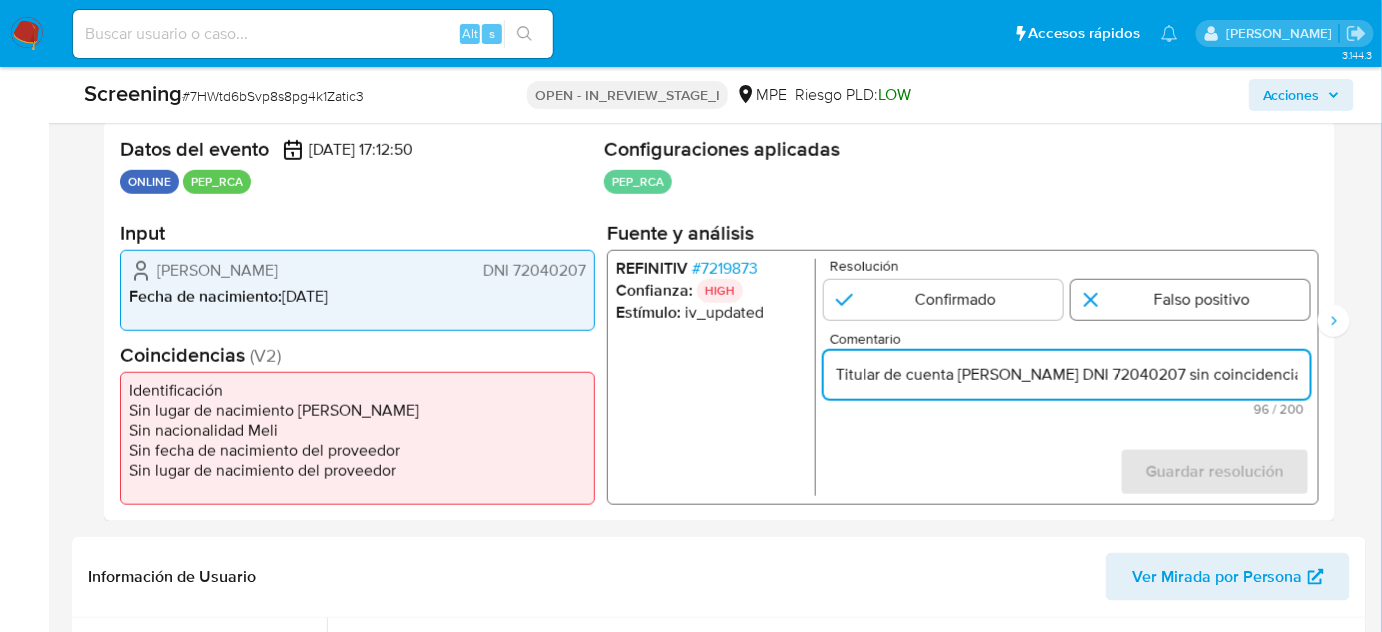 type on "Titular de cuenta Jose Augusto Hidalgo Bayona DNI 72040207 sin coincidencias en listas activas." 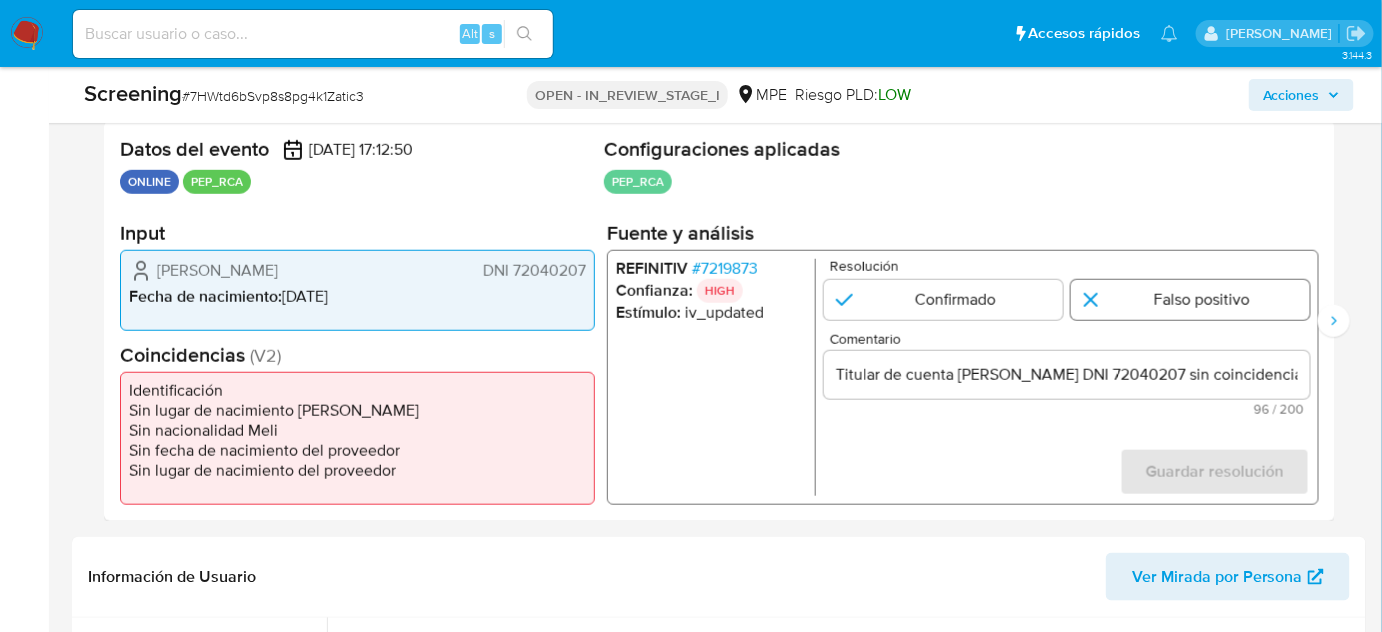 click at bounding box center (1190, 300) 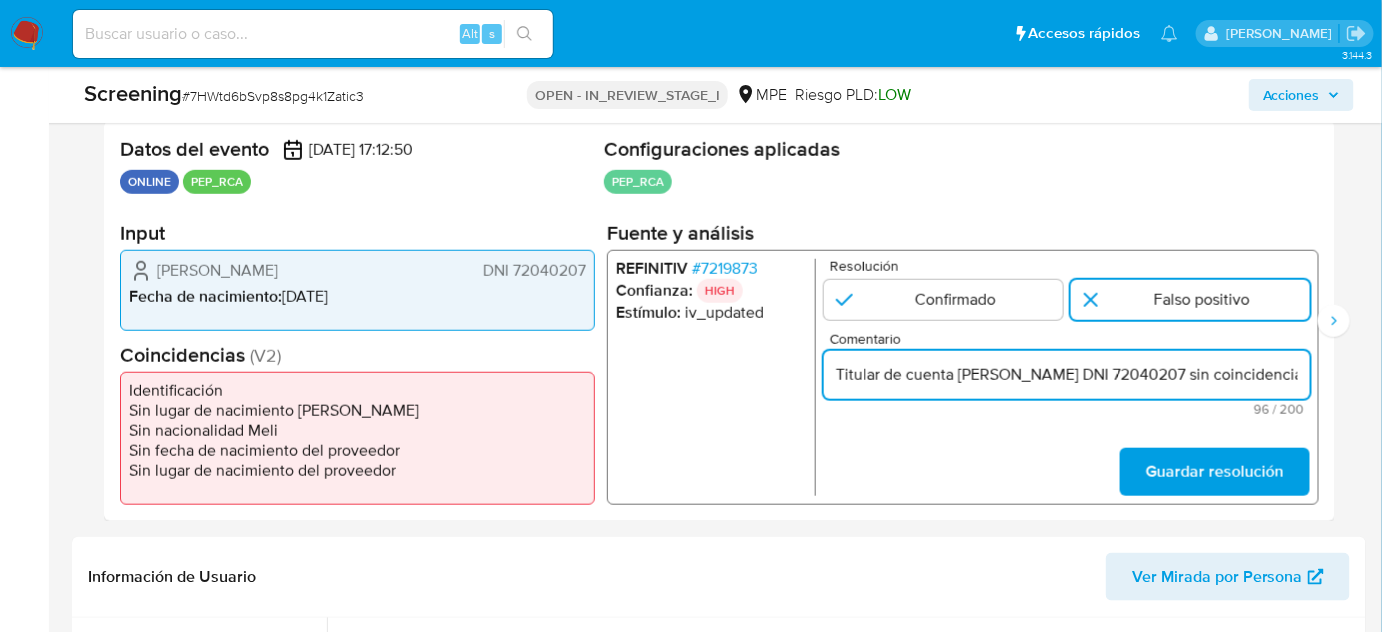 click on "Titular de cuenta Jose Augusto Hidalgo Bayona DNI 72040207 sin coincidencias en listas activas." at bounding box center [1067, 375] 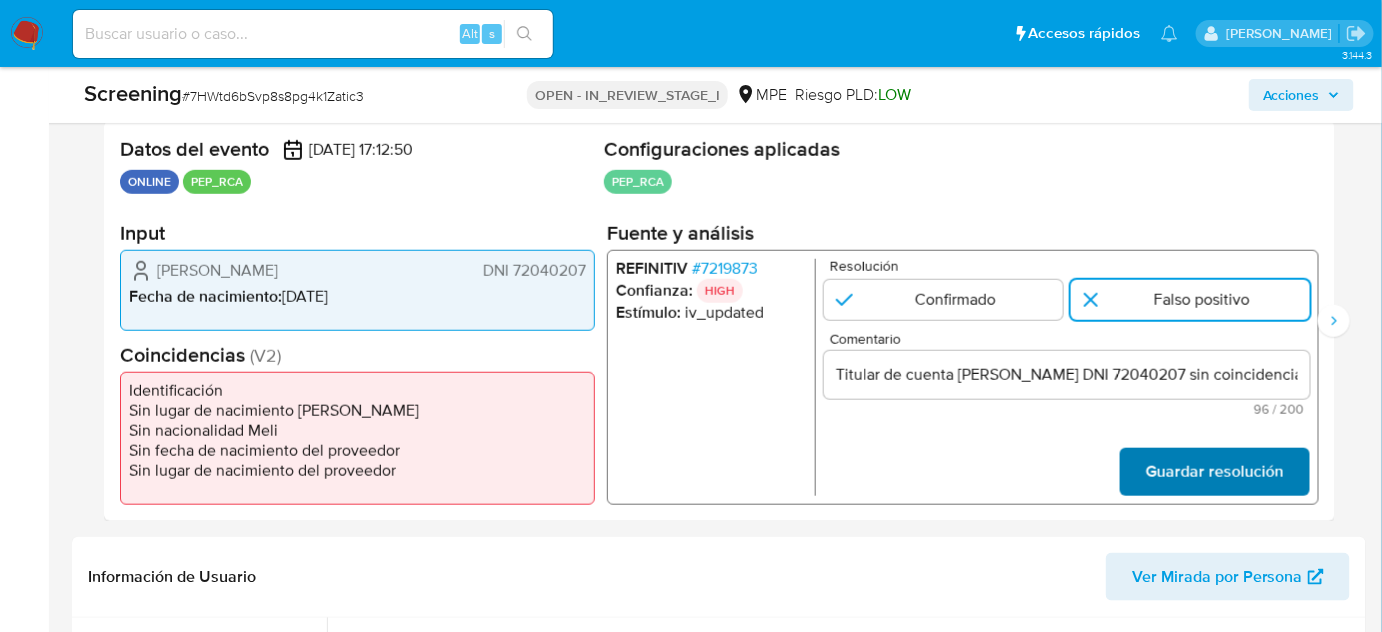 click on "Guardar resolución" at bounding box center [1215, 472] 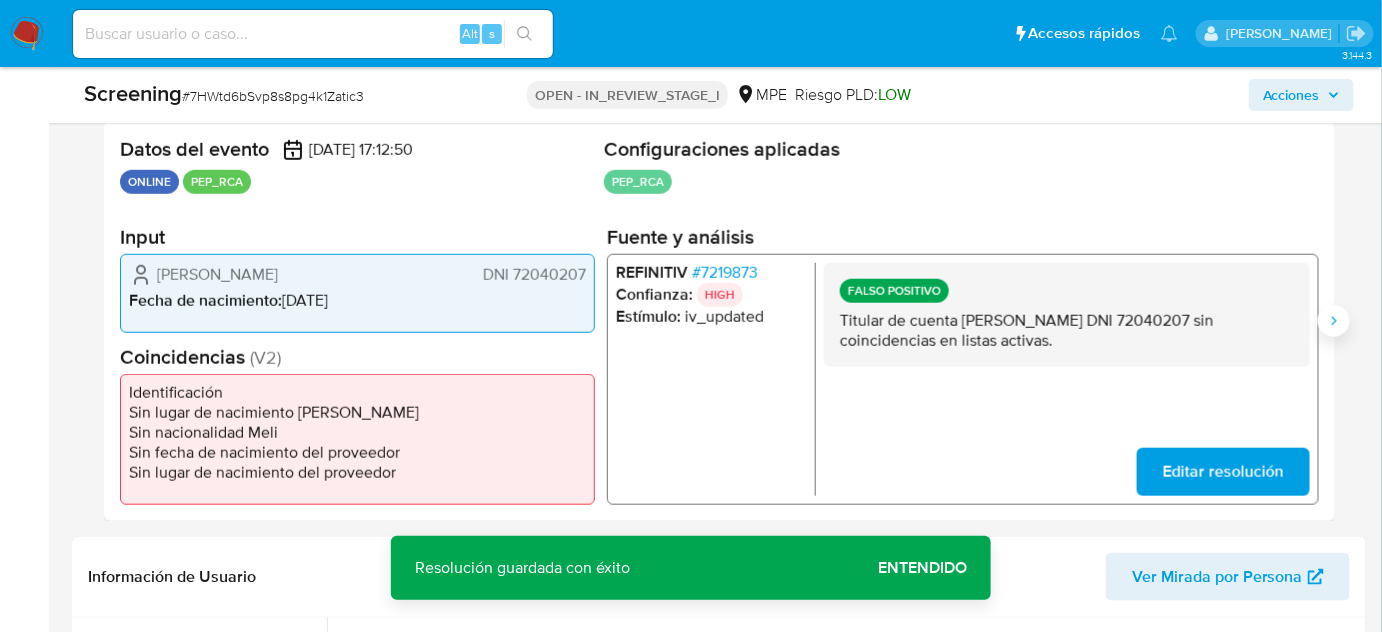 click 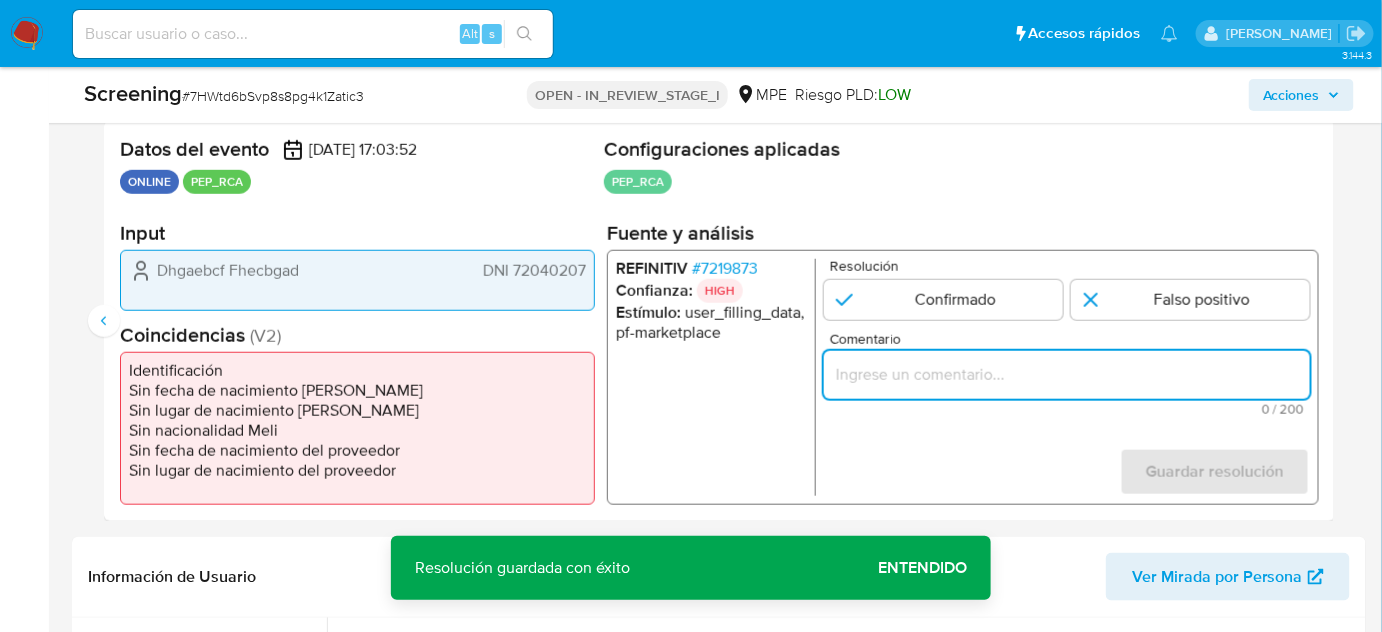click at bounding box center (1067, 375) 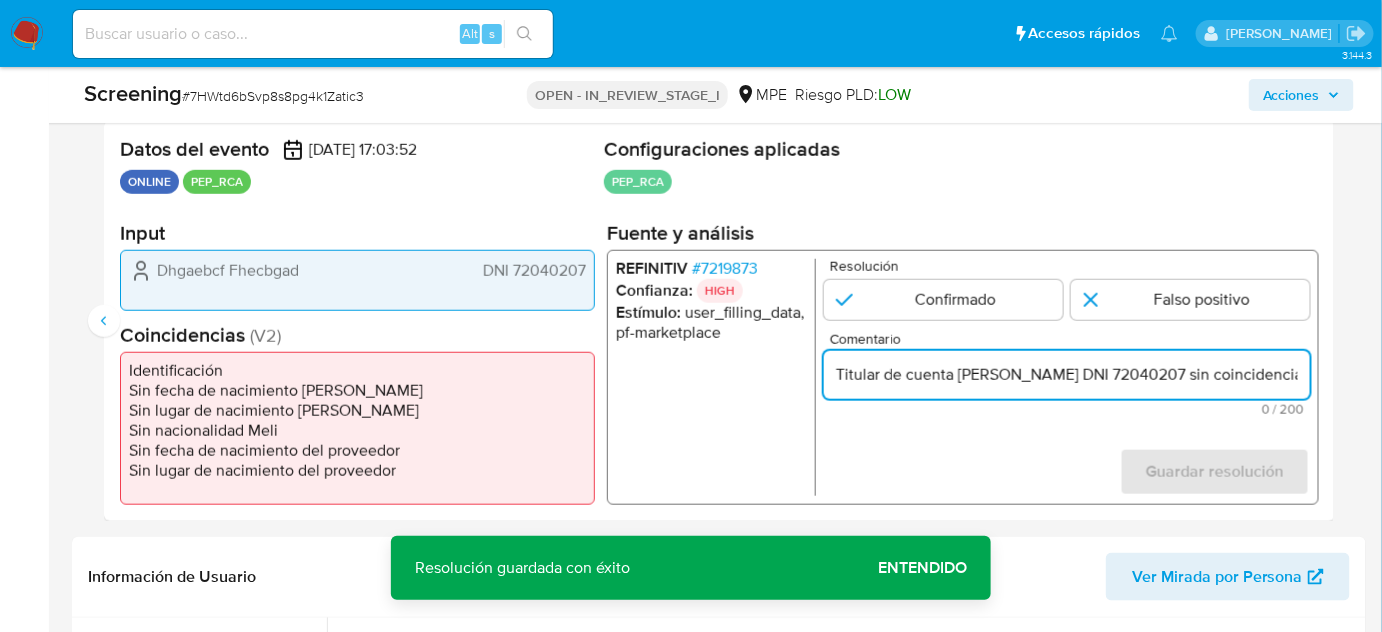 scroll, scrollTop: 0, scrollLeft: 224, axis: horizontal 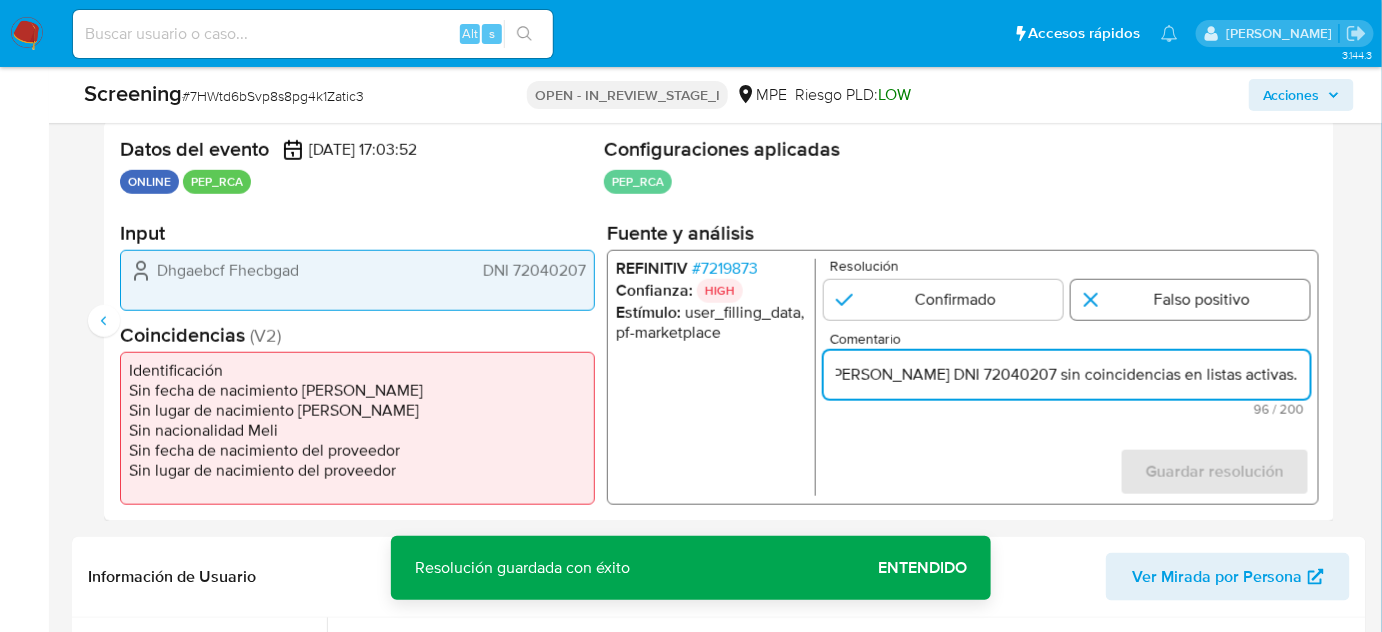 type on "Titular de cuenta Jose Augusto Hidalgo Bayona DNI 72040207 sin coincidencias en listas activas." 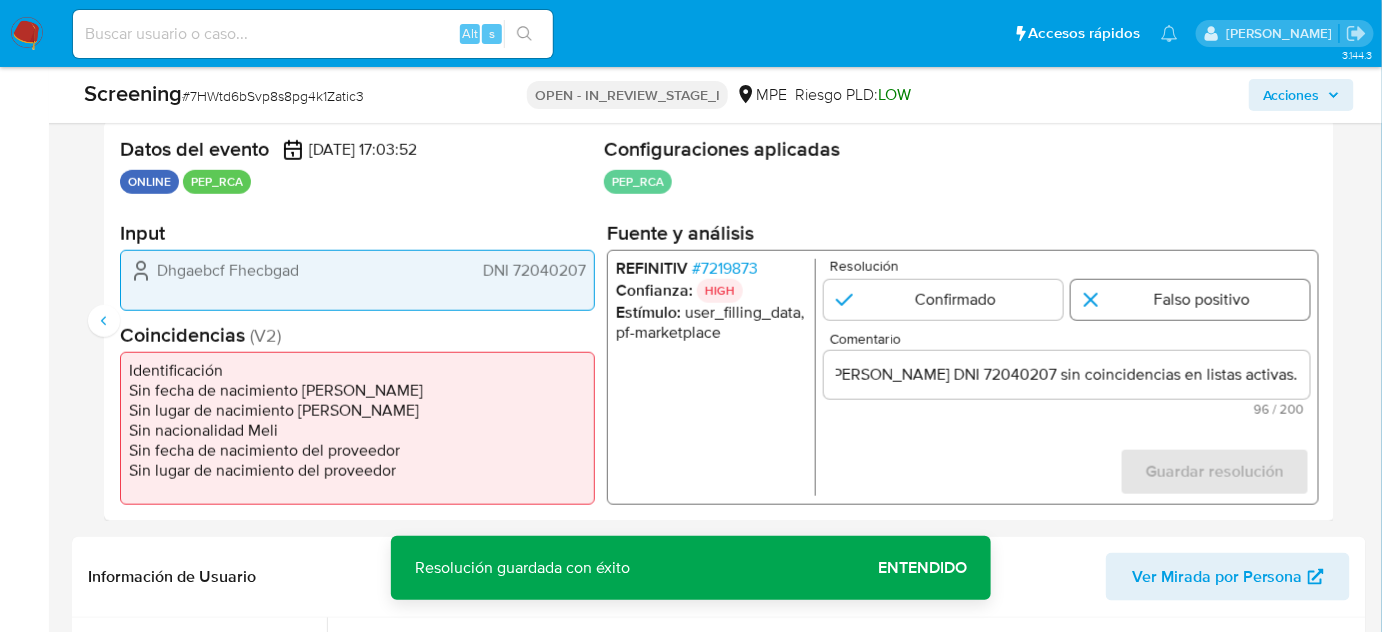 scroll, scrollTop: 0, scrollLeft: 0, axis: both 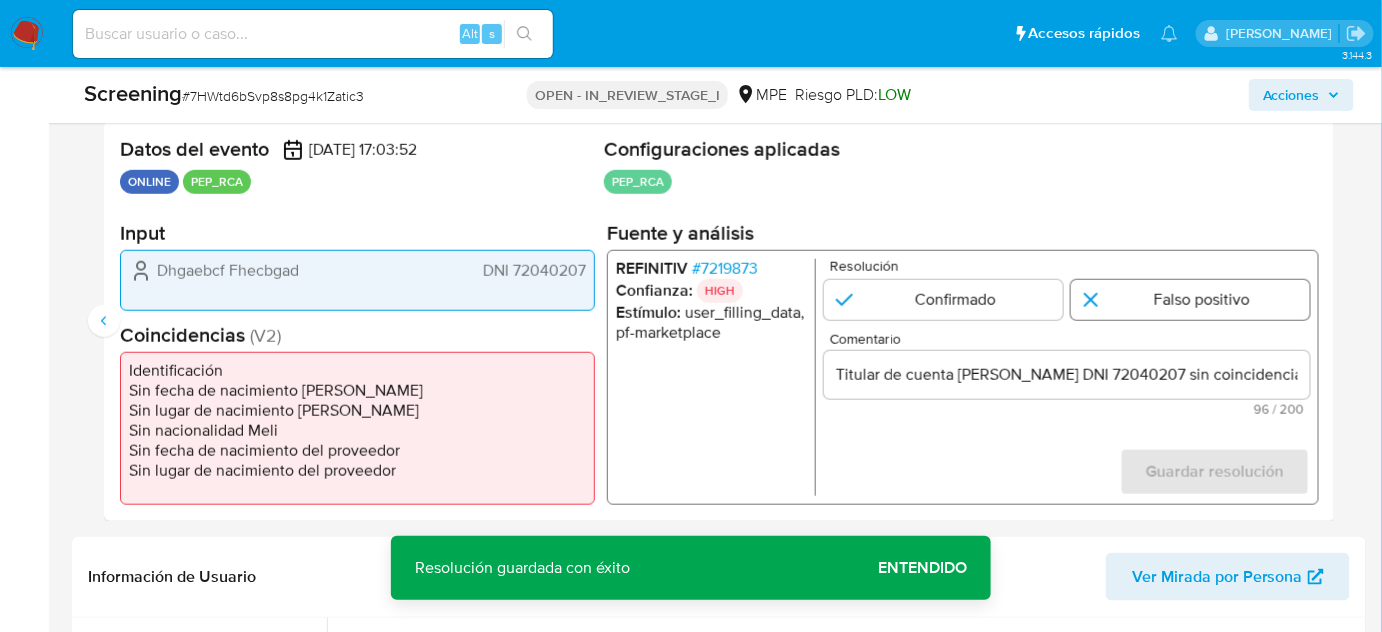 click at bounding box center [1190, 300] 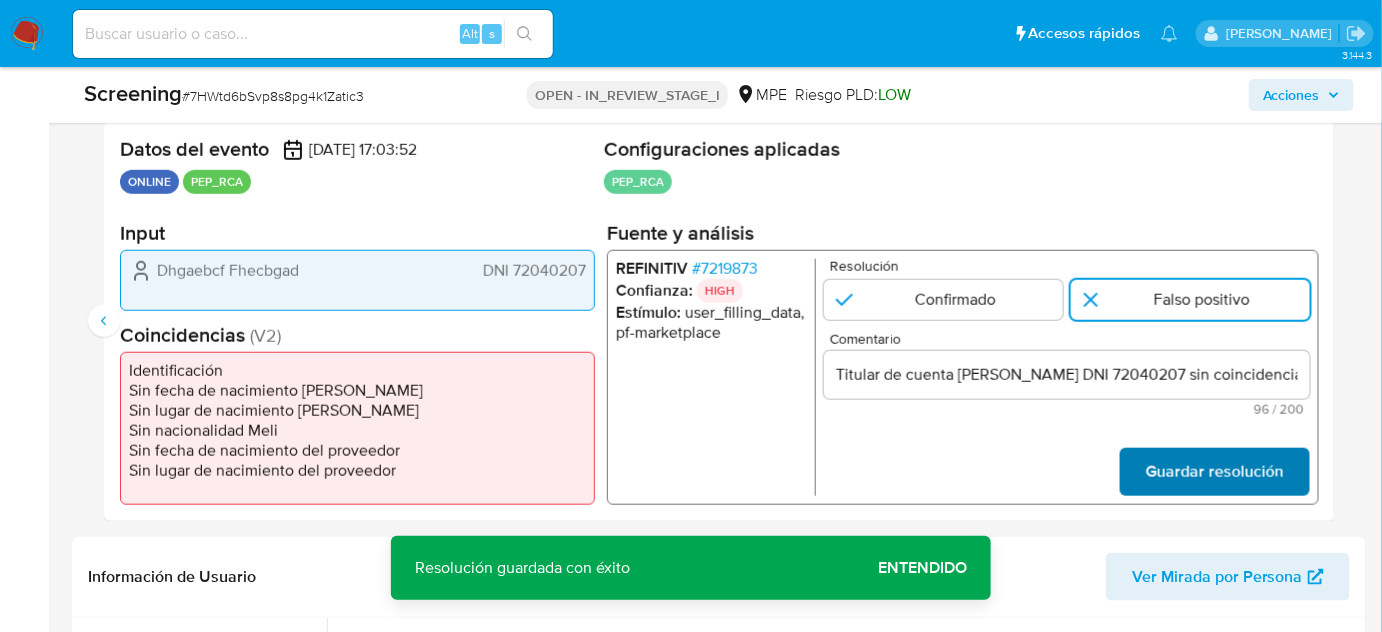 click on "Guardar resolución" at bounding box center [1215, 472] 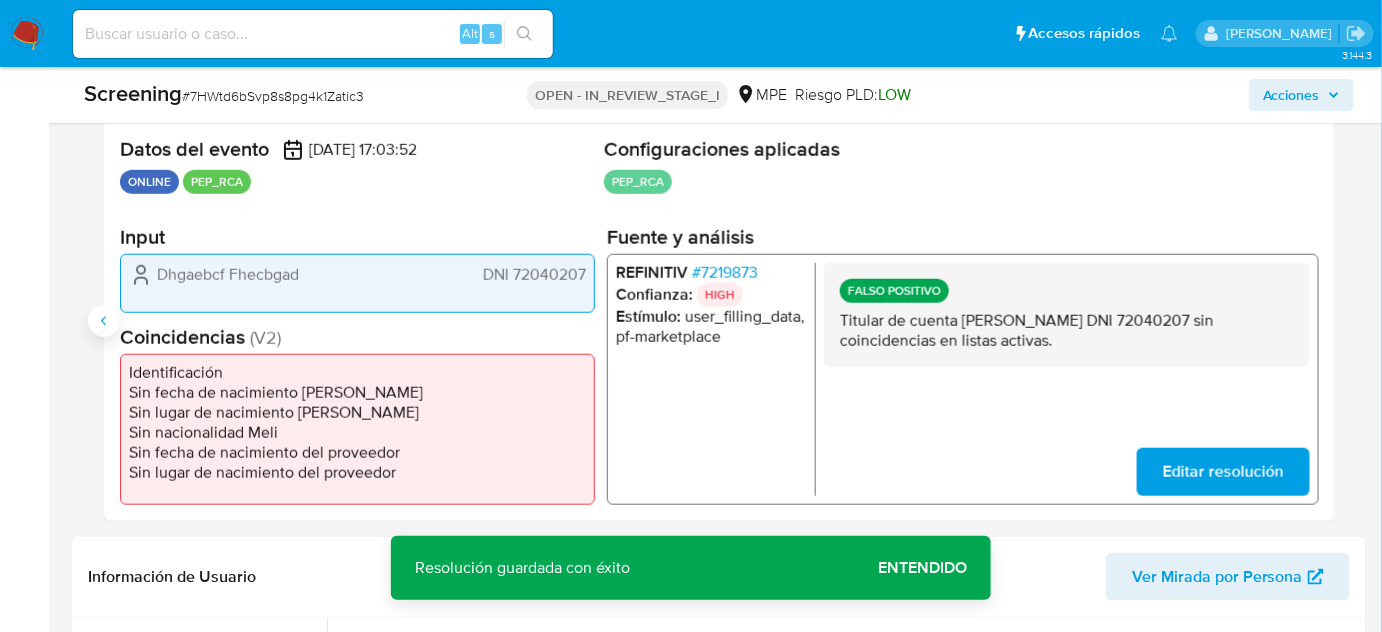 click at bounding box center [104, 321] 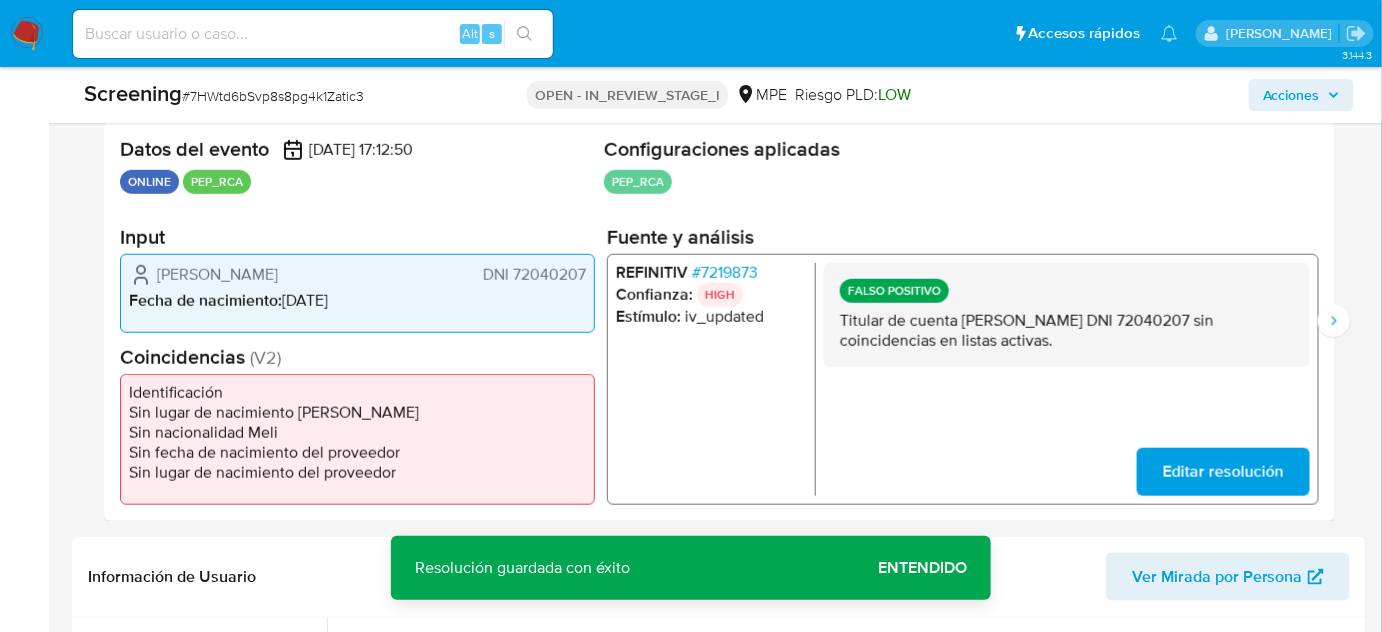 drag, startPoint x: 430, startPoint y: 268, endPoint x: 150, endPoint y: 270, distance: 280.00714 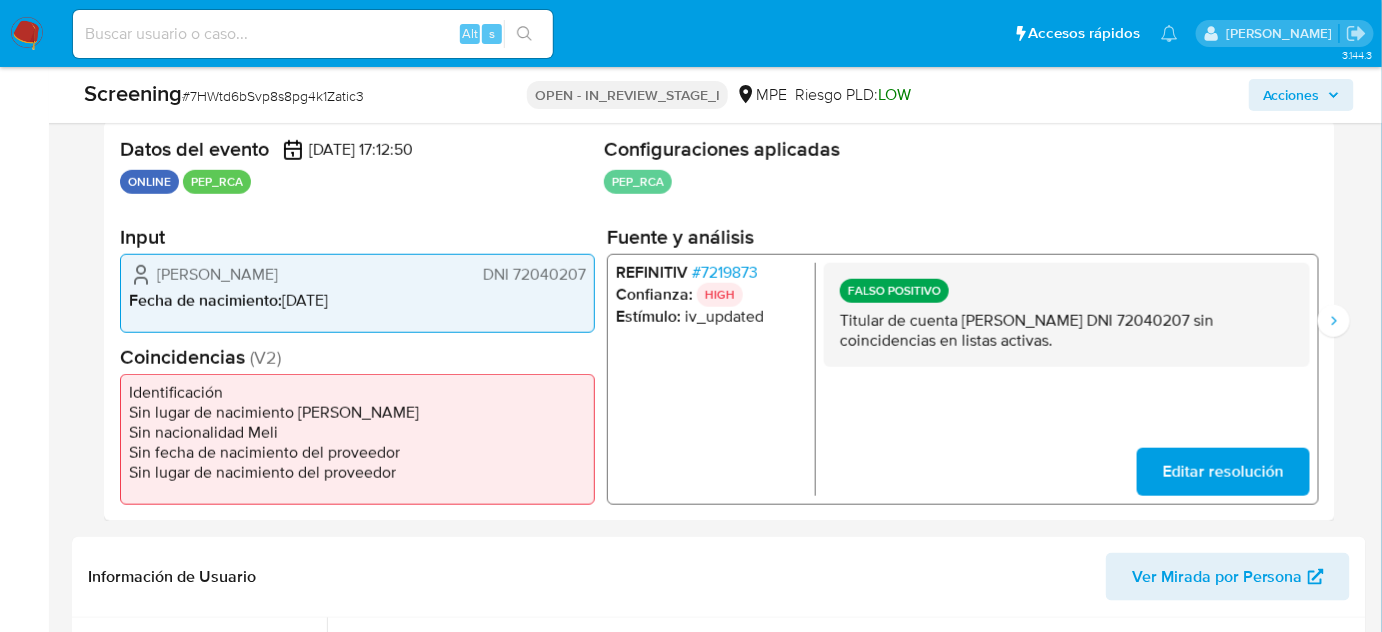 click on "# 7219873" at bounding box center (725, 272) 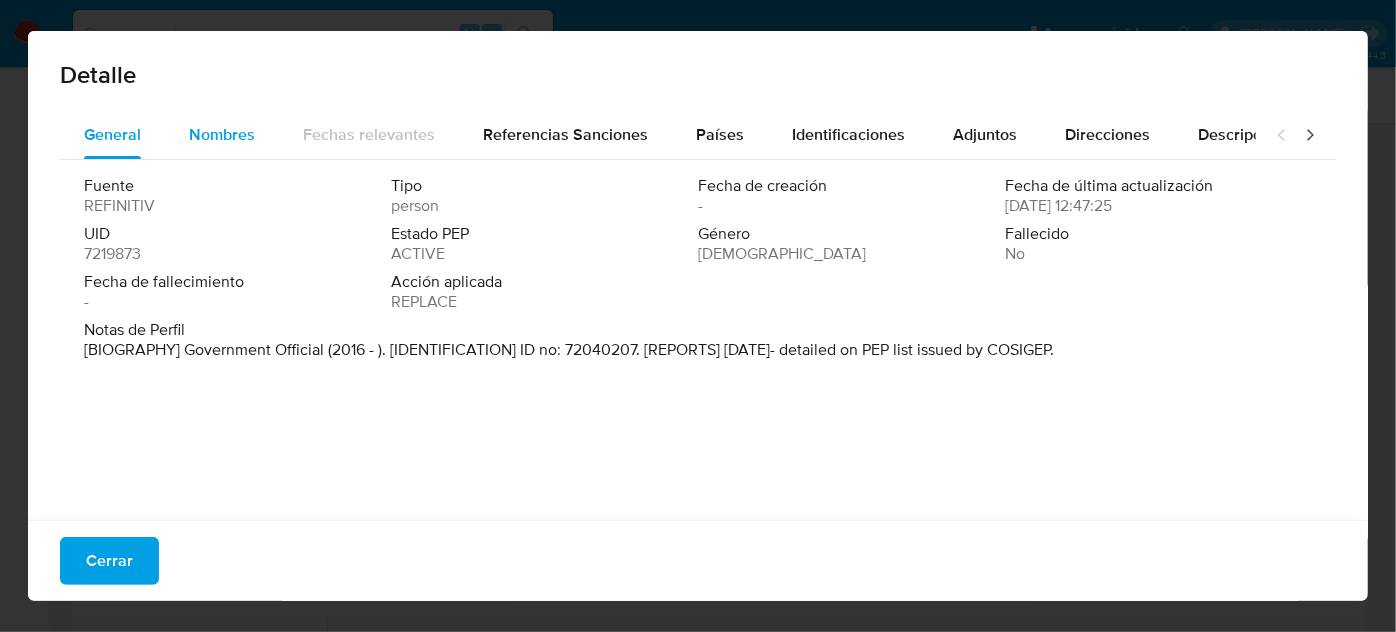 click on "Nombres" at bounding box center (222, 134) 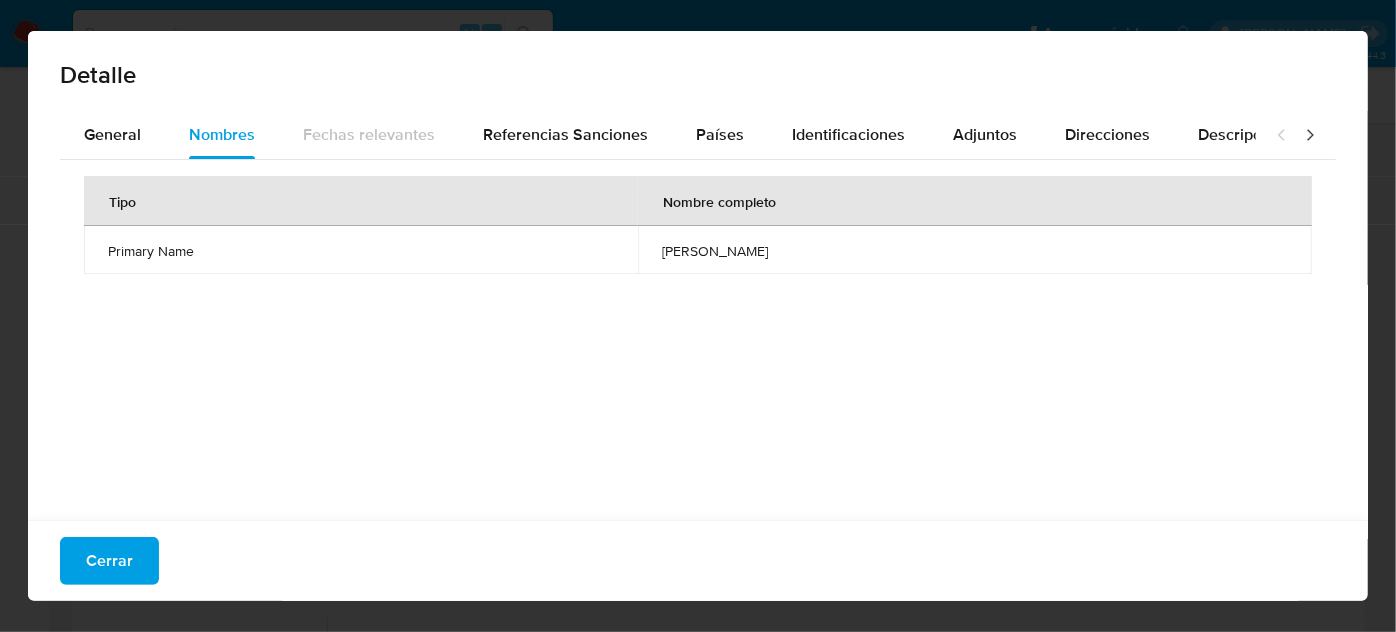 drag, startPoint x: 553, startPoint y: 249, endPoint x: 744, endPoint y: 250, distance: 191.00262 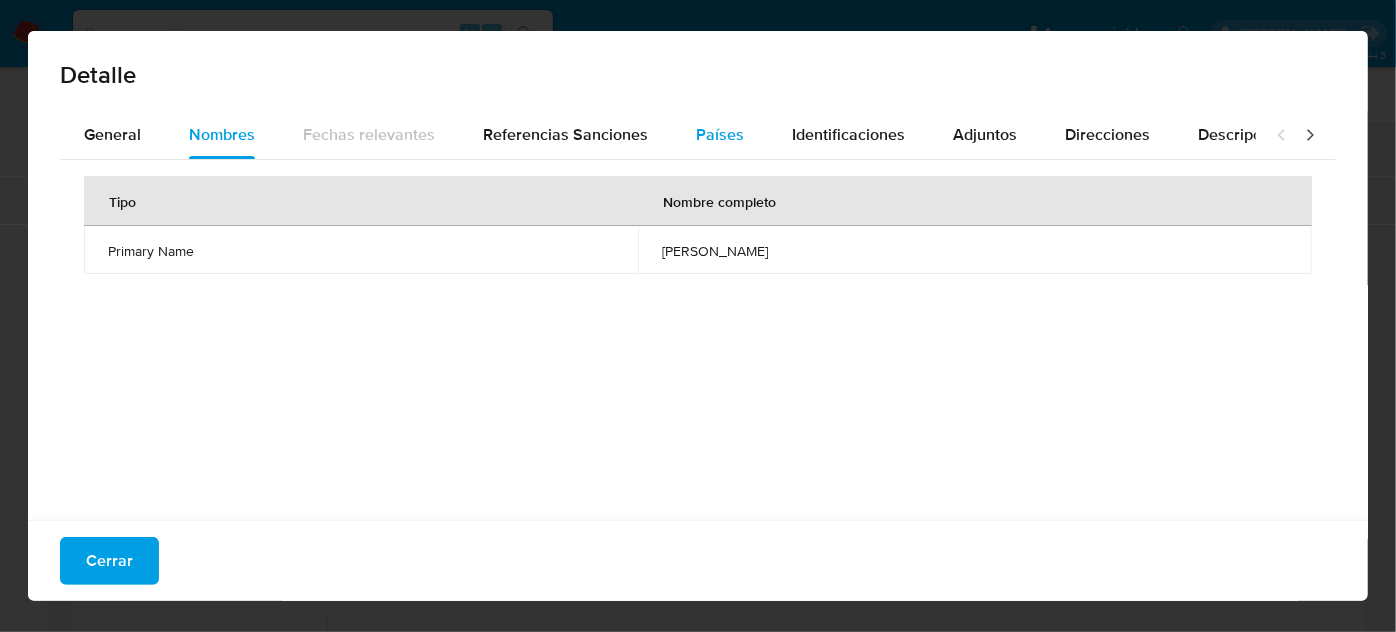 click on "Países" at bounding box center [720, 134] 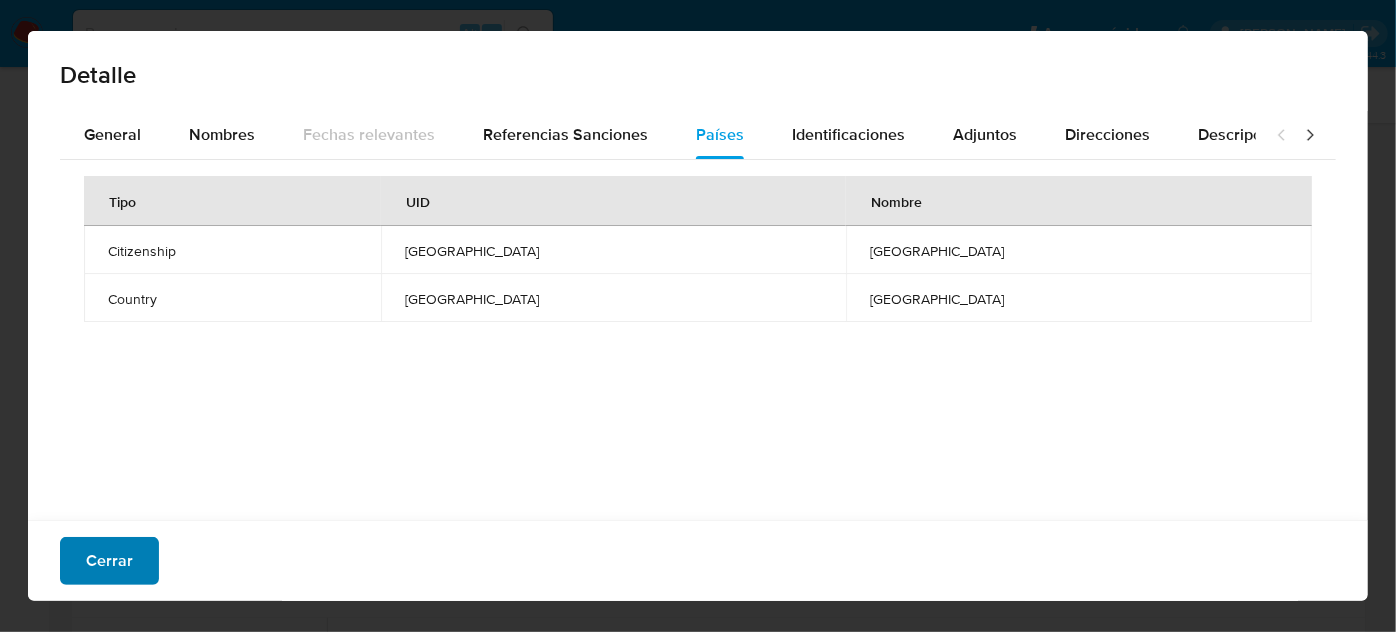 click on "Cerrar" at bounding box center [109, 561] 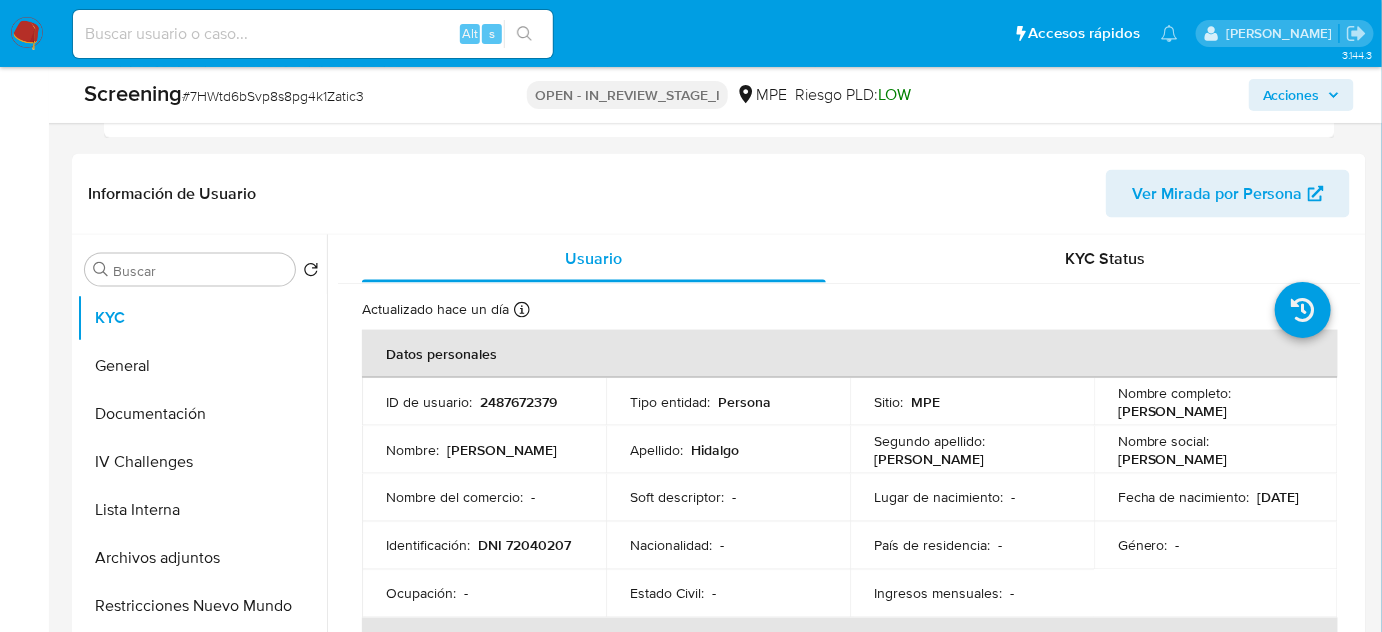 scroll, scrollTop: 1018, scrollLeft: 0, axis: vertical 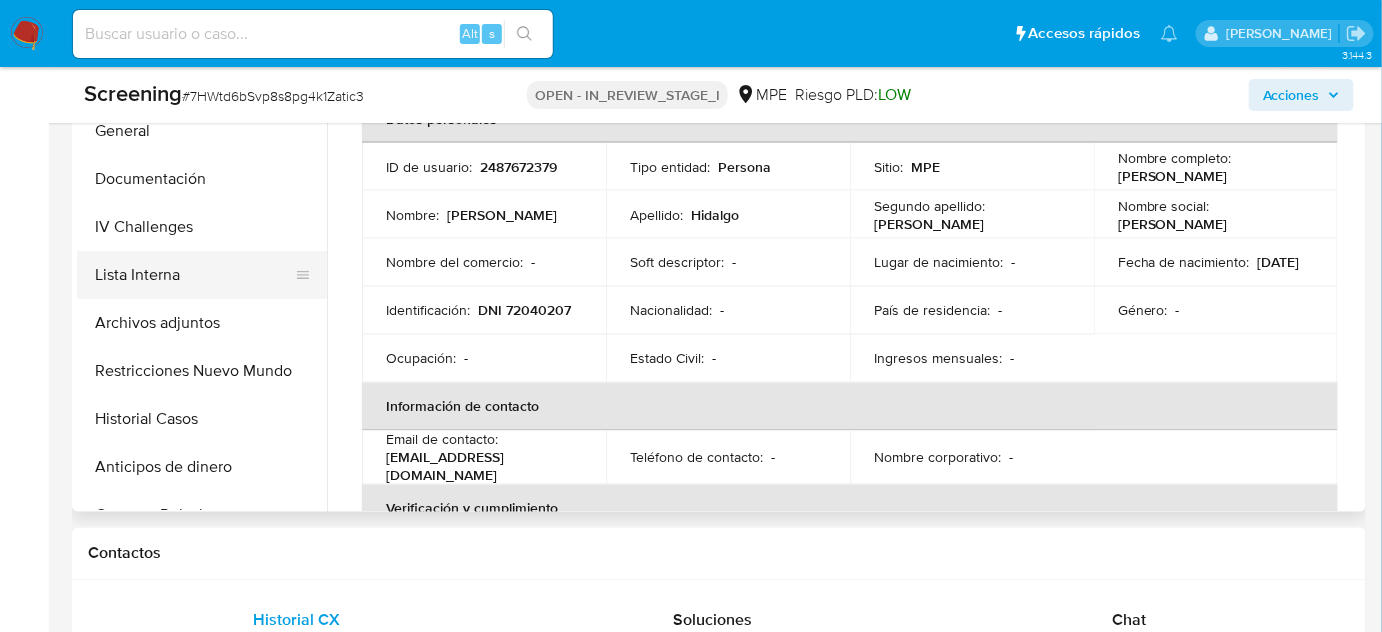 click on "Lista Interna" at bounding box center (194, 275) 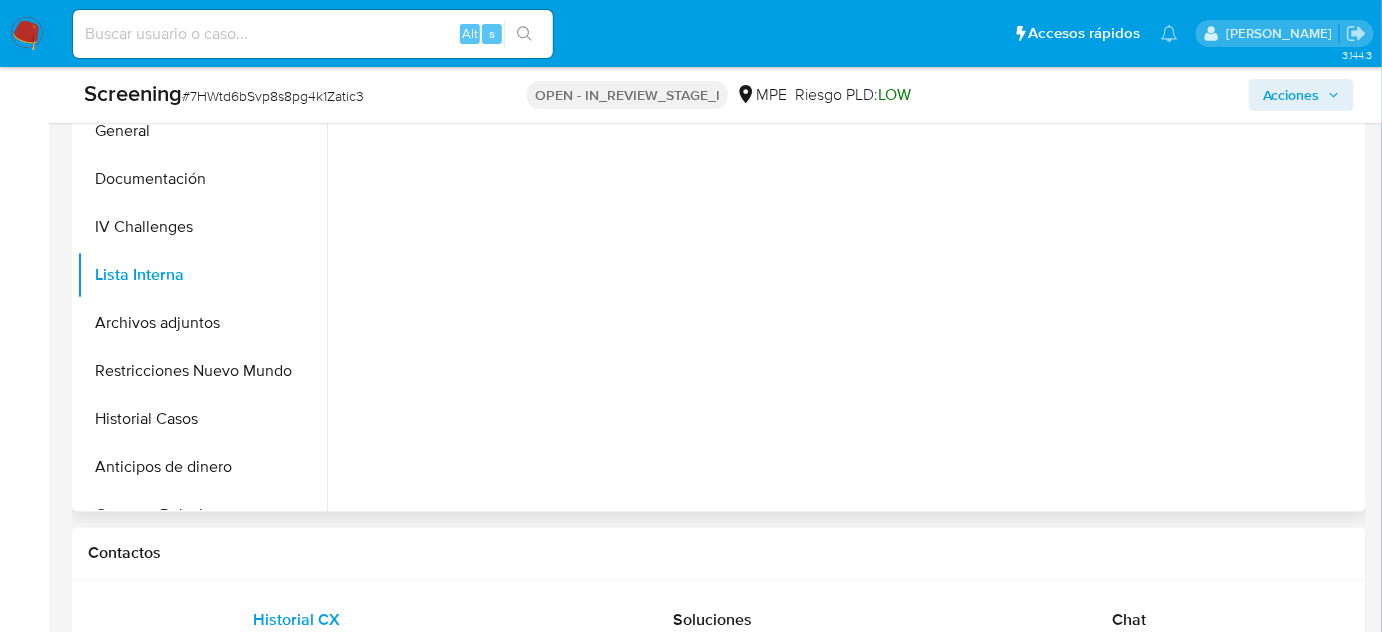 type 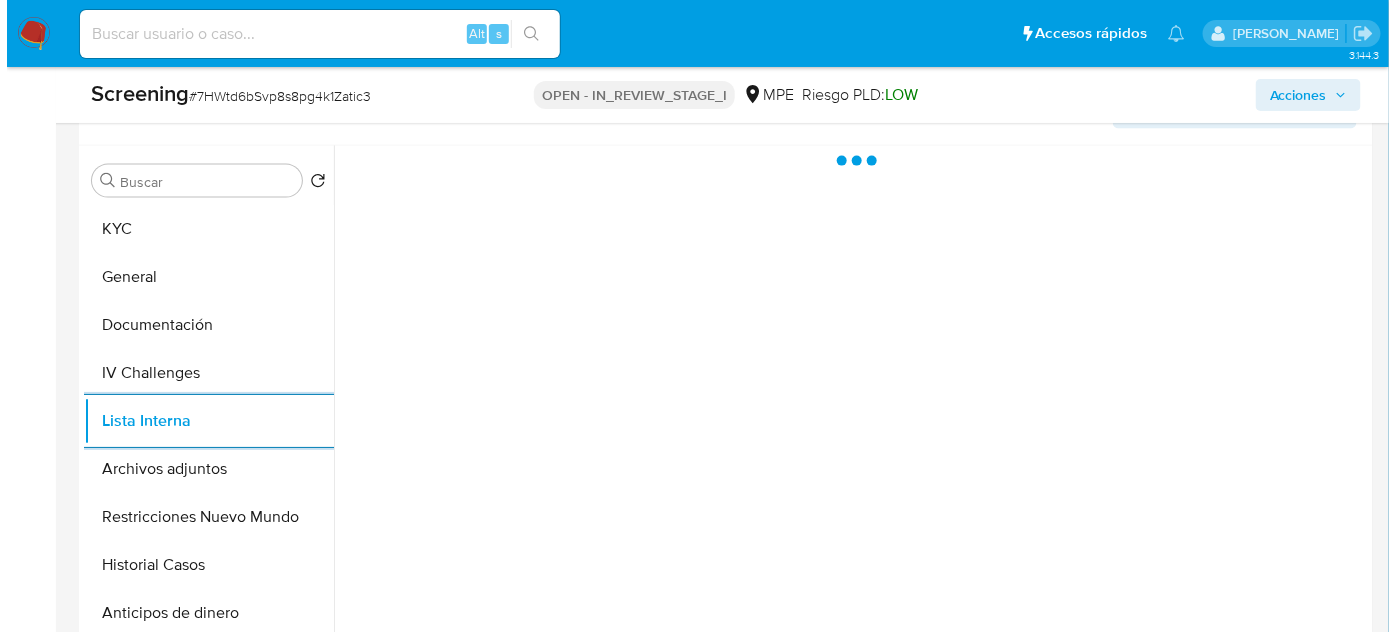 scroll, scrollTop: 836, scrollLeft: 0, axis: vertical 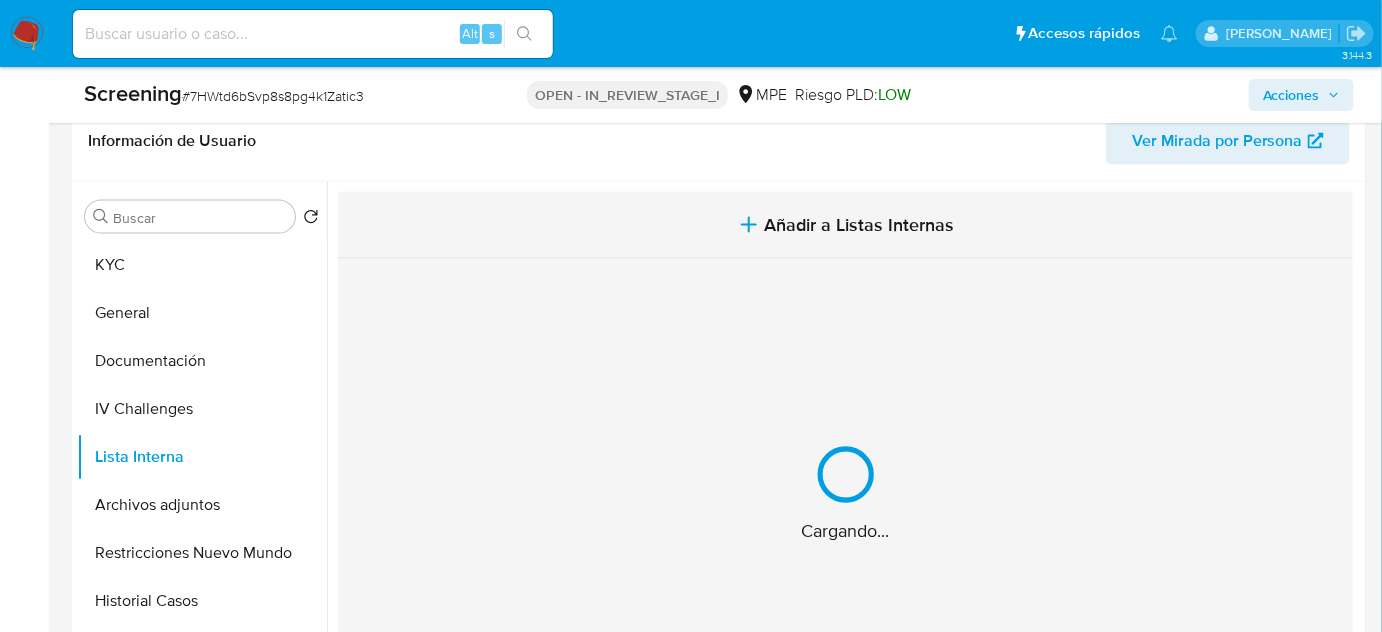 click on "Añadir a Listas Internas" at bounding box center (860, 225) 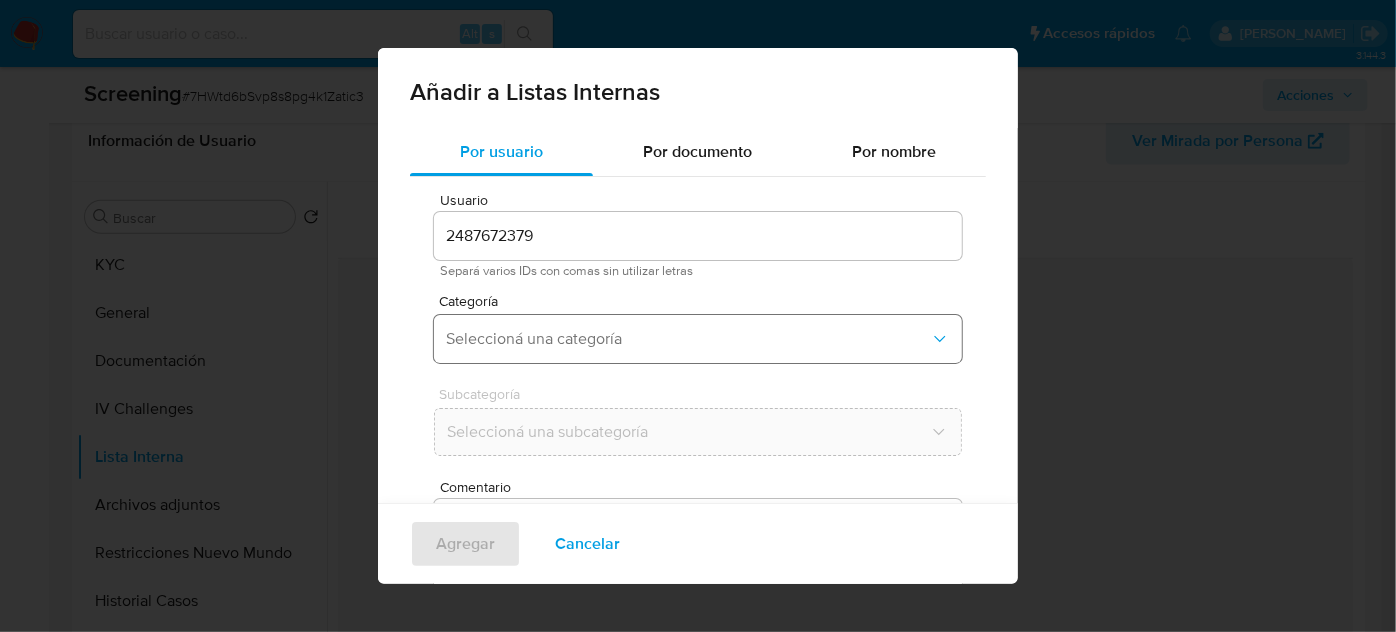 click on "Seleccioná una categoría" at bounding box center (688, 339) 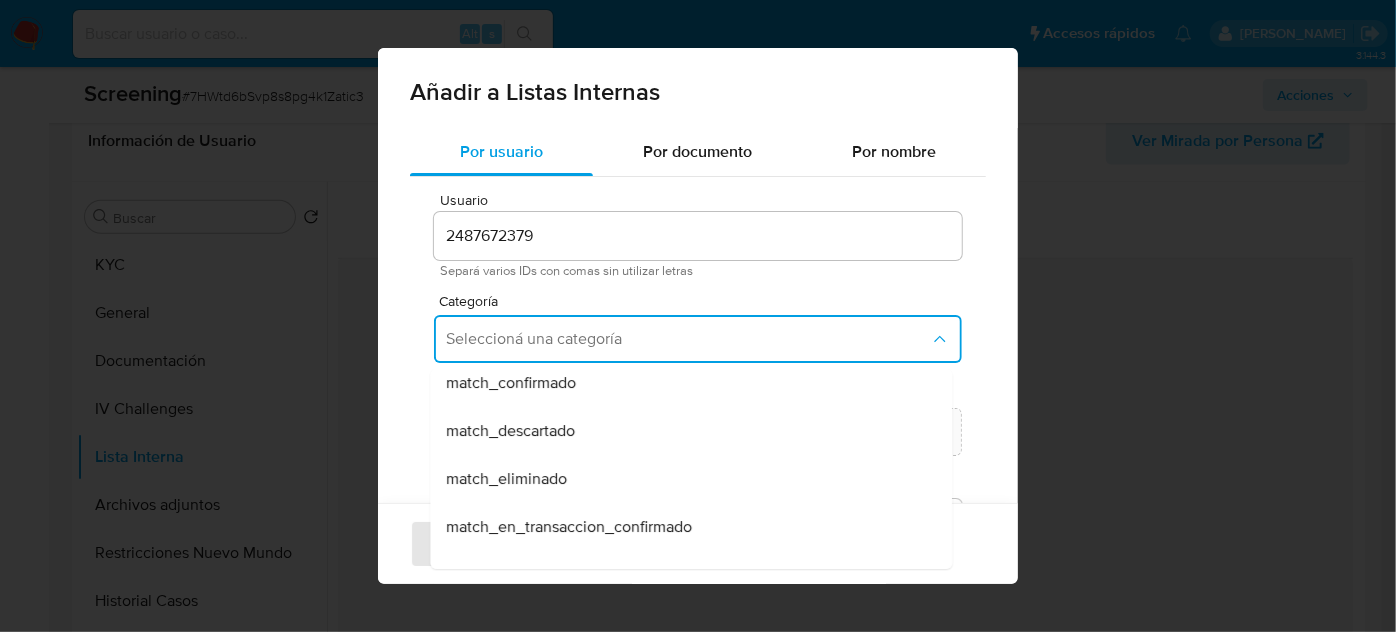 scroll, scrollTop: 205, scrollLeft: 0, axis: vertical 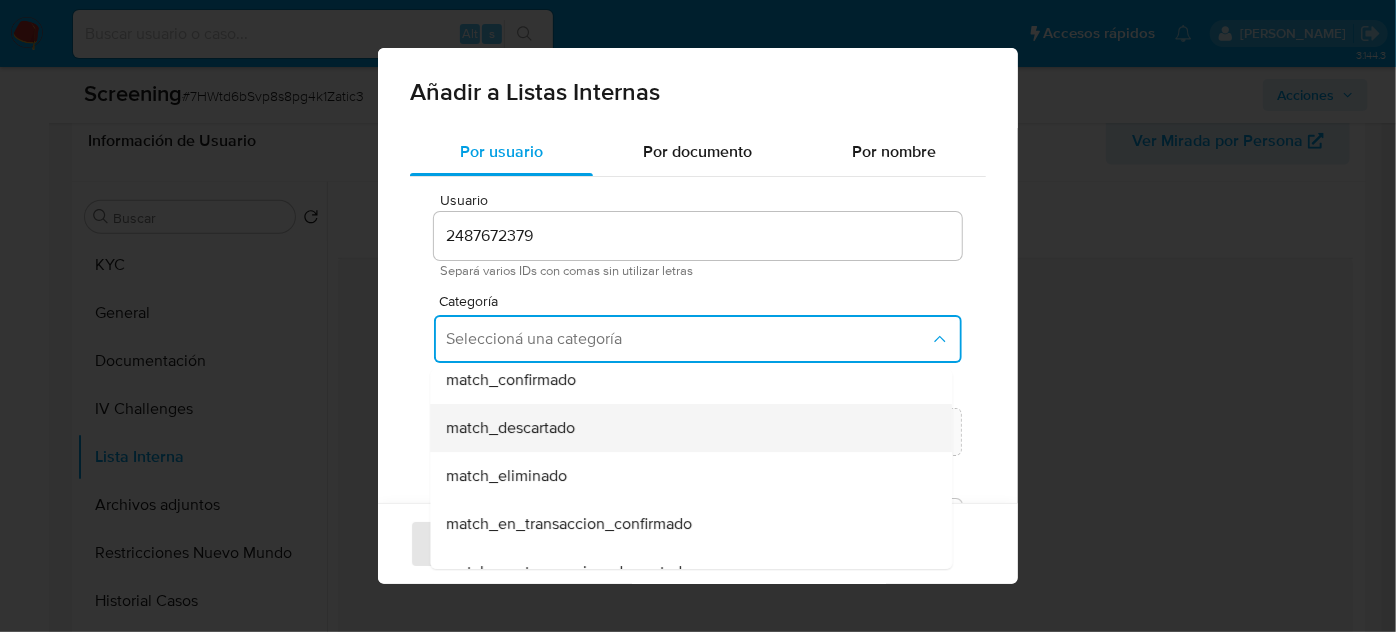 click on "match_descartado" at bounding box center (685, 428) 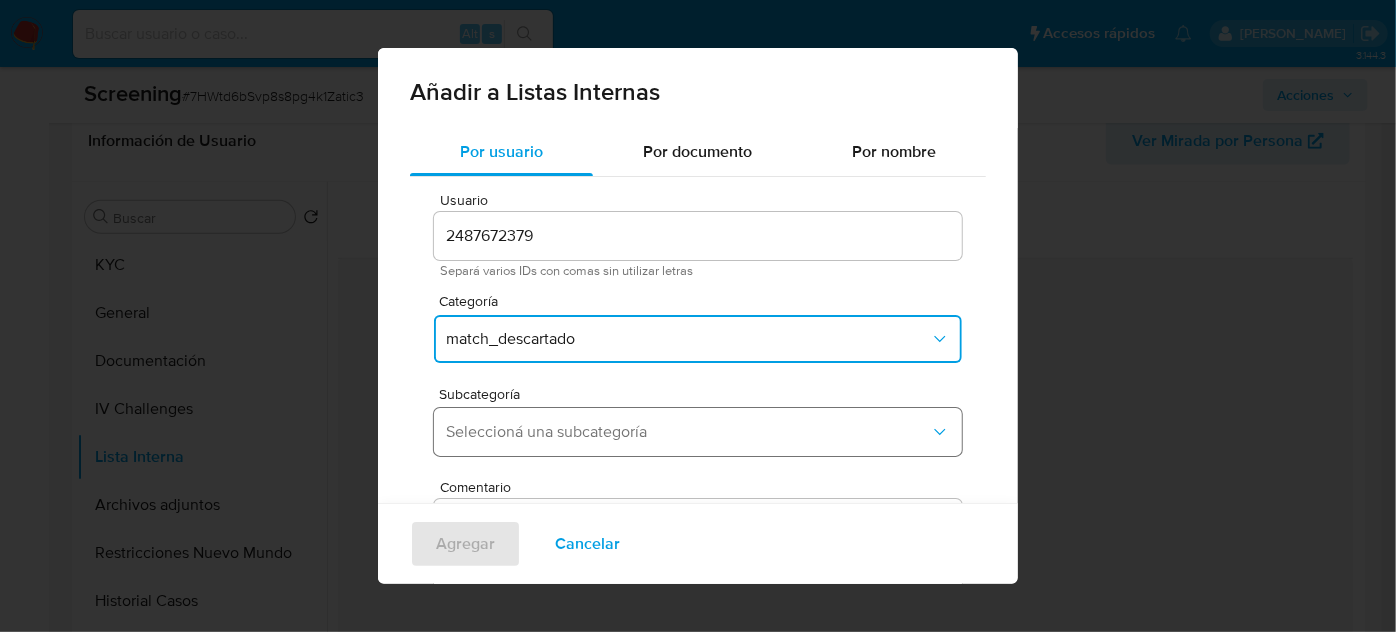 click on "Seleccioná una subcategoría" at bounding box center [688, 432] 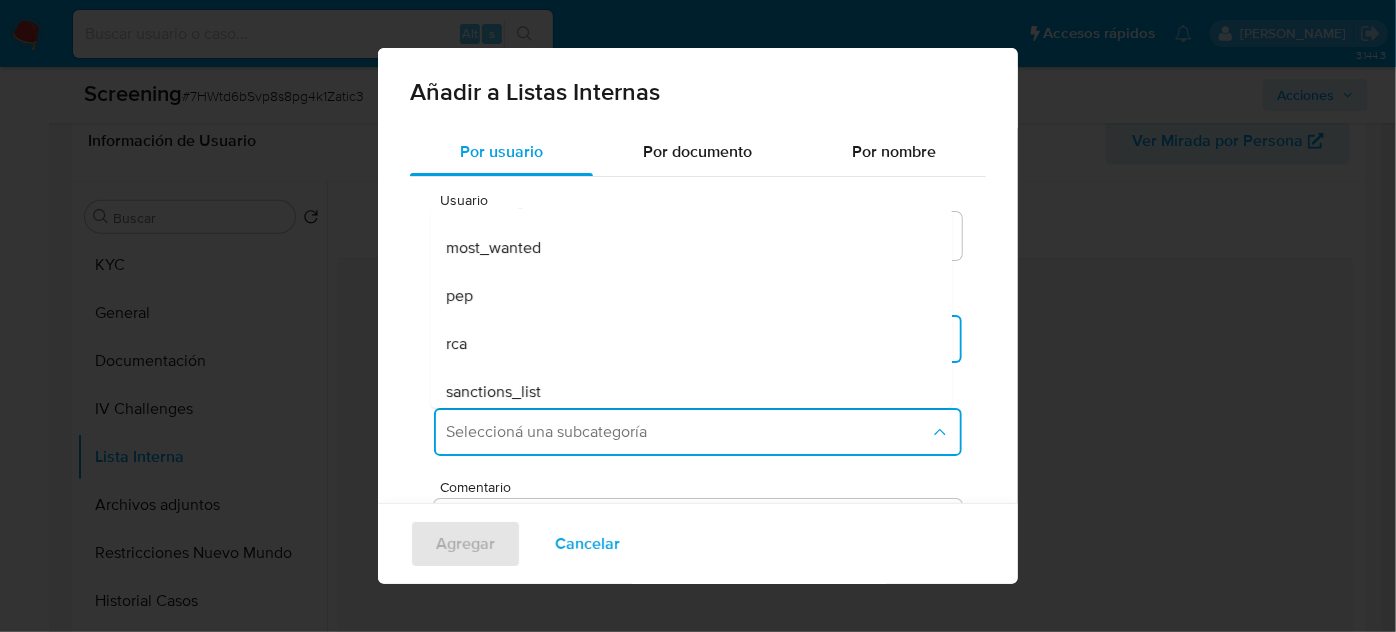 scroll, scrollTop: 136, scrollLeft: 0, axis: vertical 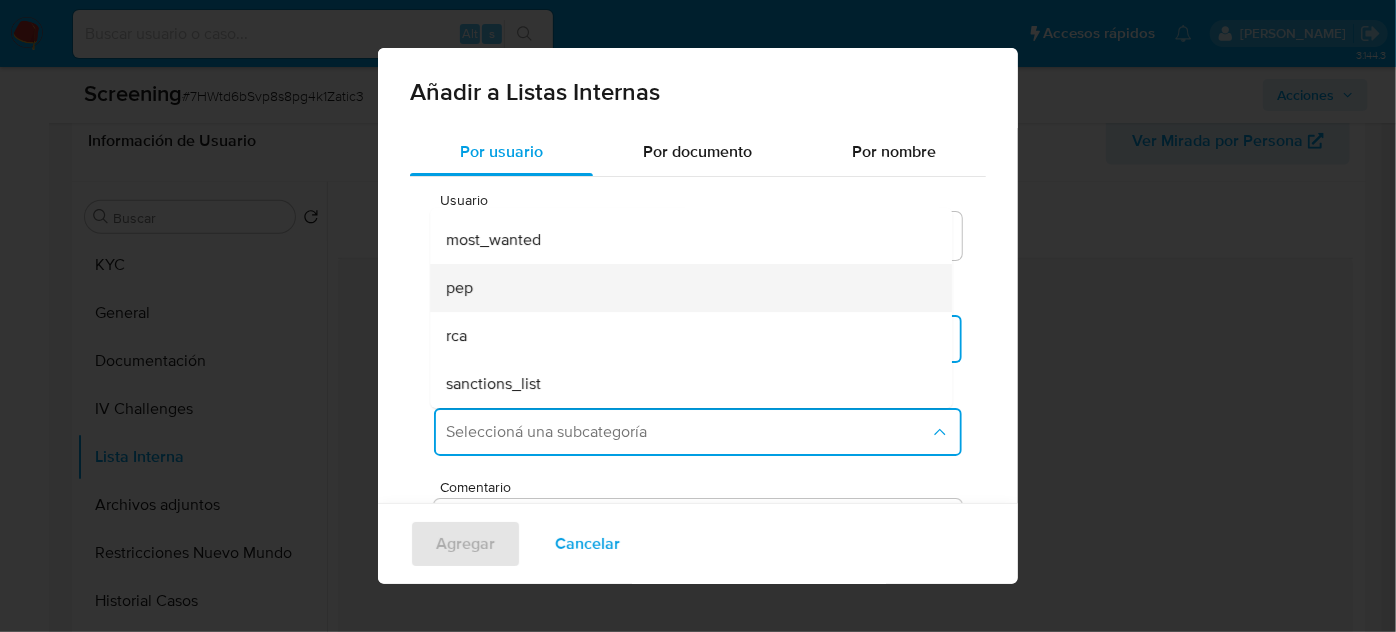 click on "pep" at bounding box center [685, 288] 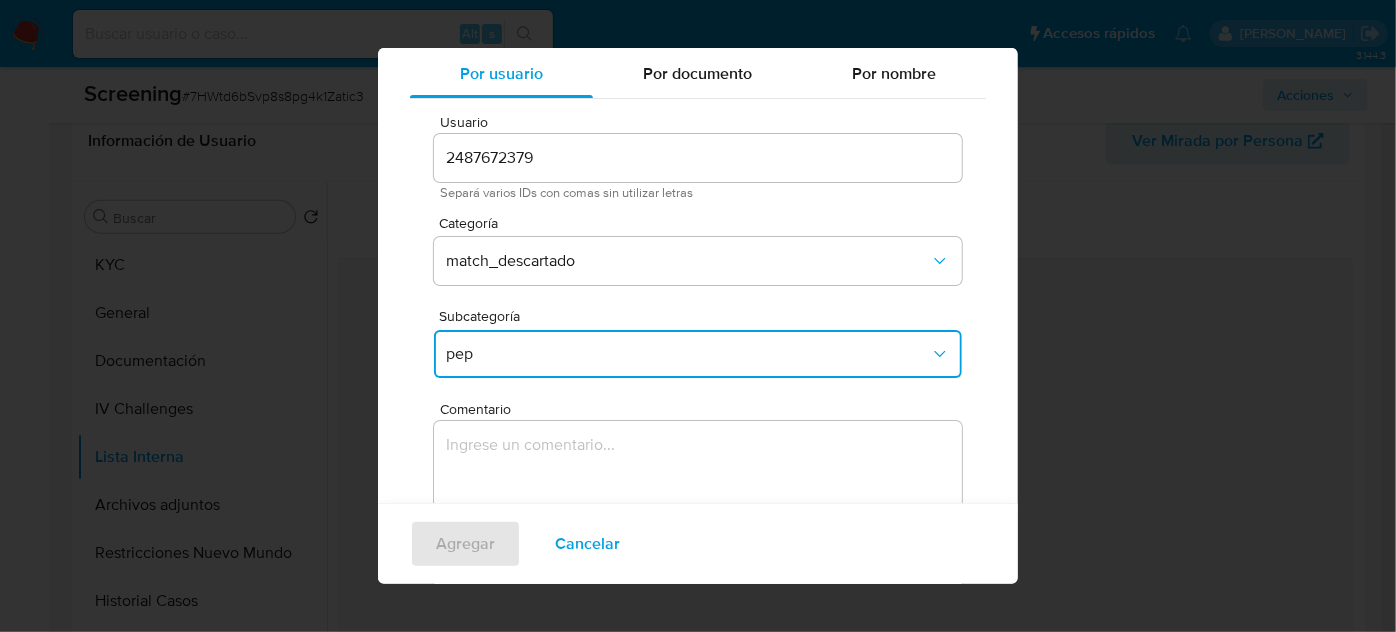 scroll, scrollTop: 64, scrollLeft: 0, axis: vertical 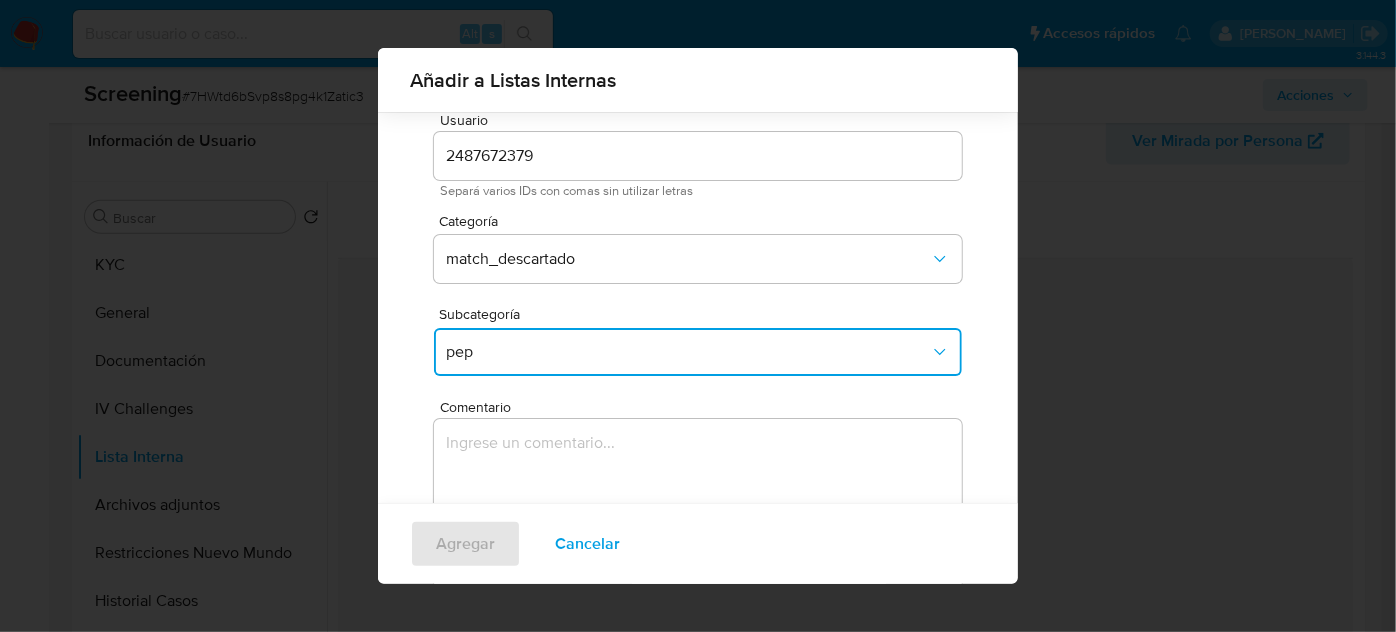 click at bounding box center [698, 515] 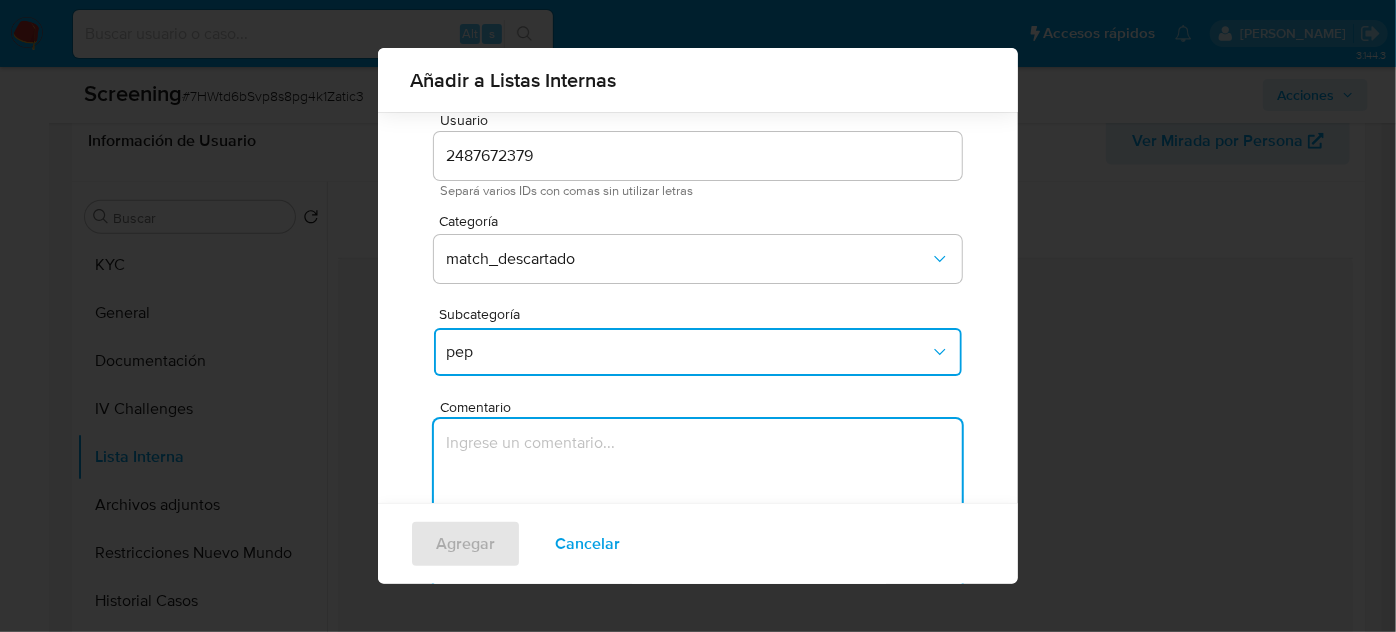 click at bounding box center (698, 515) 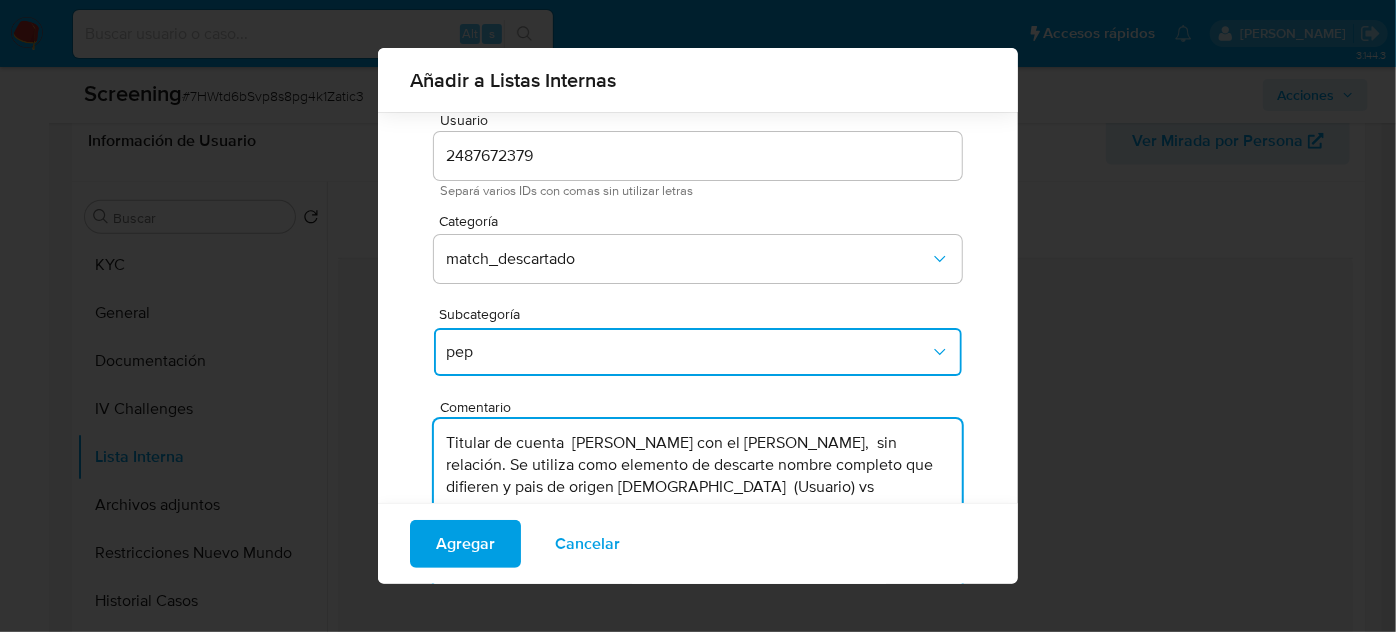click on "Titular de cuenta  Jose Augusto Hidalgo Bayona con el PEP Nasser jose torres echeverria,  sin relación. Se utiliza como elemento de descarte nombre completo que difieren y pais de origen Peruana  (Usuario) vs Colombiana  (PEP)." at bounding box center (698, 515) 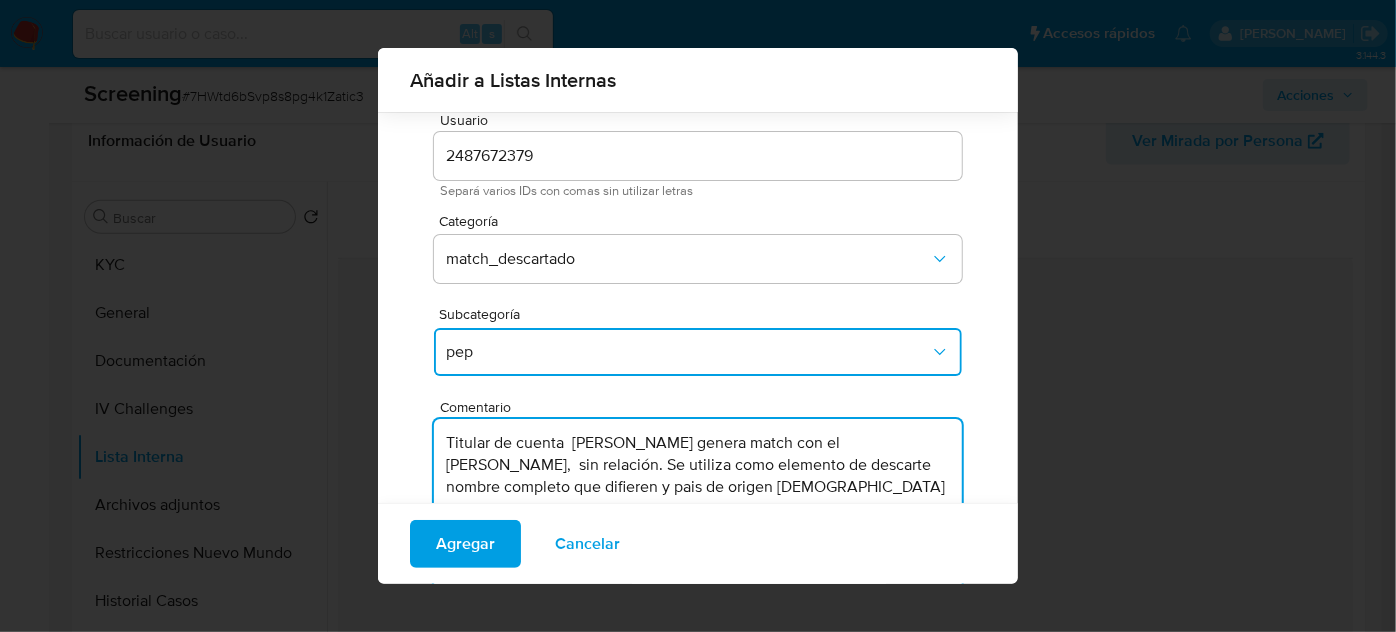 type on "Titular de cuenta  [PERSON_NAME] [PERSON_NAME] genera match con el PEP [PERSON_NAME] [PERSON_NAME] [PERSON_NAME],  sin relación. Se utiliza como elemento de descarte nombre completo que difieren y pais de origen [DEMOGRAPHIC_DATA]  (Usuario) vs [DEMOGRAPHIC_DATA]  (PEP)." 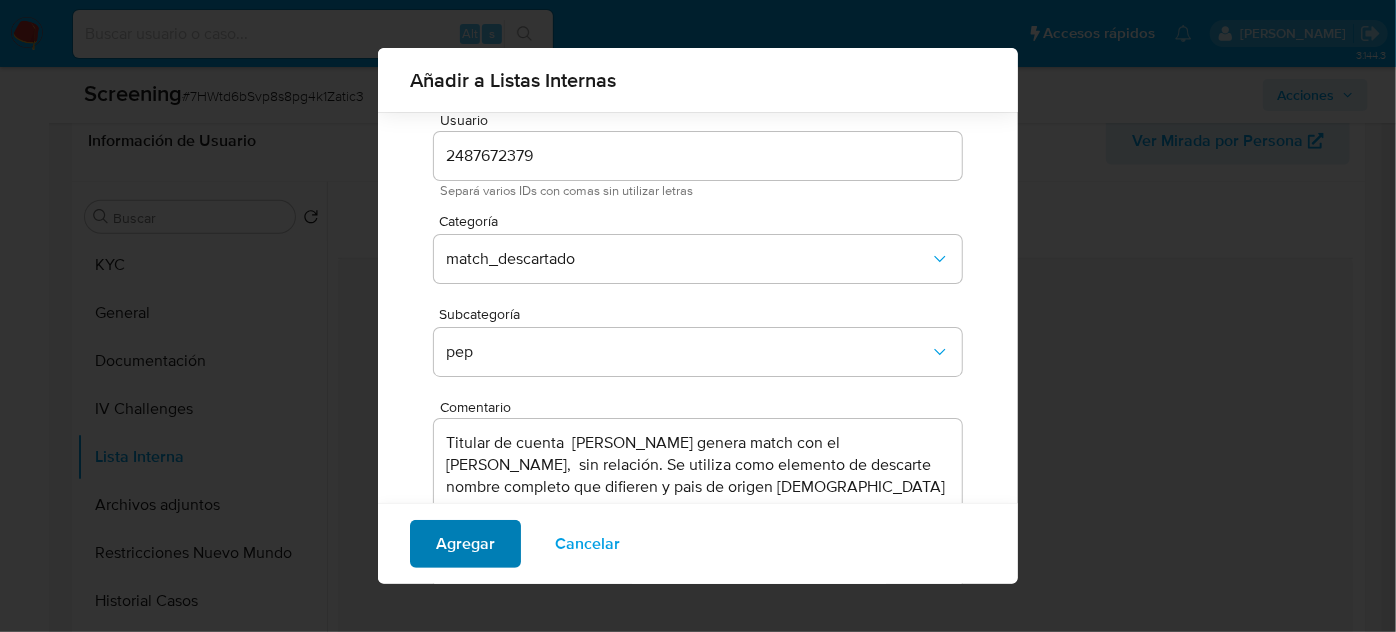 click on "Agregar" at bounding box center (465, 544) 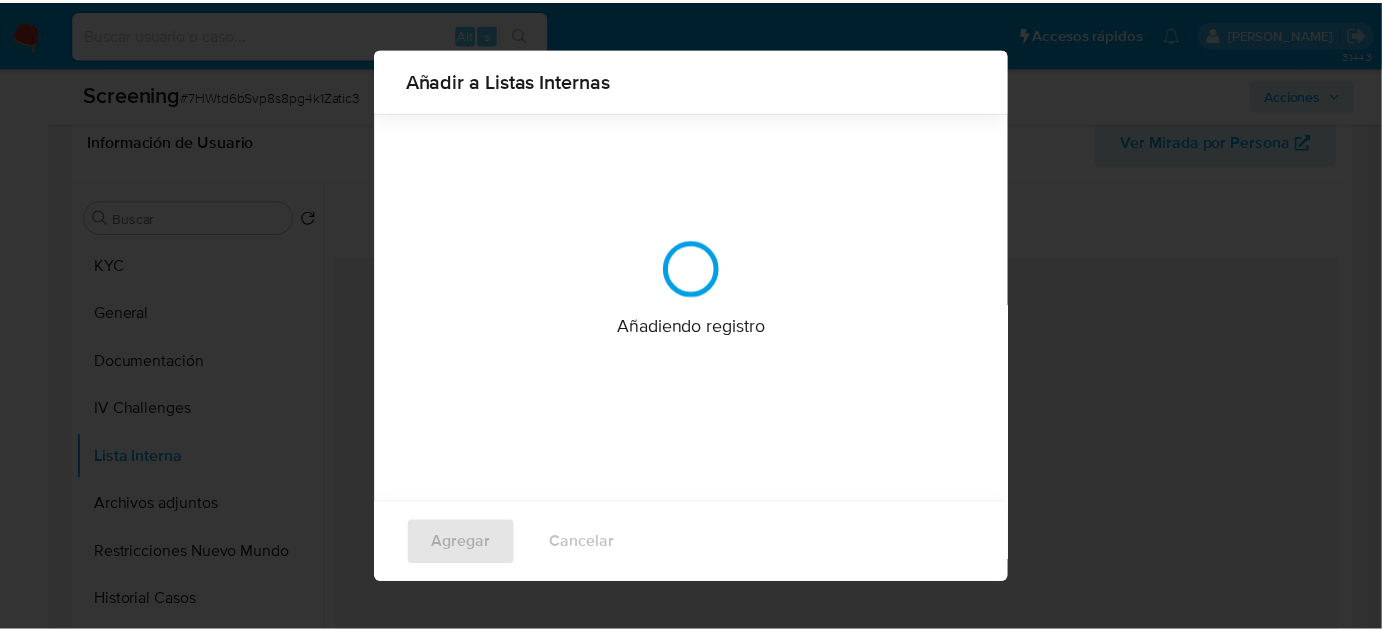 scroll, scrollTop: 0, scrollLeft: 0, axis: both 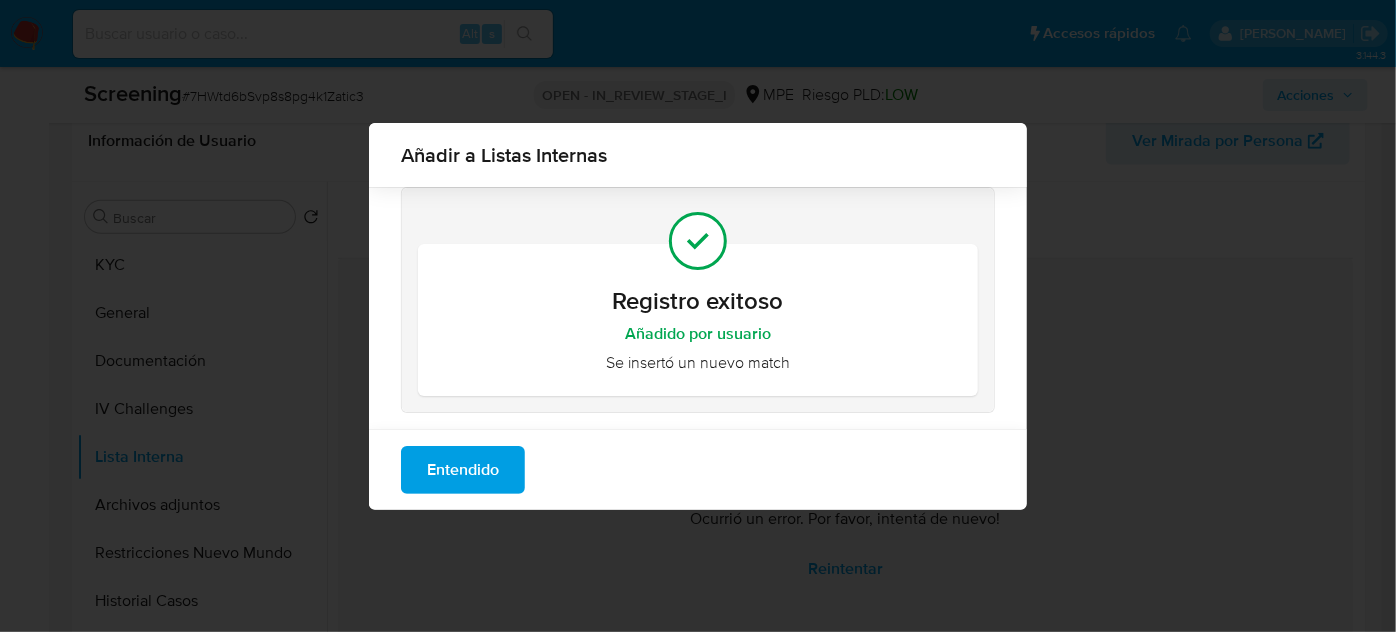 click on "Entendido" at bounding box center [463, 470] 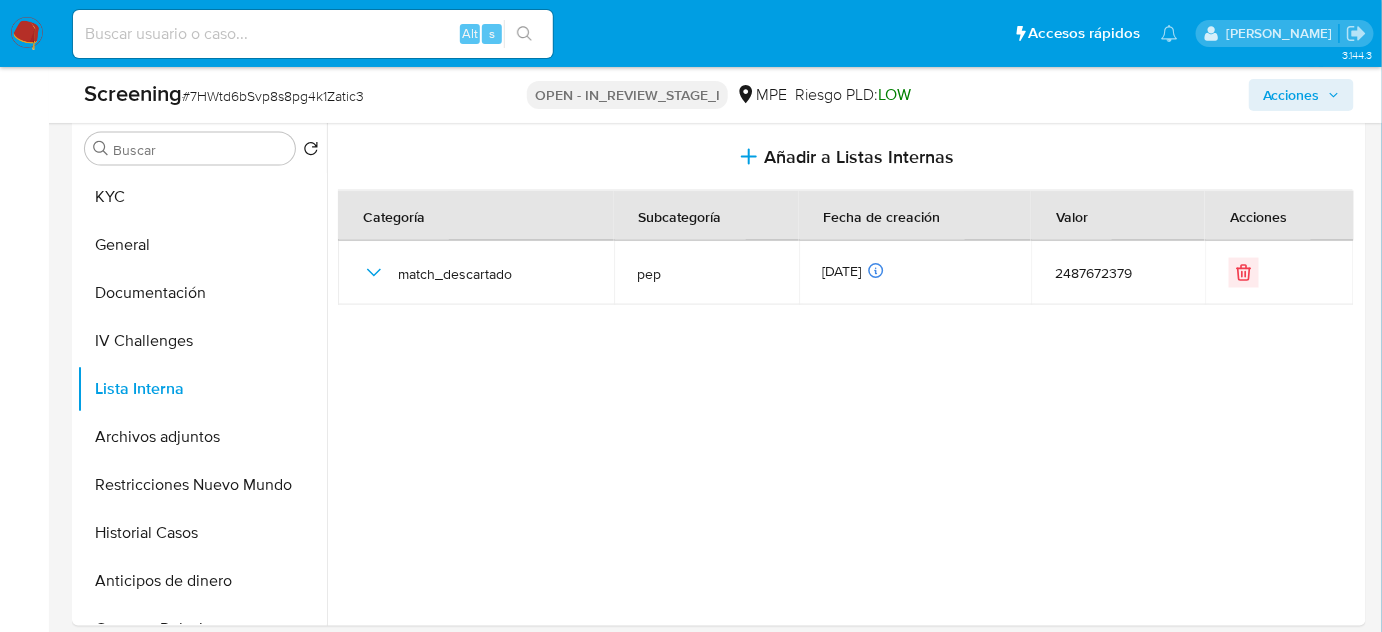 scroll, scrollTop: 909, scrollLeft: 0, axis: vertical 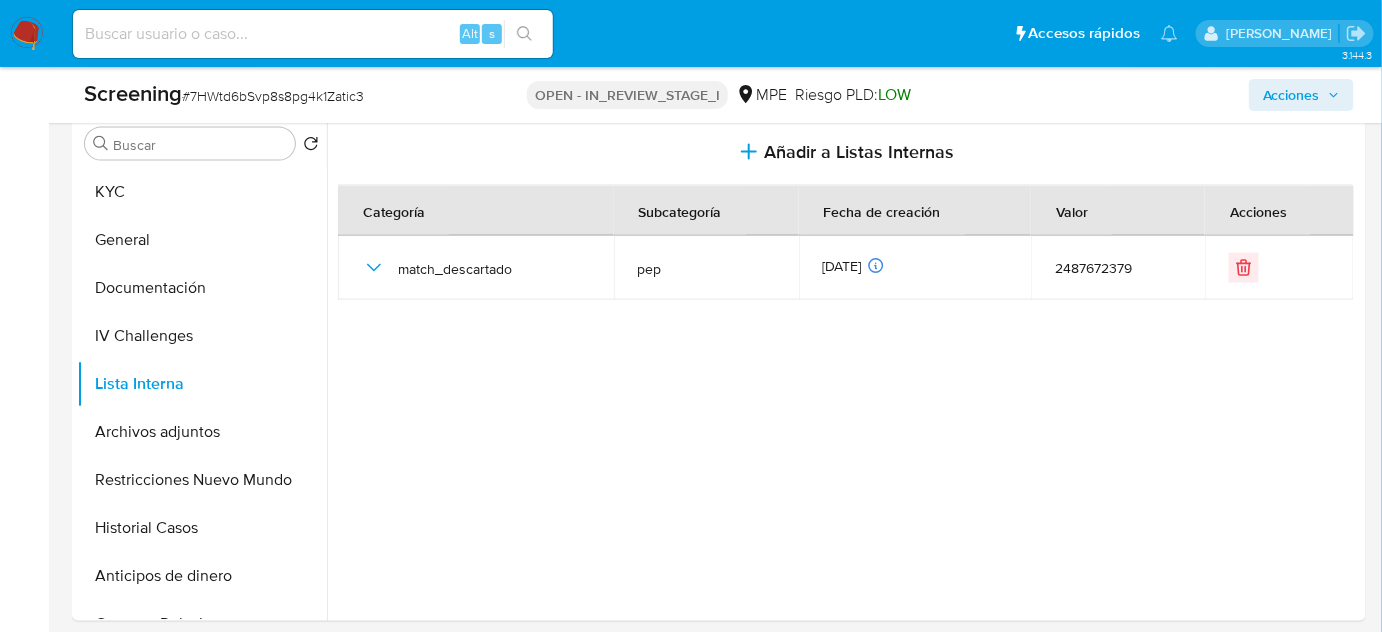 click on "Acciones" at bounding box center [1291, 95] 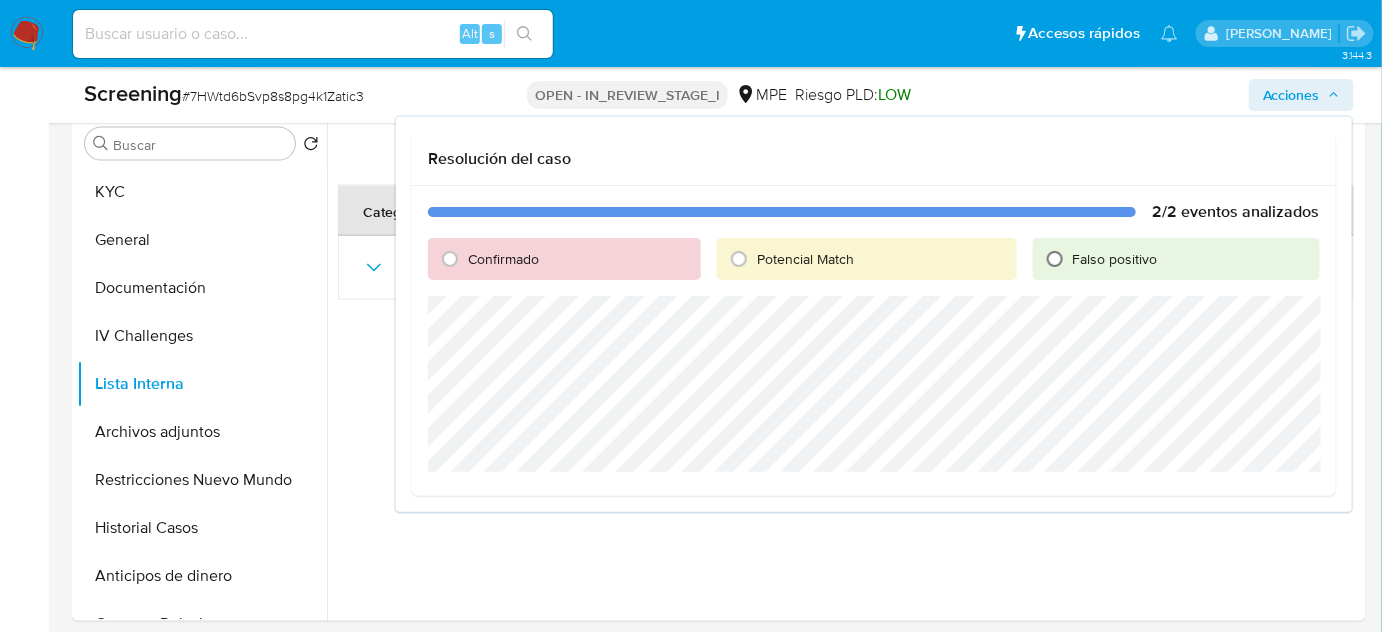 click on "Falso positivo" at bounding box center [1055, 259] 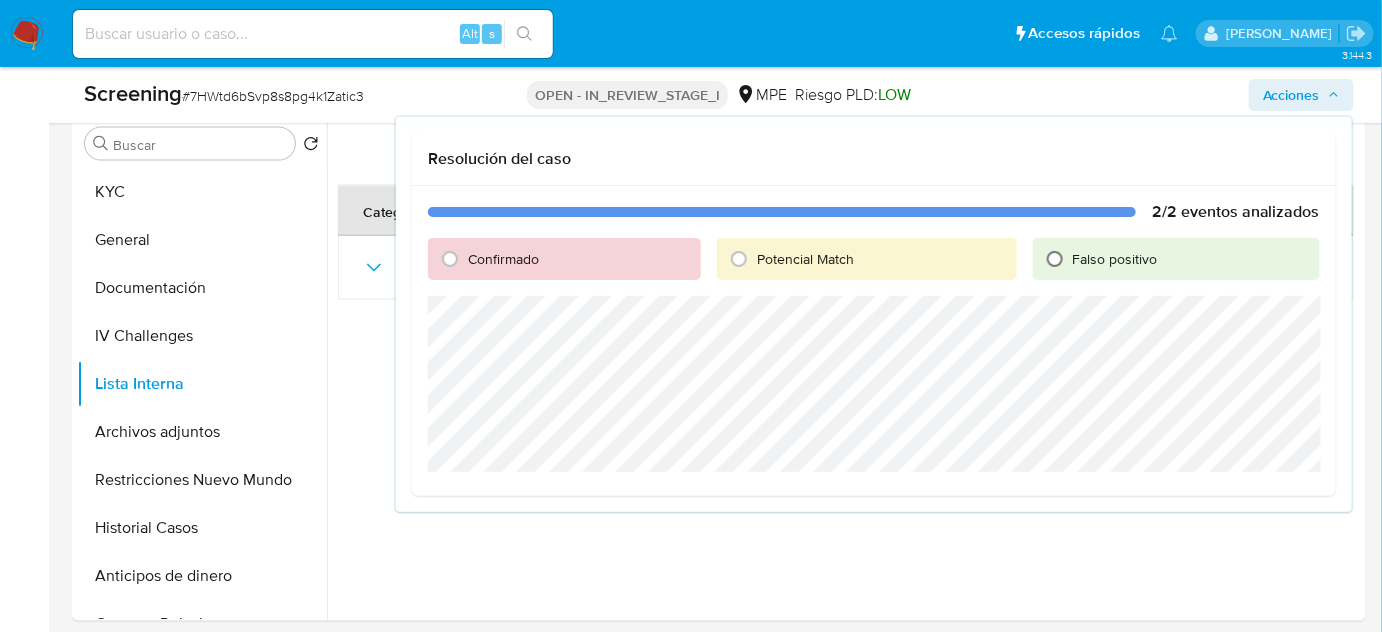 radio on "true" 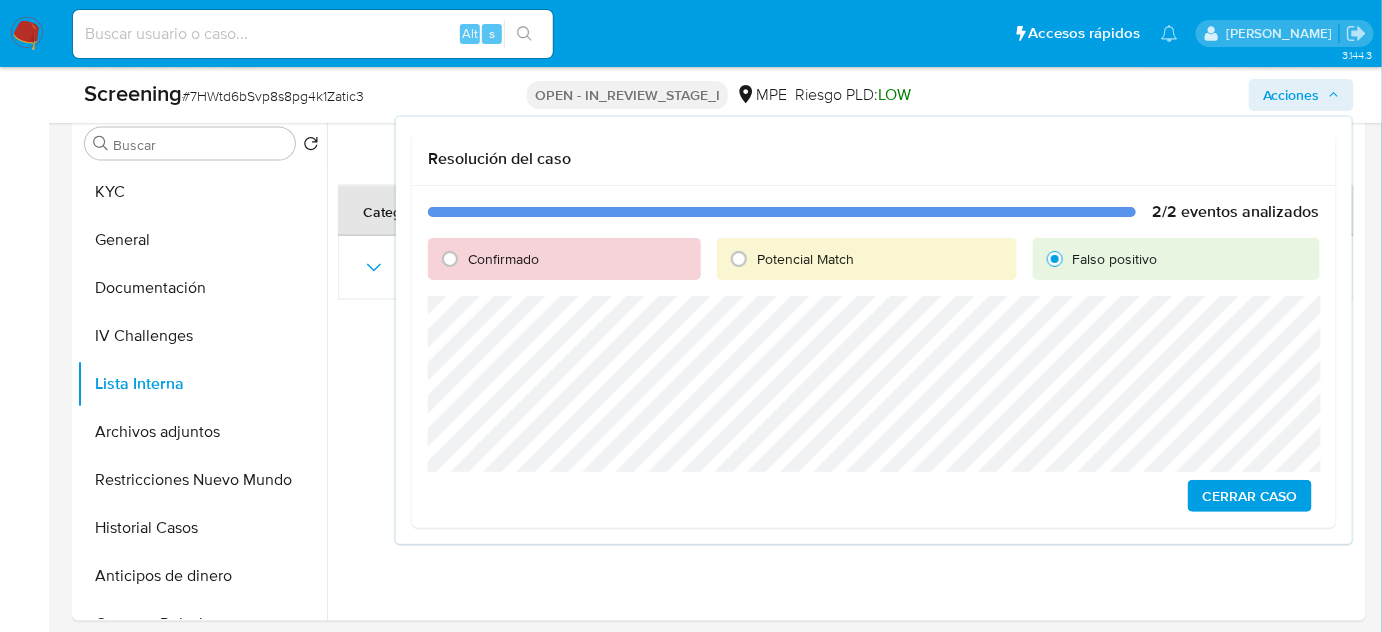 click on "Cerrar Caso" at bounding box center (1250, 496) 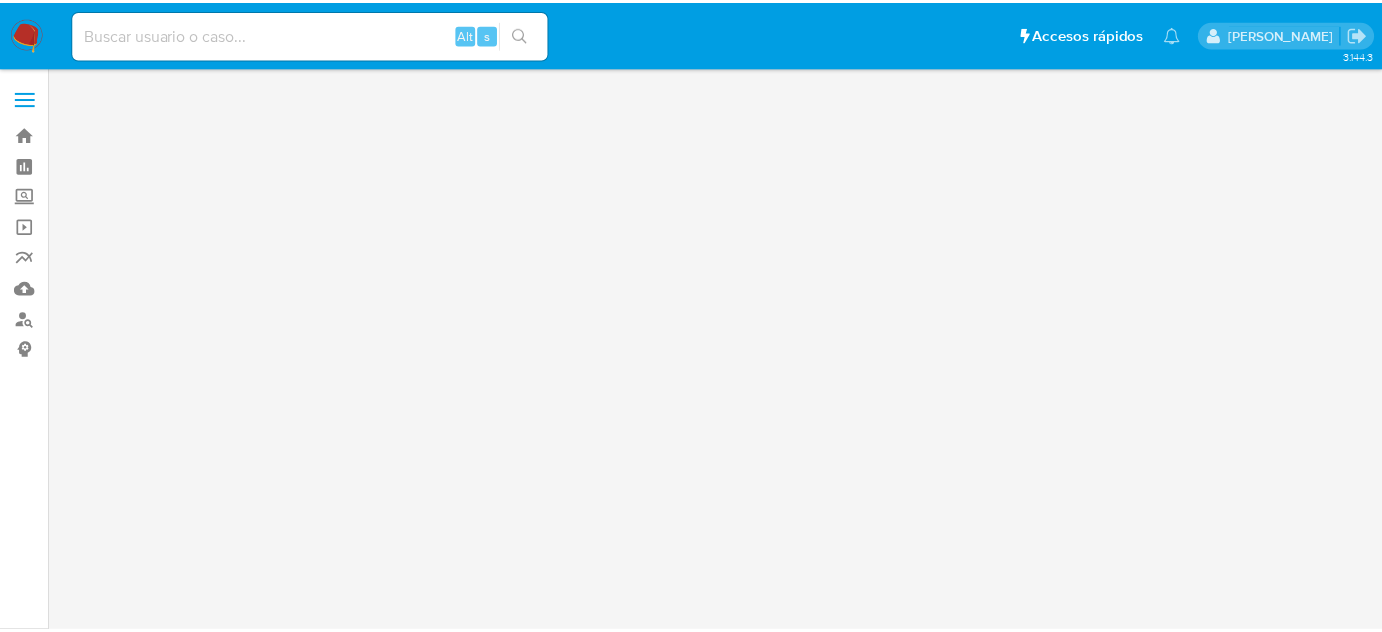 scroll, scrollTop: 0, scrollLeft: 0, axis: both 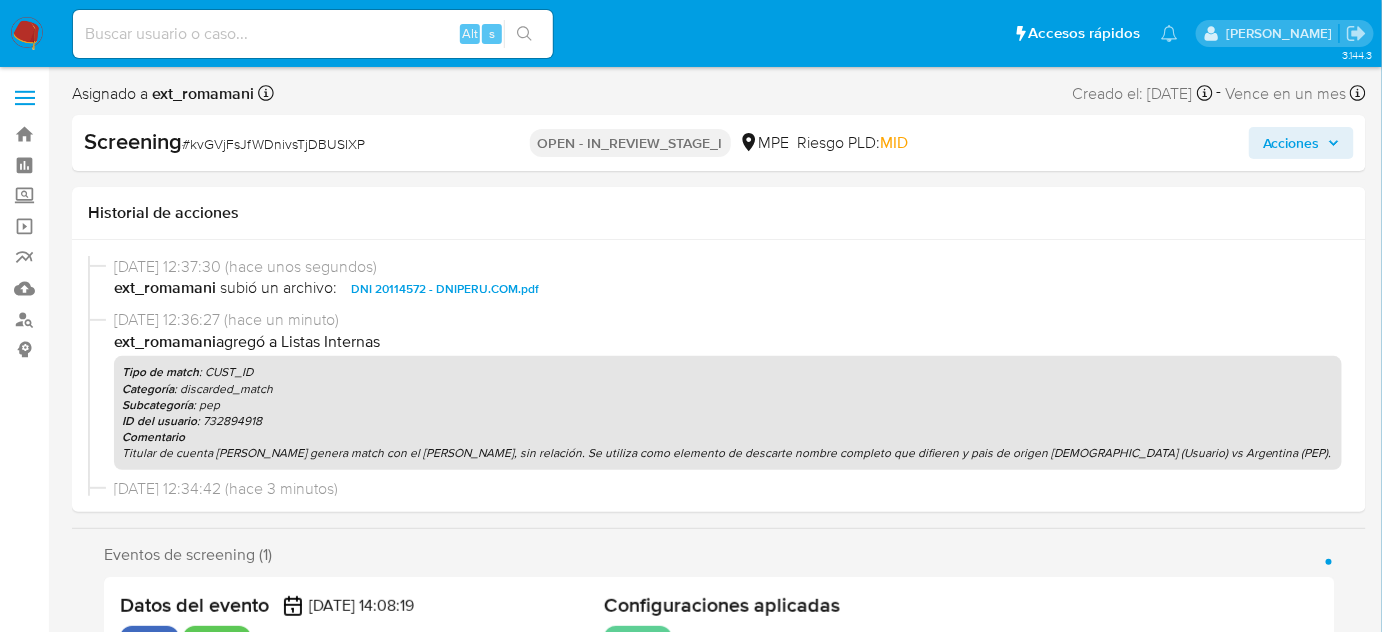 select on "10" 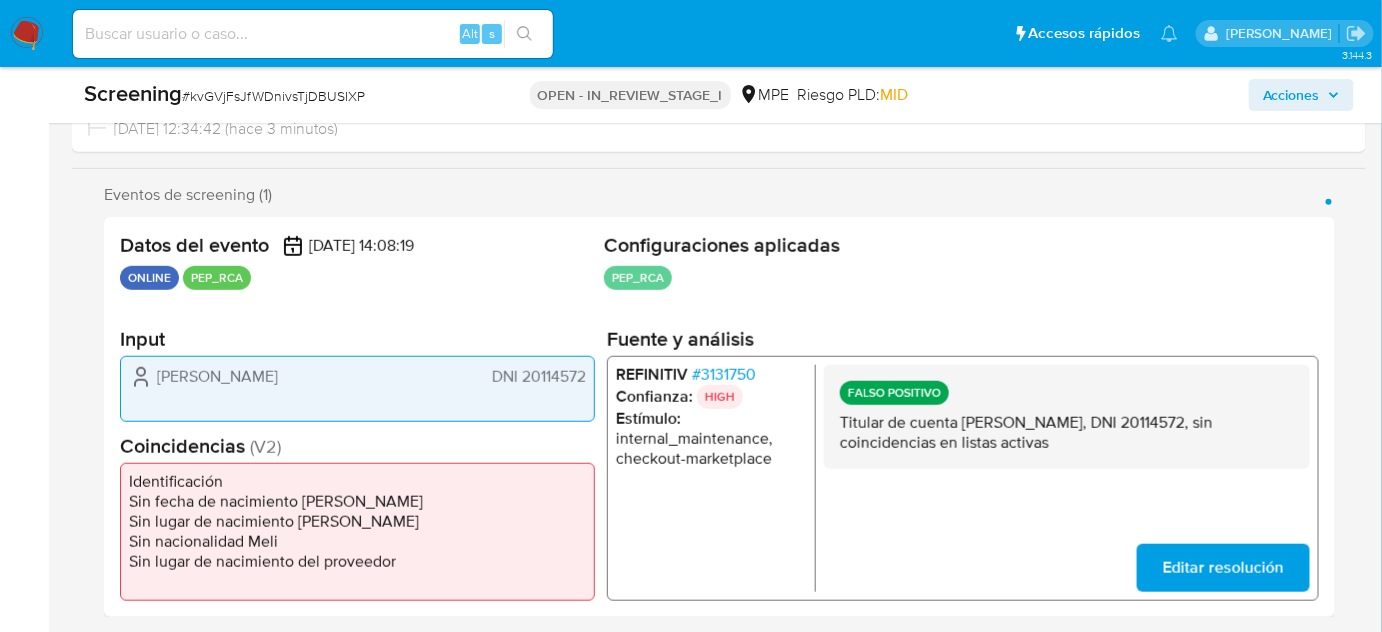 scroll, scrollTop: 0, scrollLeft: 0, axis: both 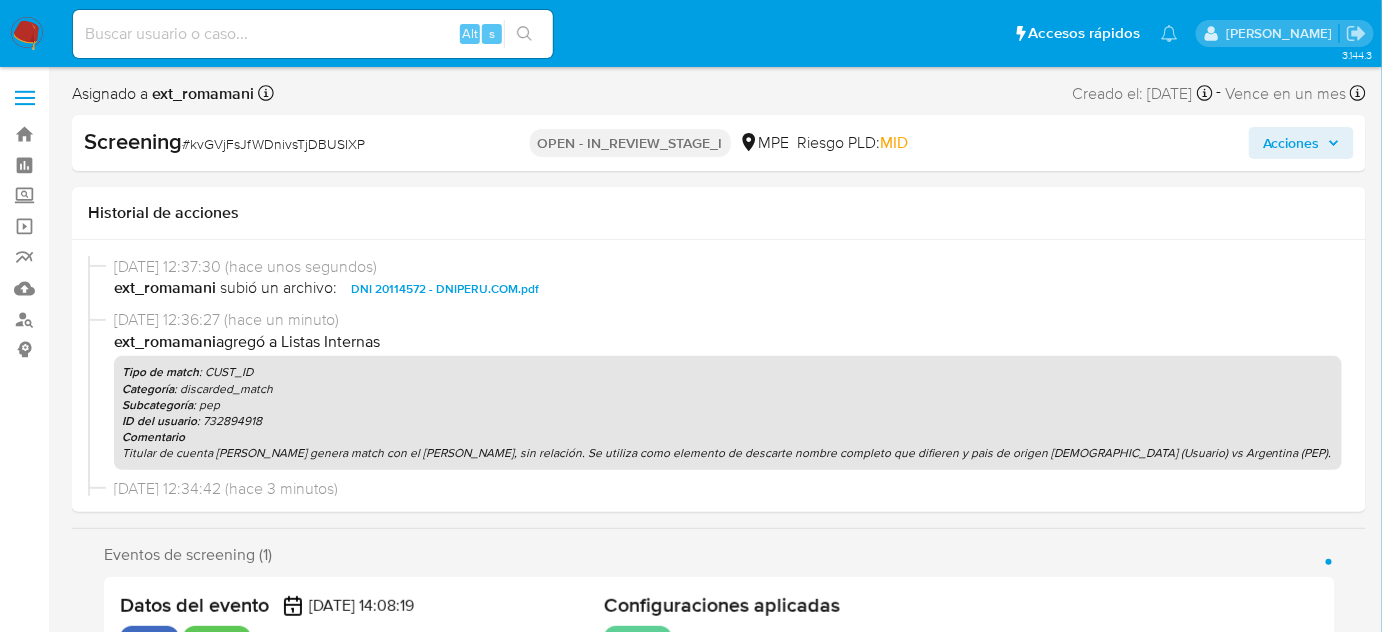 click on "Acciones" at bounding box center [1291, 143] 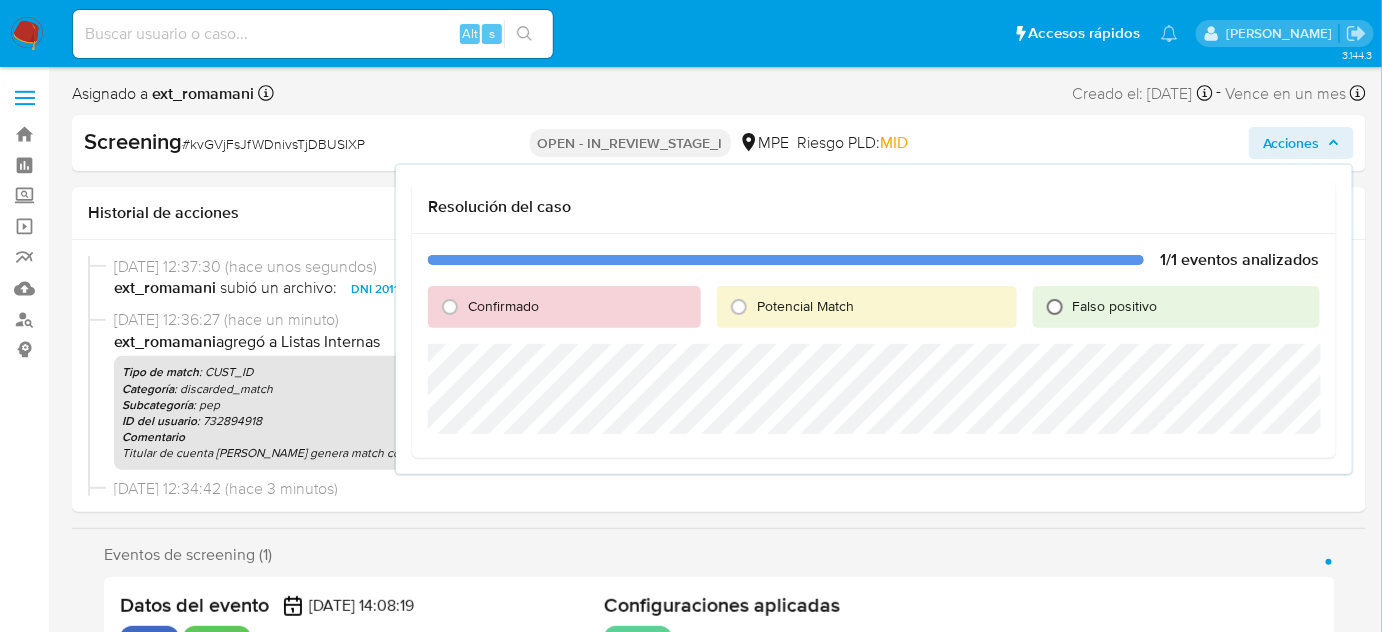 click on "Falso positivo" at bounding box center (1055, 307) 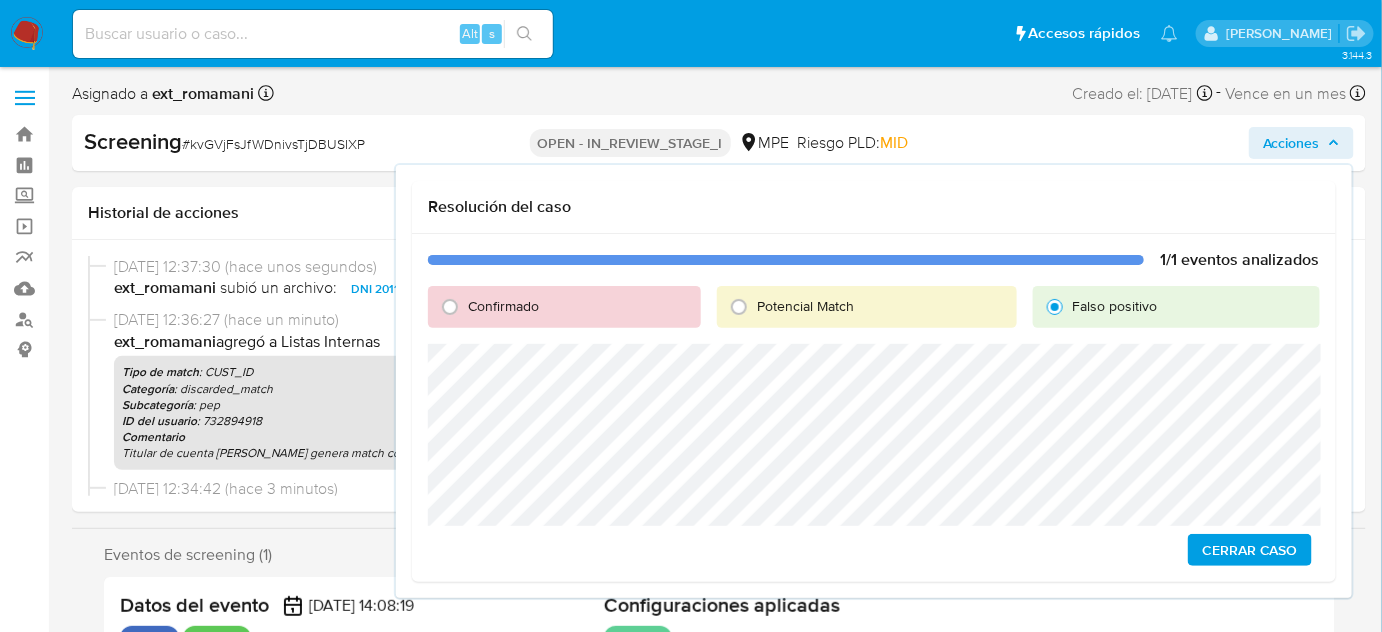 click on "Cerrar Caso" at bounding box center (1250, 550) 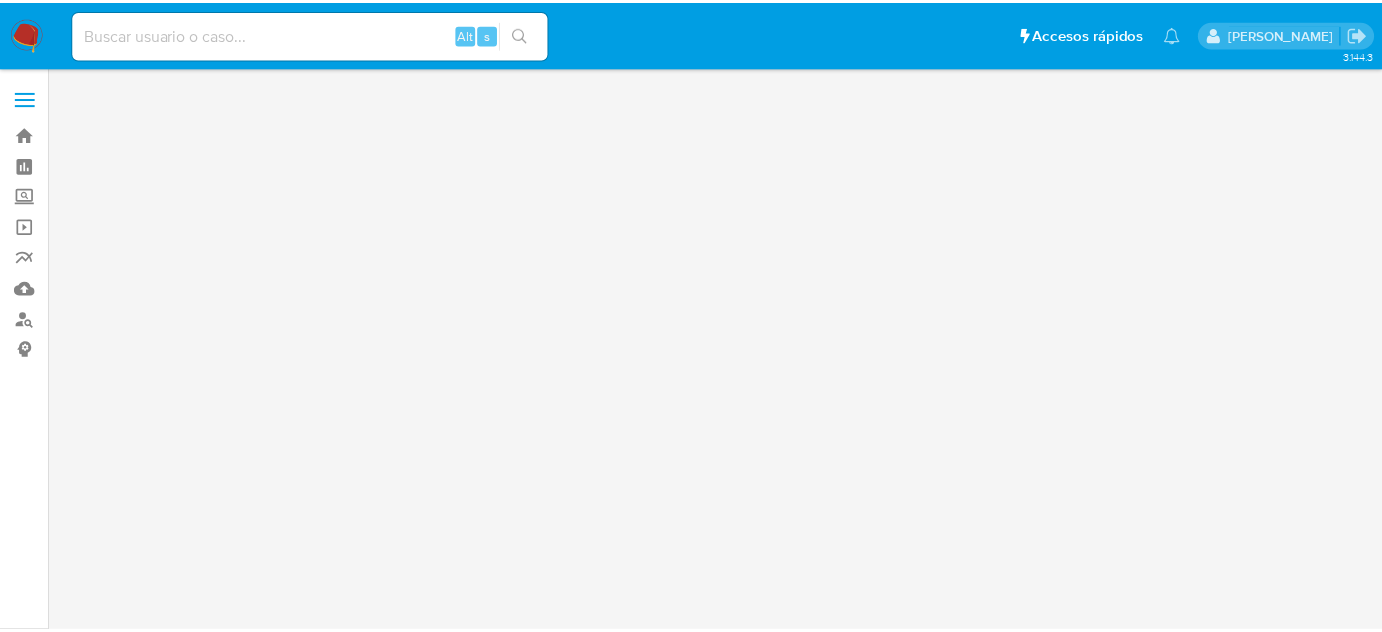 scroll, scrollTop: 0, scrollLeft: 0, axis: both 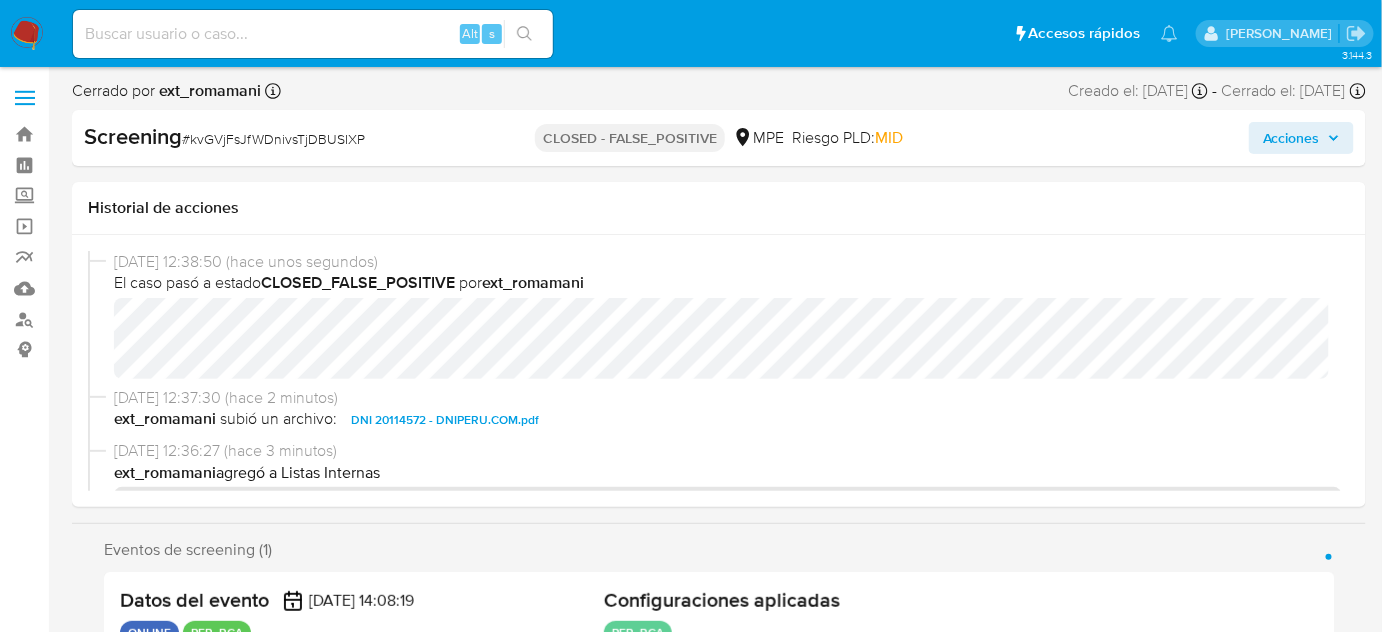 select on "10" 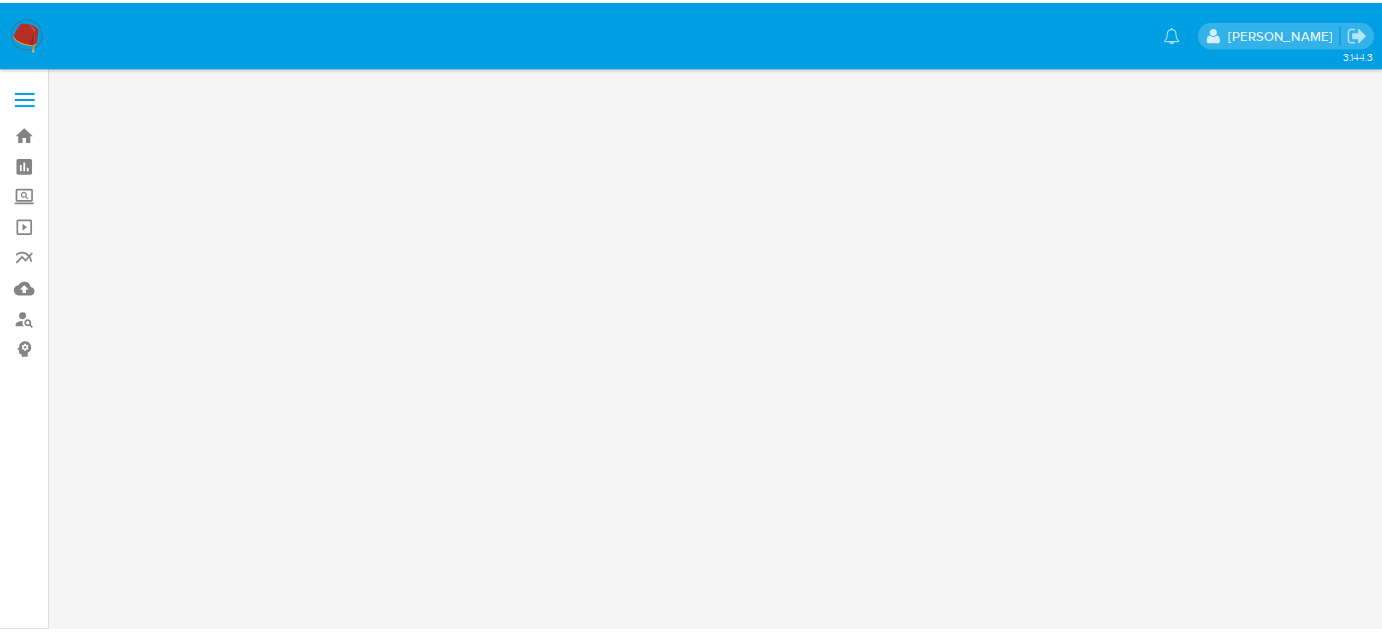 scroll, scrollTop: 0, scrollLeft: 0, axis: both 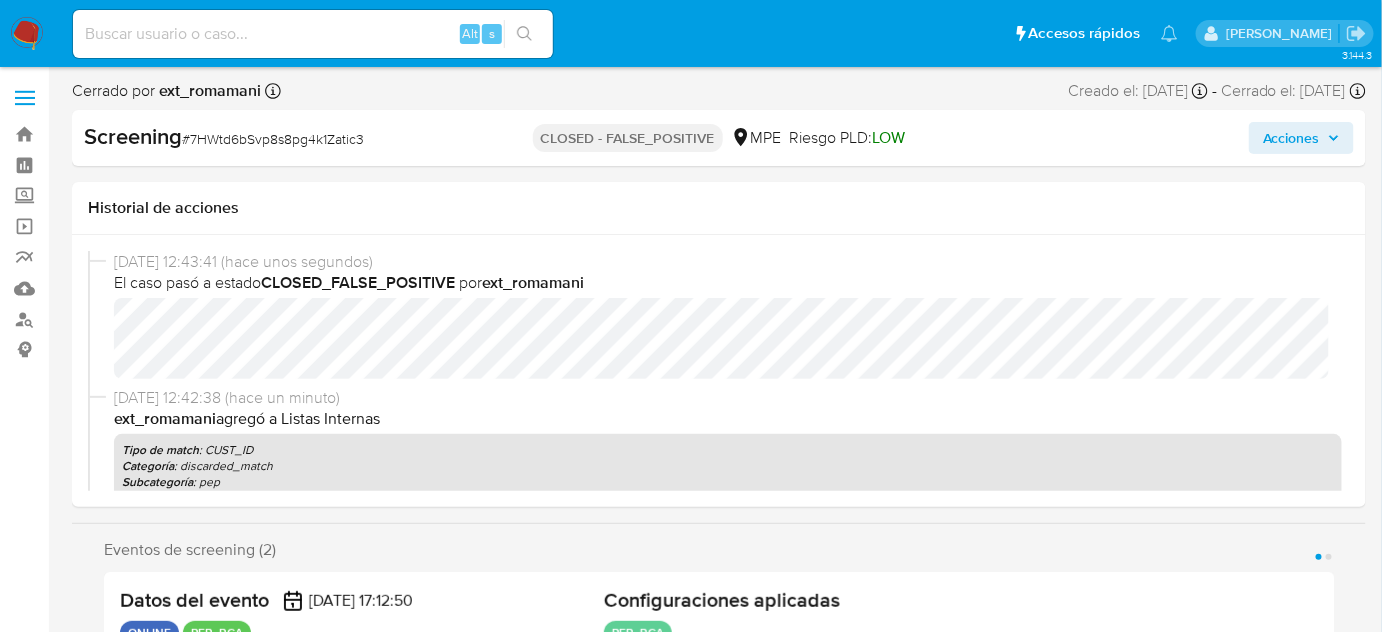 select on "10" 